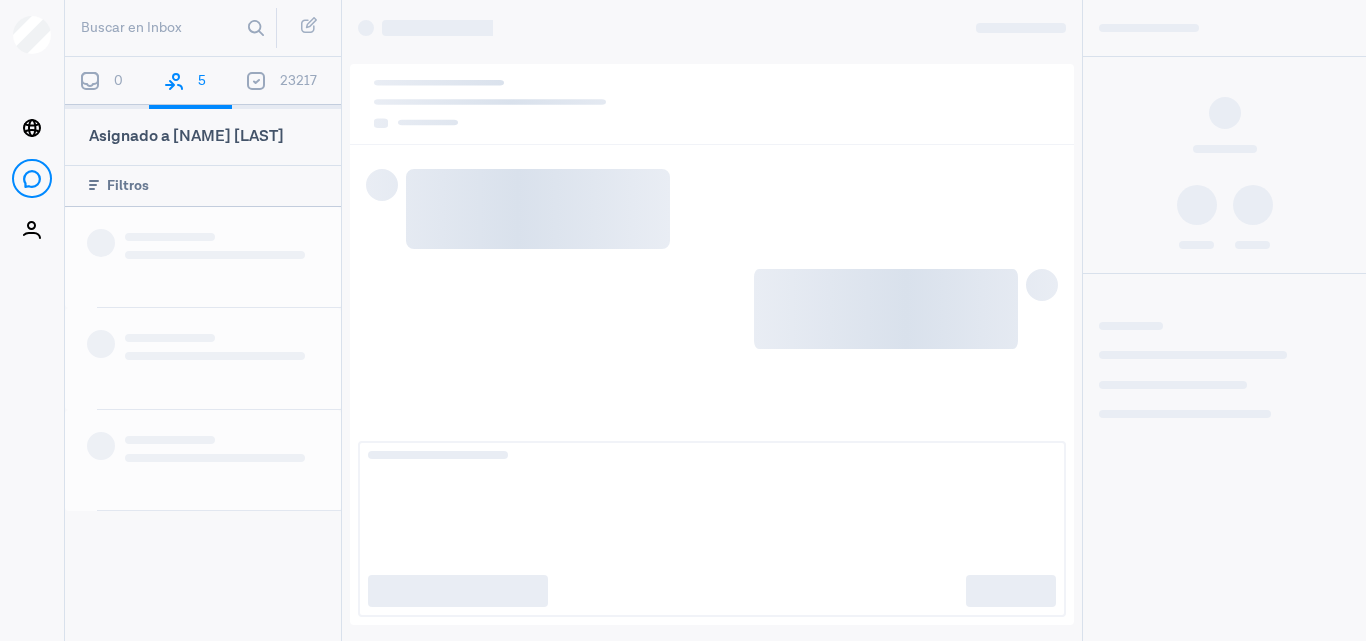 scroll, scrollTop: 0, scrollLeft: 0, axis: both 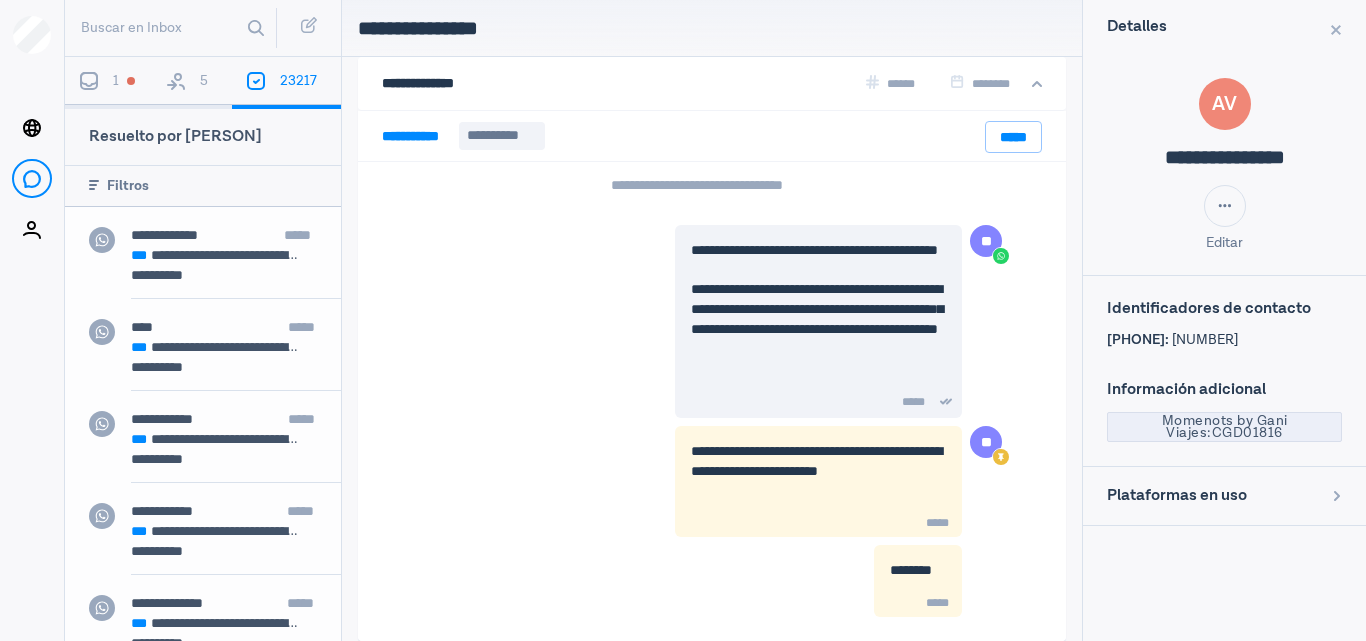 drag, startPoint x: 1141, startPoint y: 420, endPoint x: 1304, endPoint y: 420, distance: 163 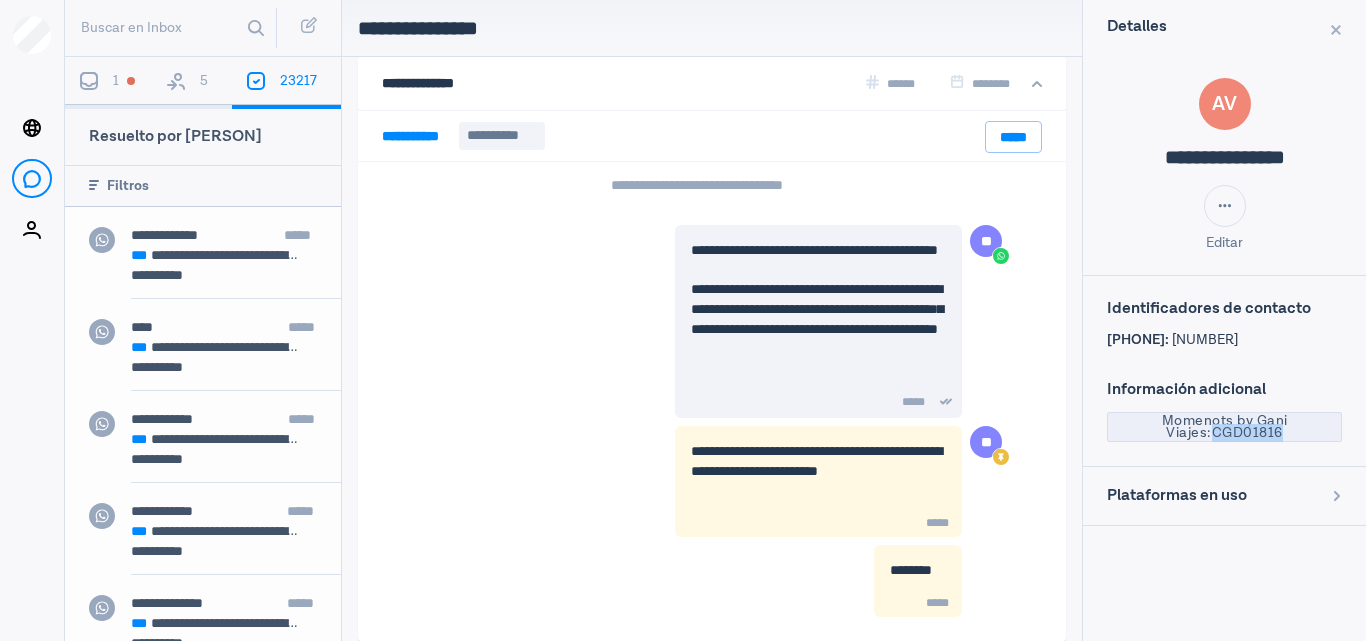 drag, startPoint x: 1186, startPoint y: 438, endPoint x: 1265, endPoint y: 431, distance: 79.30952 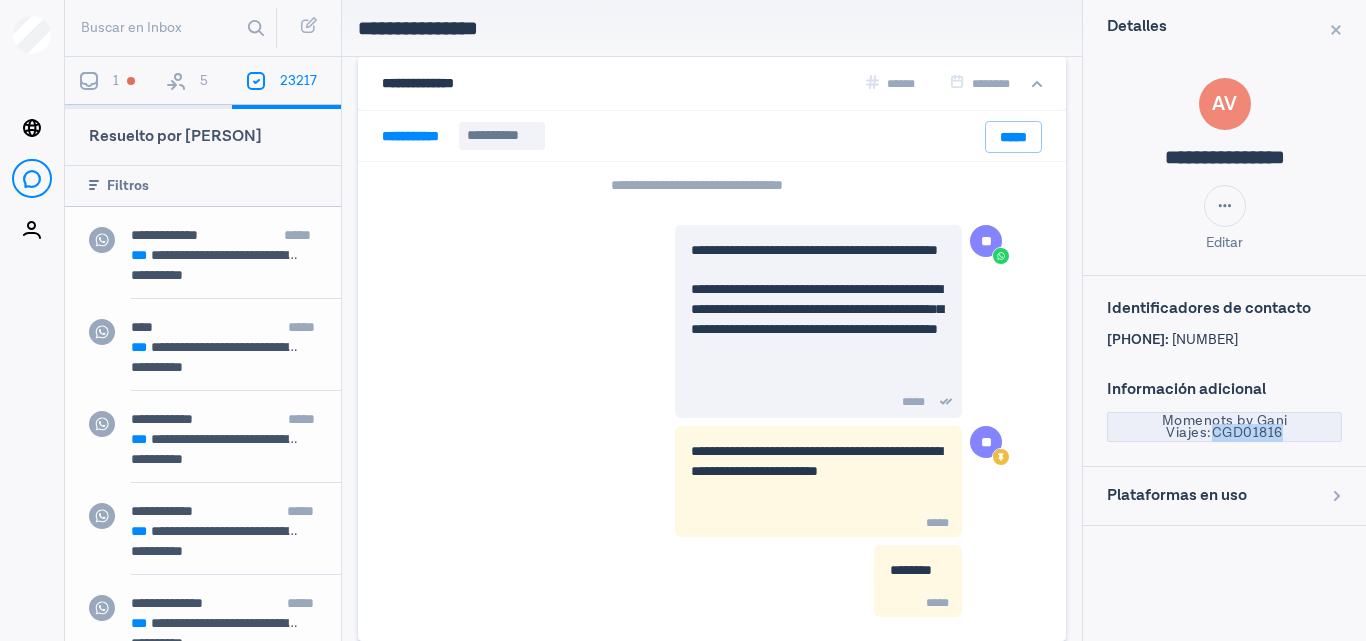 copy on "CGD01816" 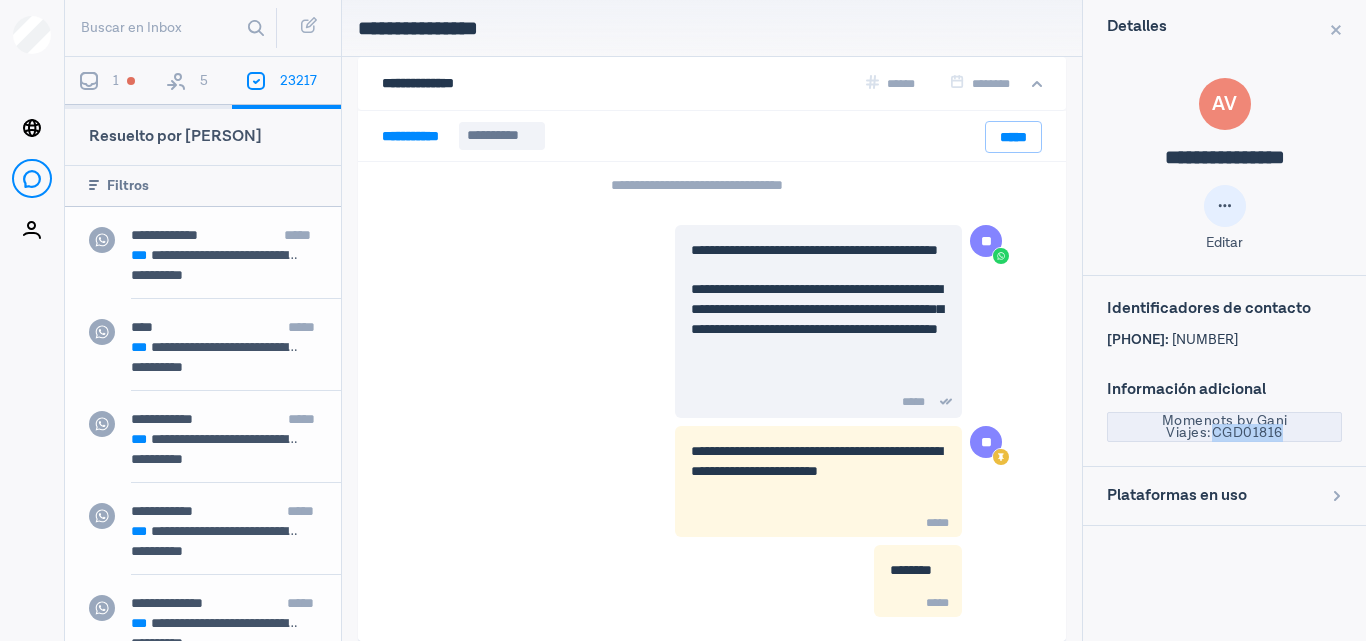 click at bounding box center [1225, 206] 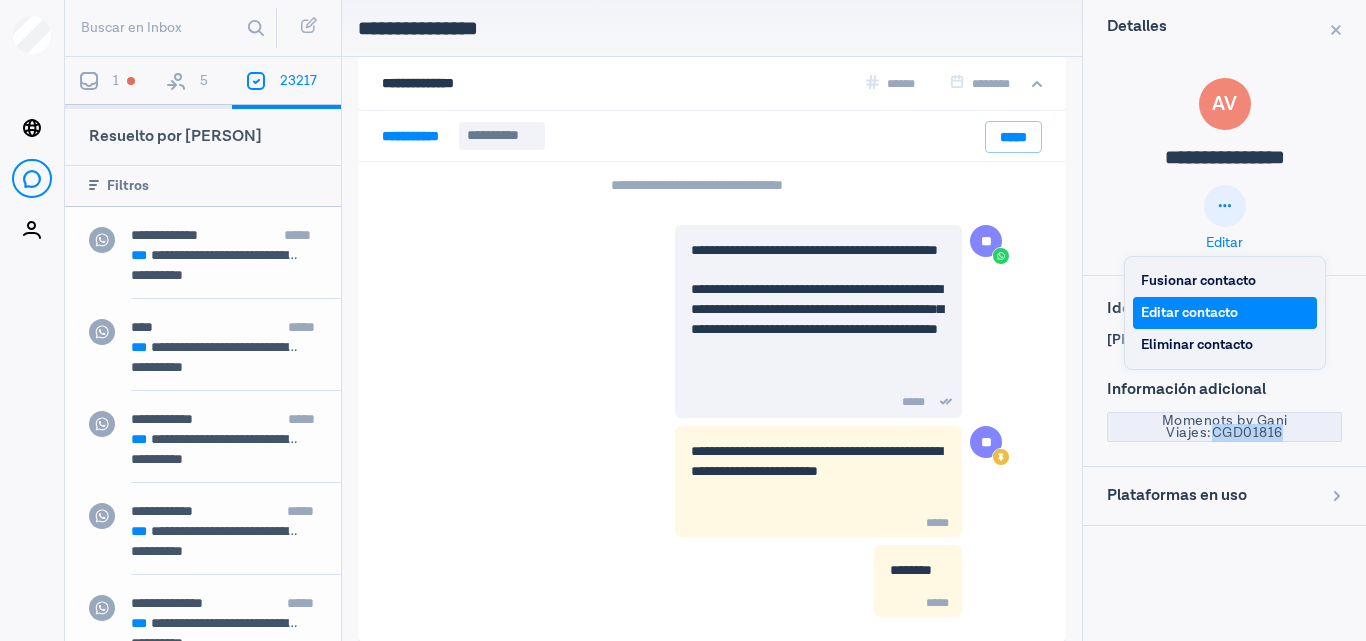 click on "Editar contacto" at bounding box center [1225, 313] 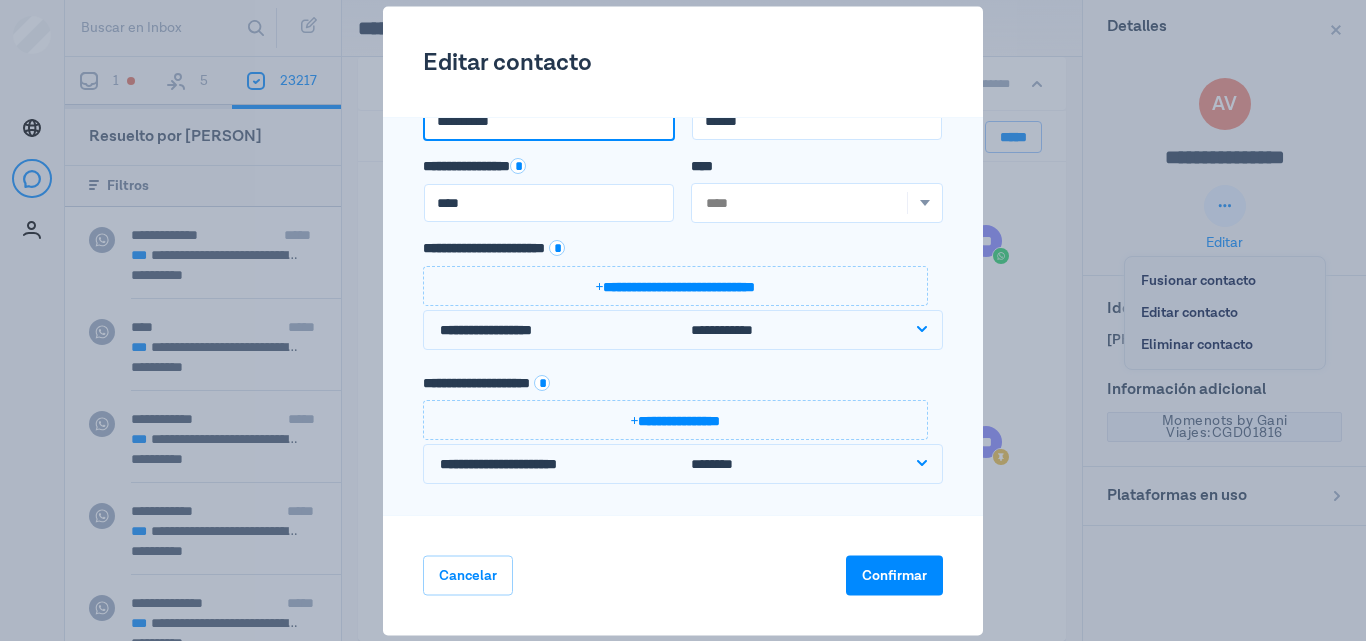 scroll, scrollTop: 70, scrollLeft: 0, axis: vertical 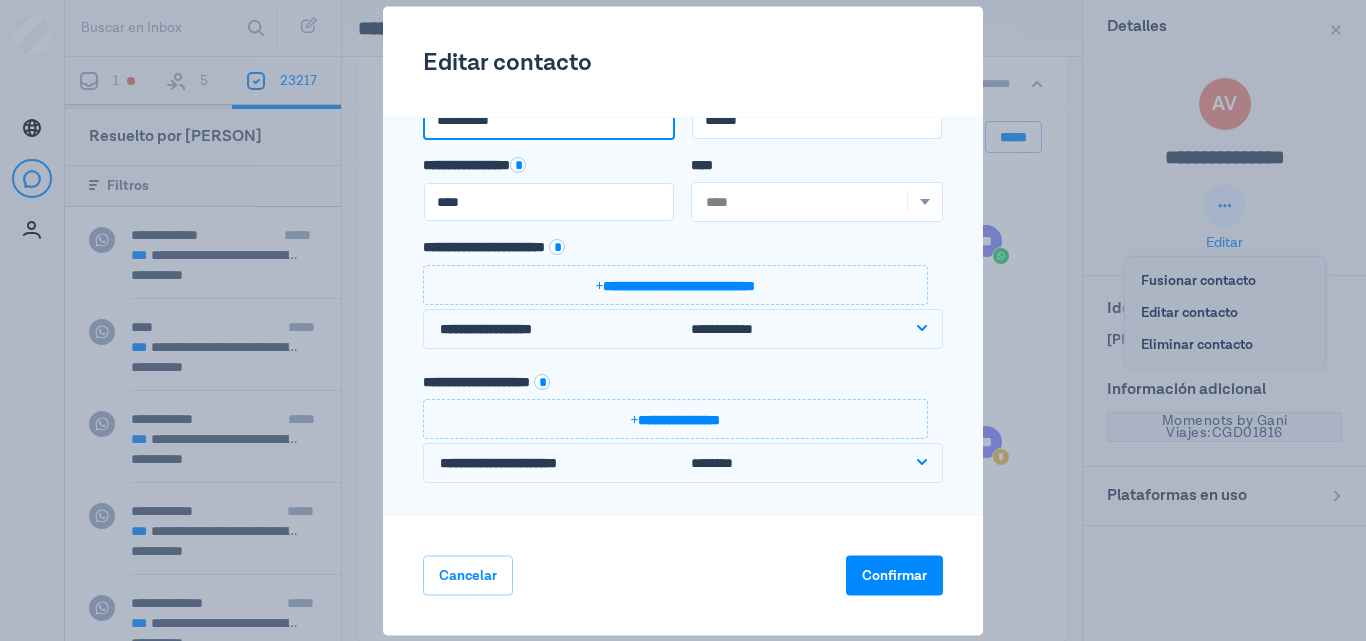 click on "**********" at bounding box center [554, 328] 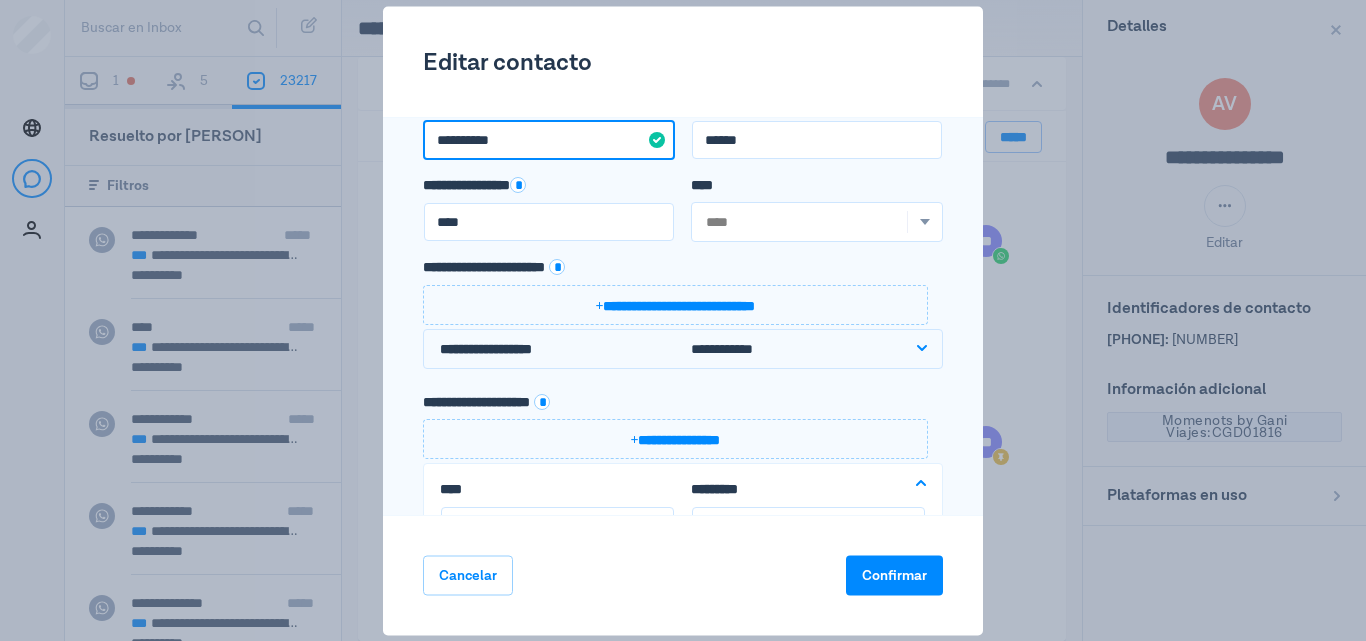 scroll, scrollTop: 150, scrollLeft: 0, axis: vertical 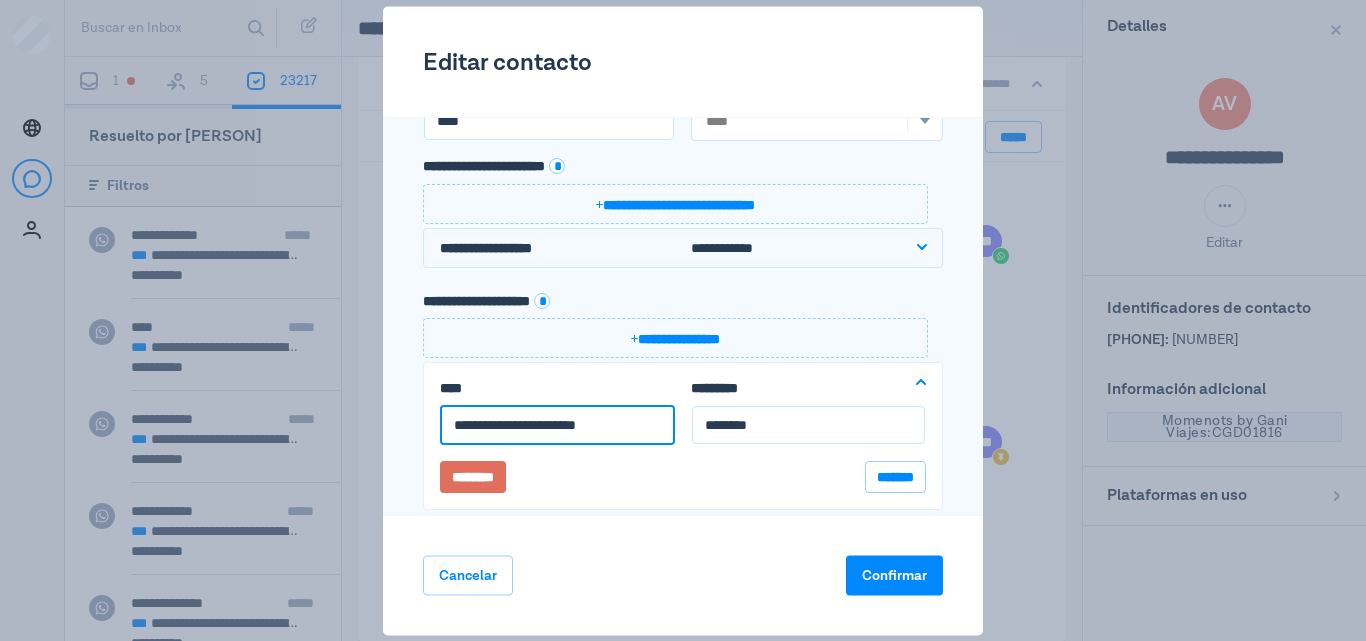 drag, startPoint x: 622, startPoint y: 431, endPoint x: 443, endPoint y: 425, distance: 179.10052 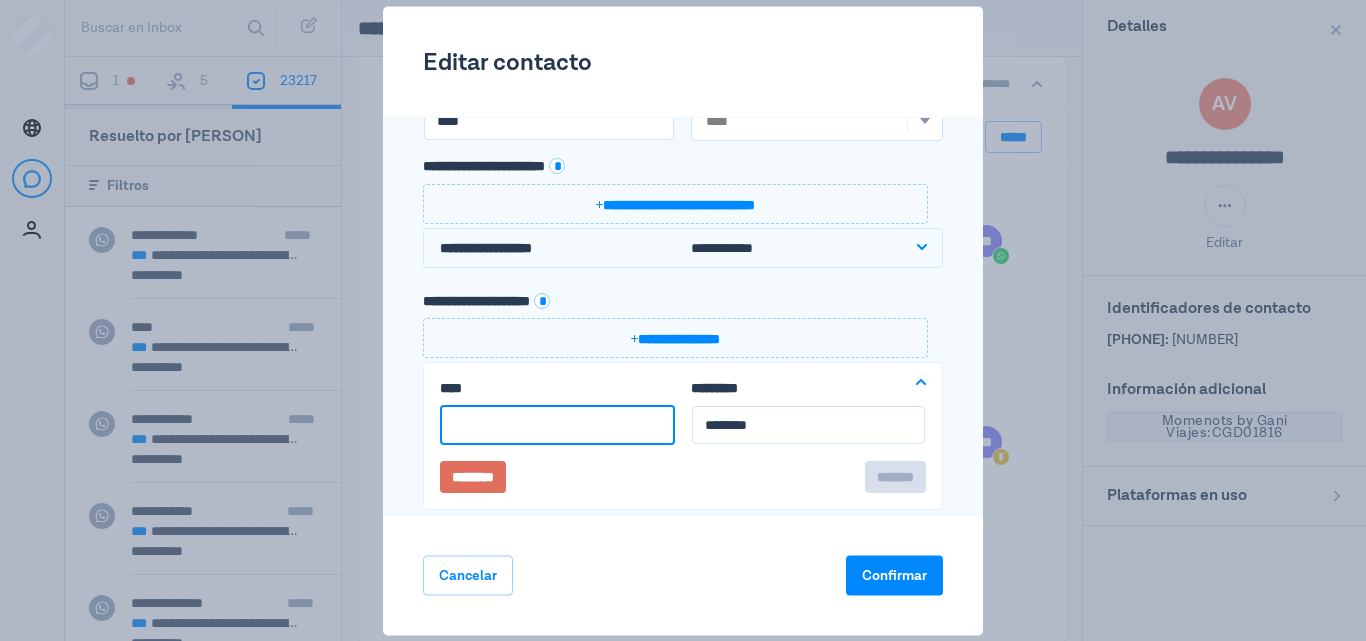 paste on "**********" 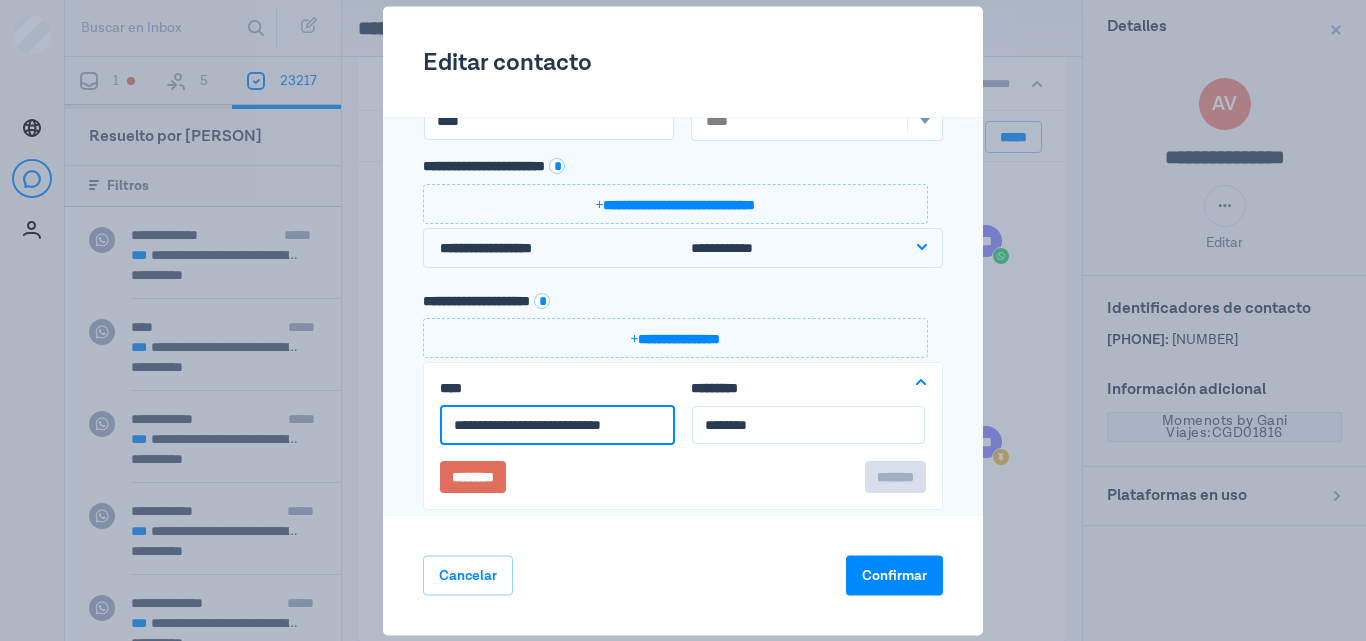 scroll, scrollTop: 0, scrollLeft: 22, axis: horizontal 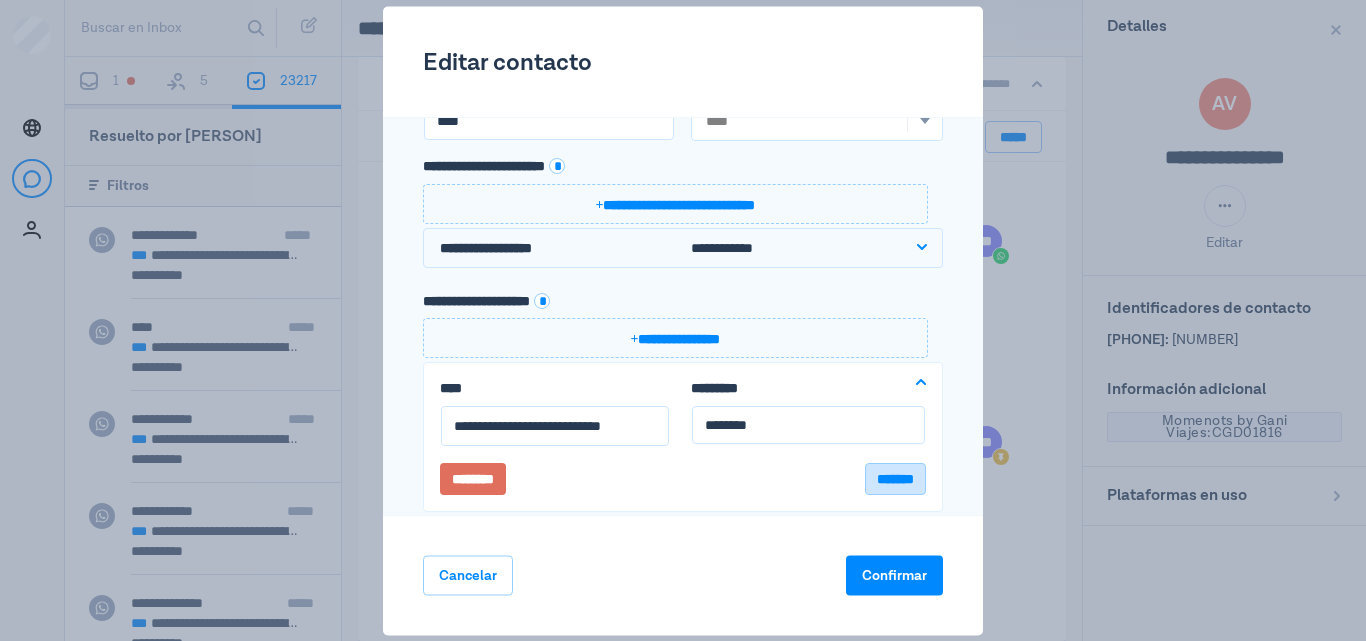 click on "*******" at bounding box center (895, 480) 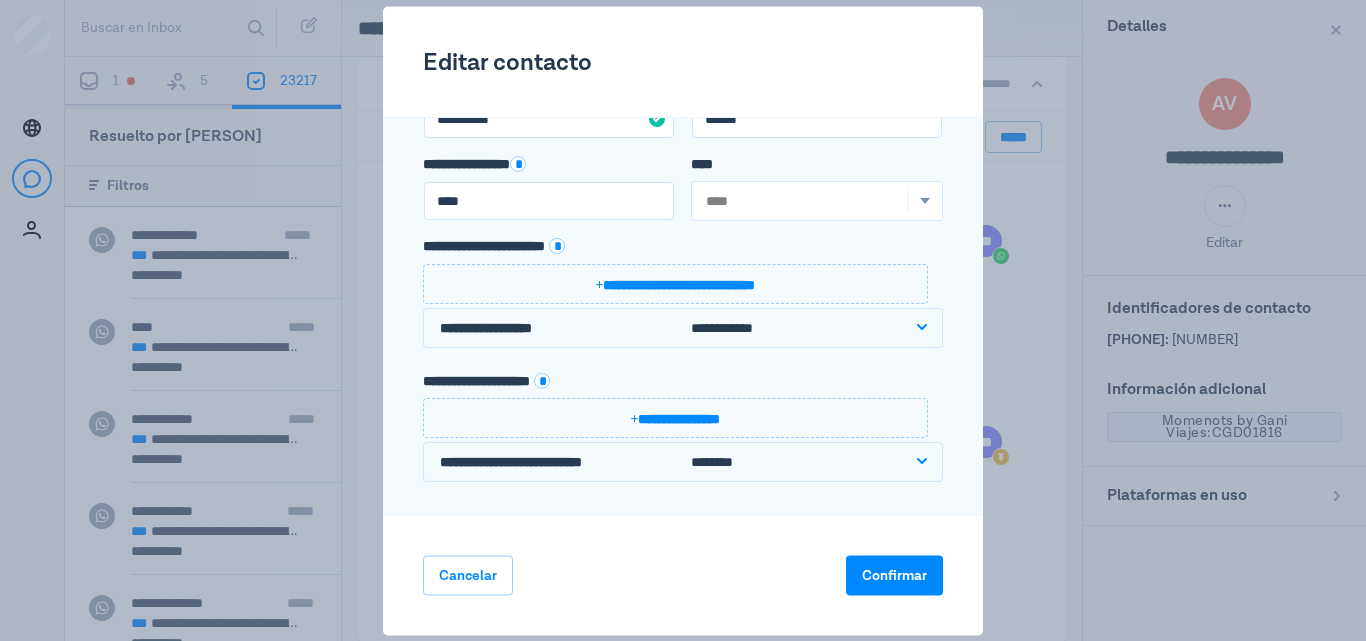 scroll, scrollTop: 71, scrollLeft: 0, axis: vertical 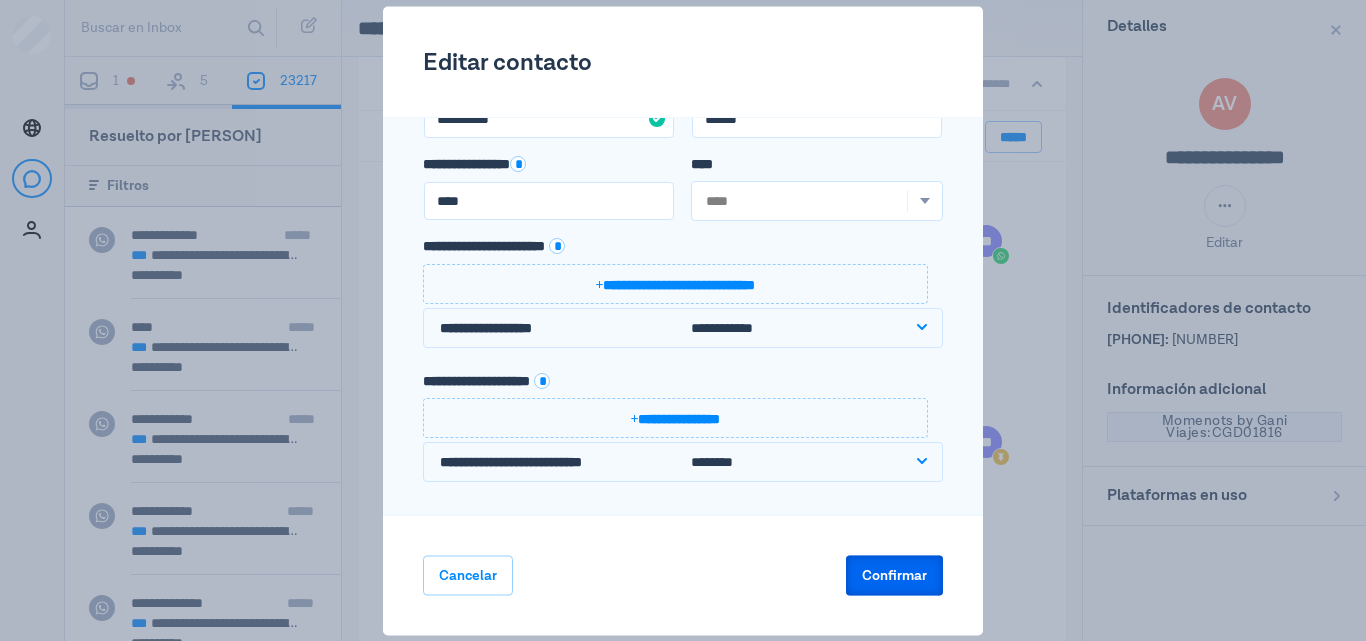 click on "Confirmar" at bounding box center [894, 575] 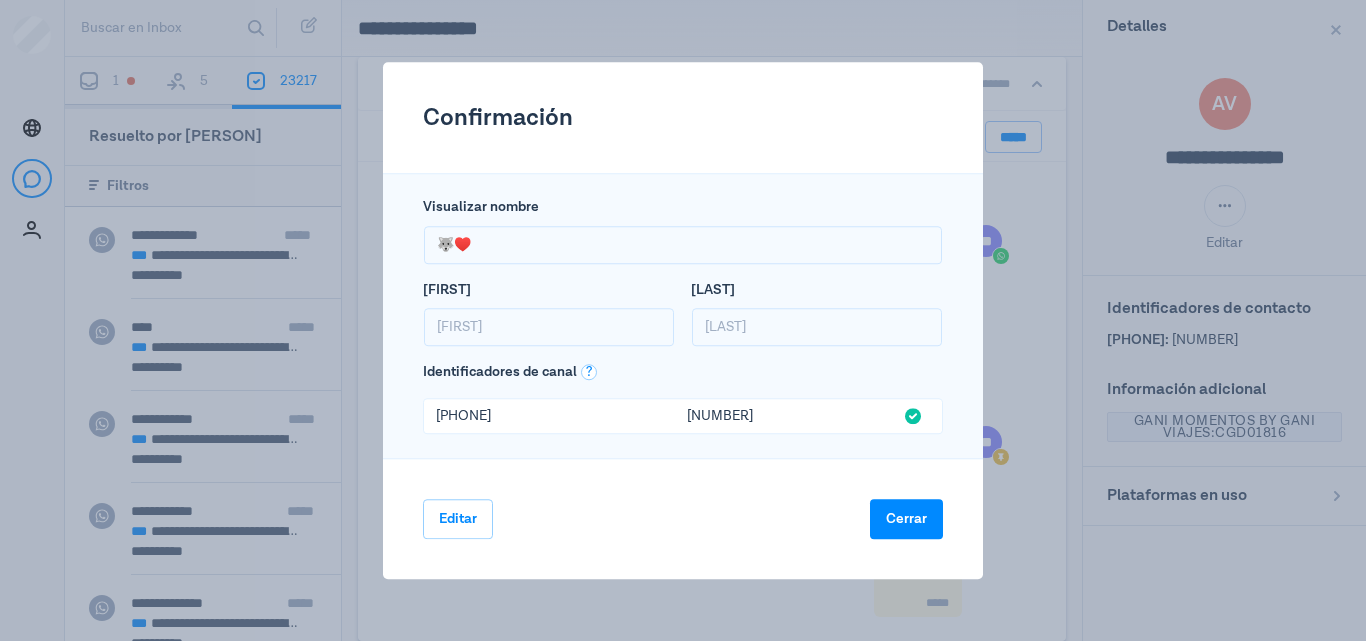 click on "Cerrar" at bounding box center (906, 519) 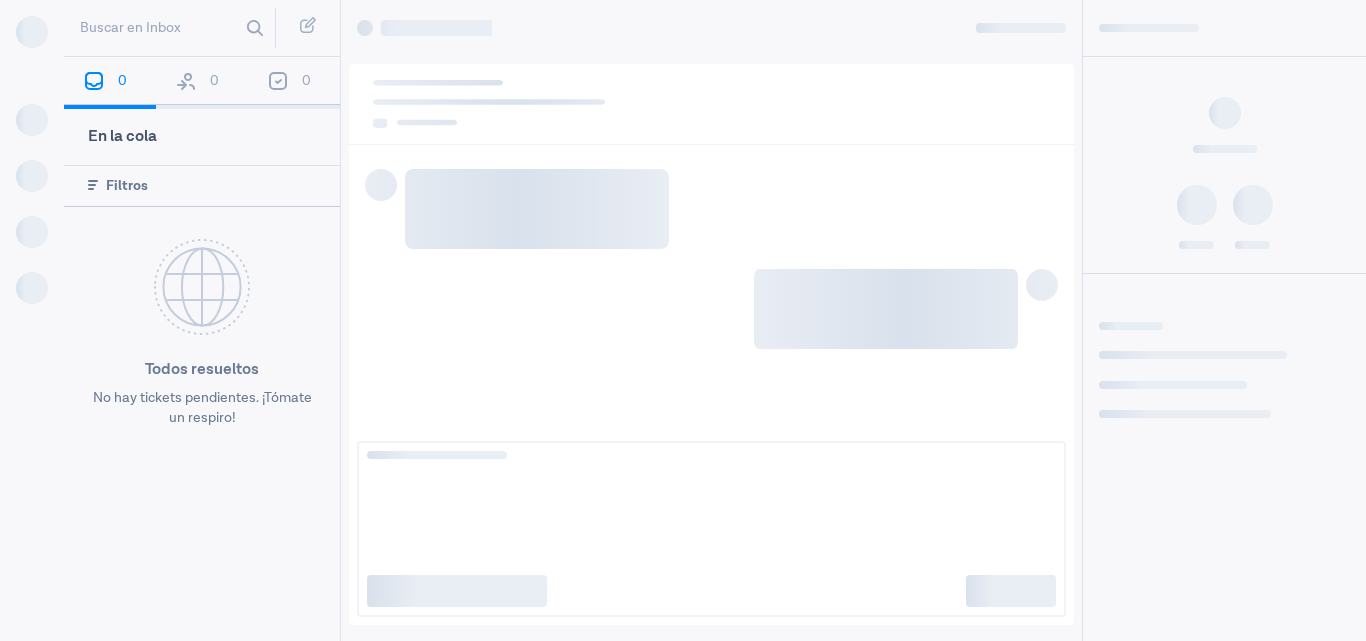 scroll, scrollTop: 0, scrollLeft: 0, axis: both 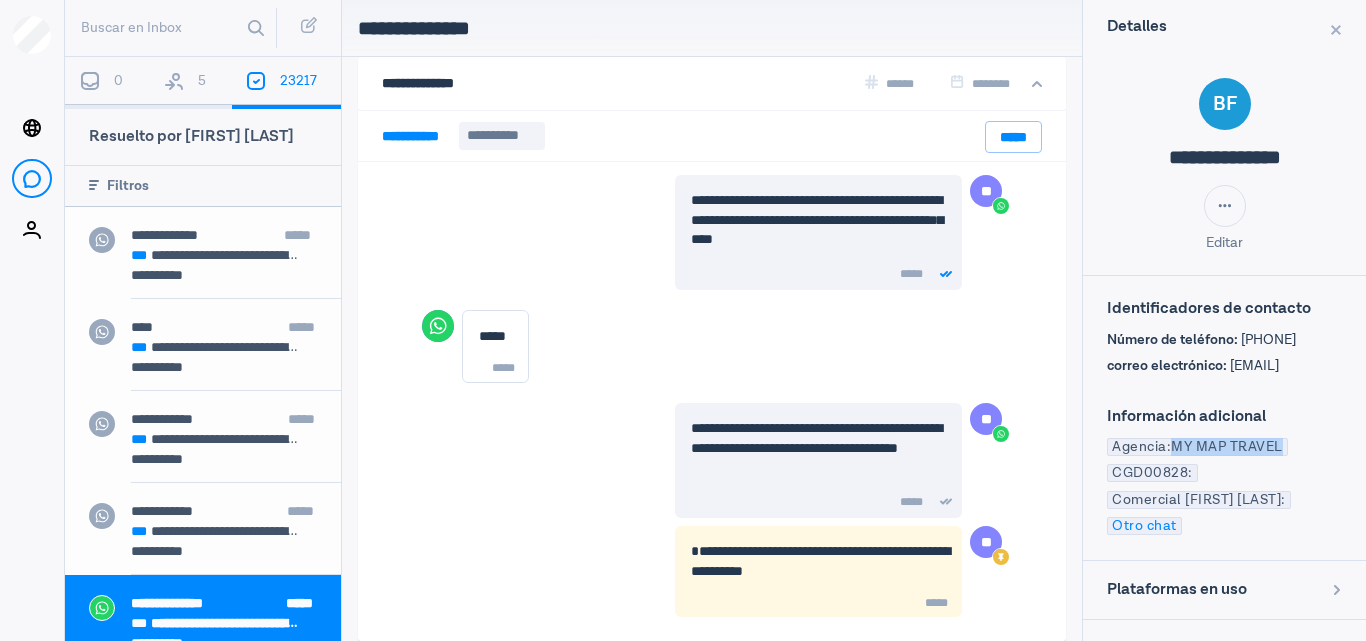 drag, startPoint x: 1174, startPoint y: 461, endPoint x: 1319, endPoint y: 496, distance: 149.16434 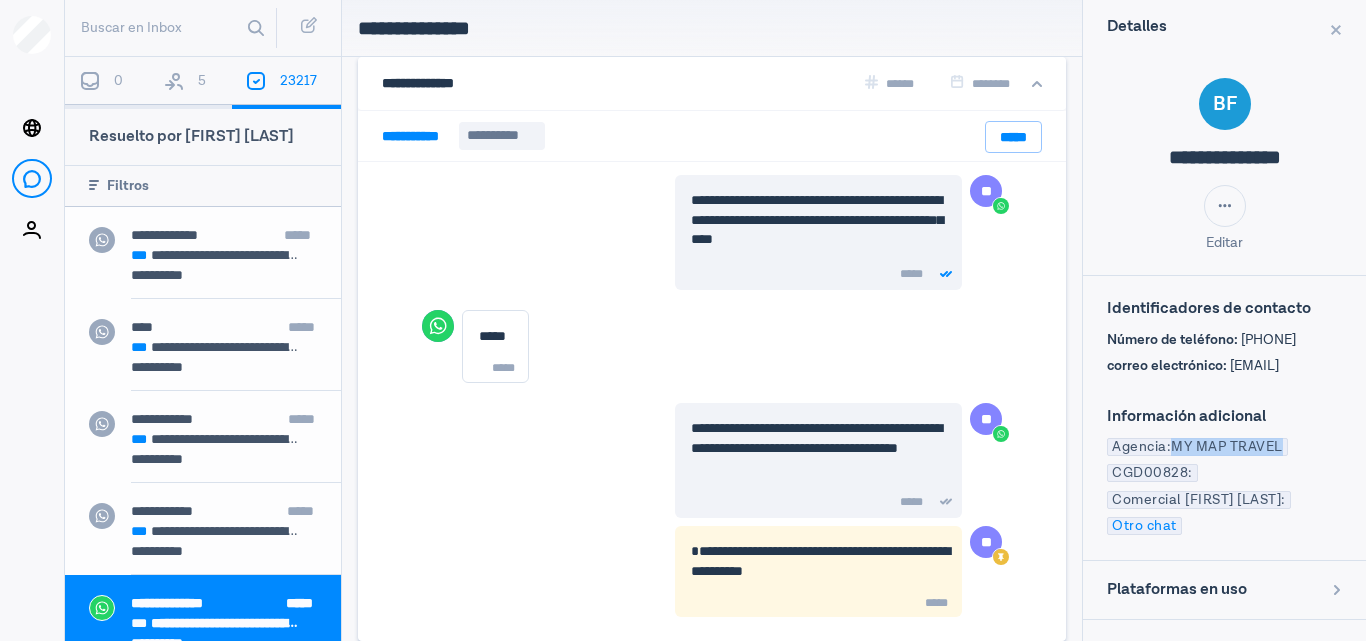 copy on "MY MAP TRAVEL" 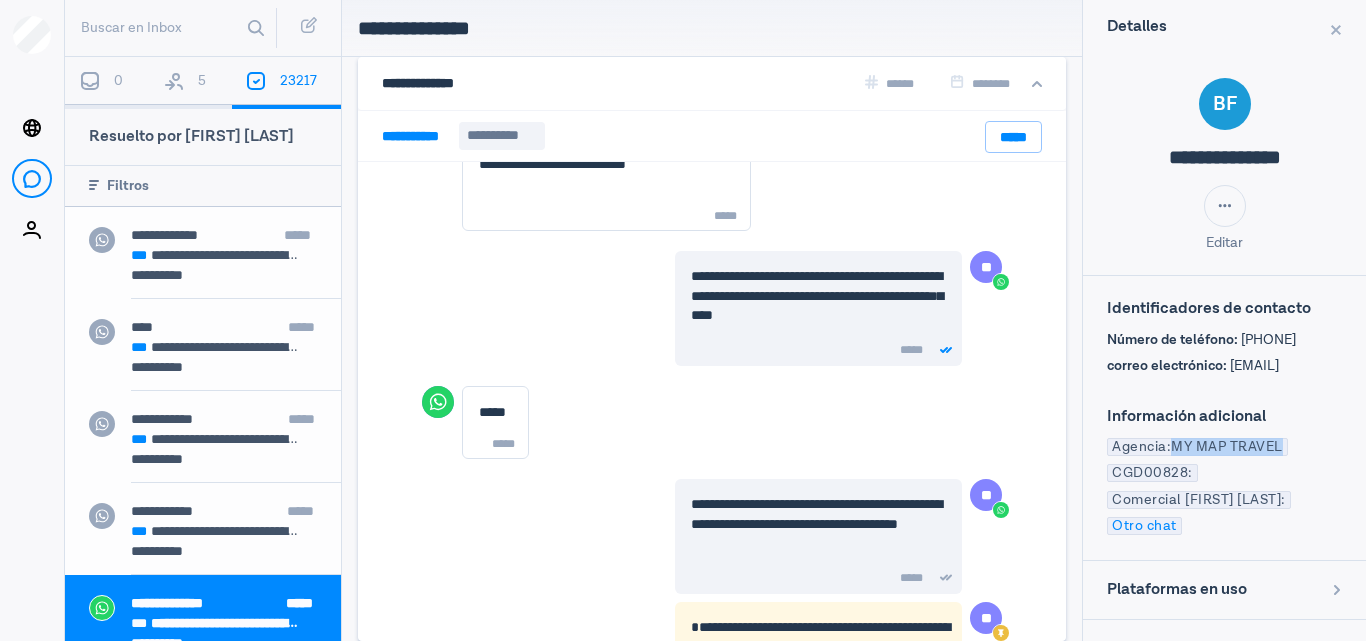 scroll, scrollTop: 651, scrollLeft: 0, axis: vertical 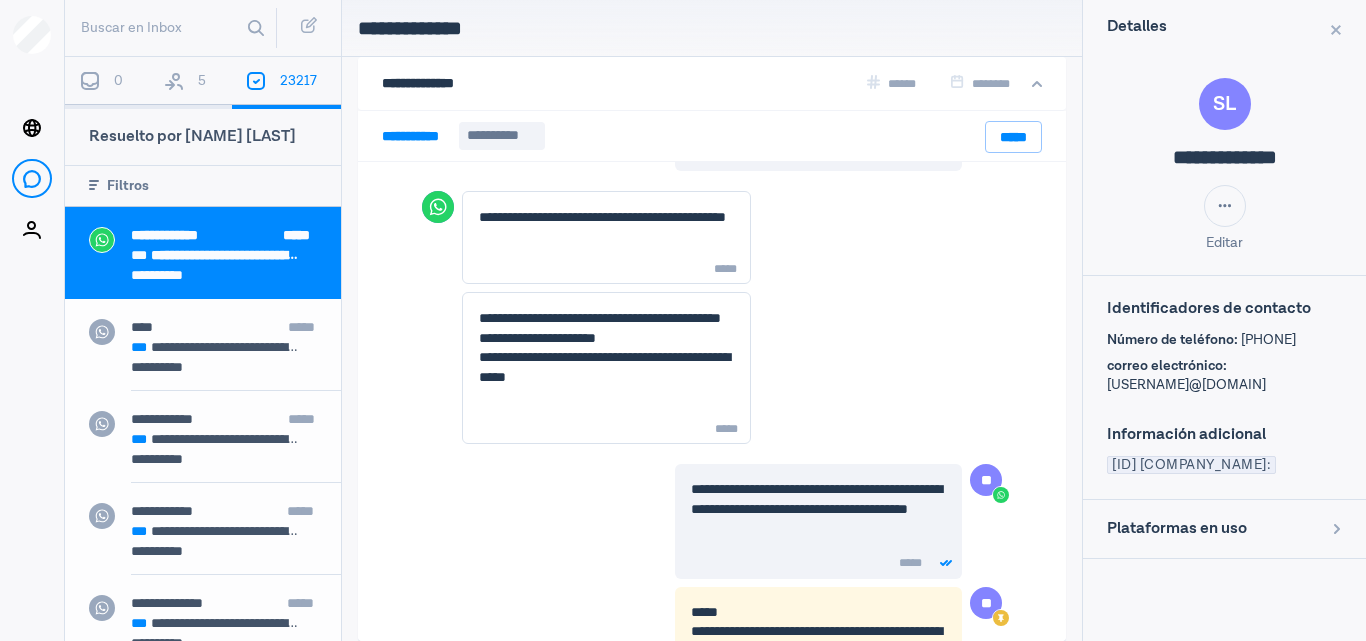 drag, startPoint x: 1205, startPoint y: 467, endPoint x: 1292, endPoint y: 484, distance: 88.64536 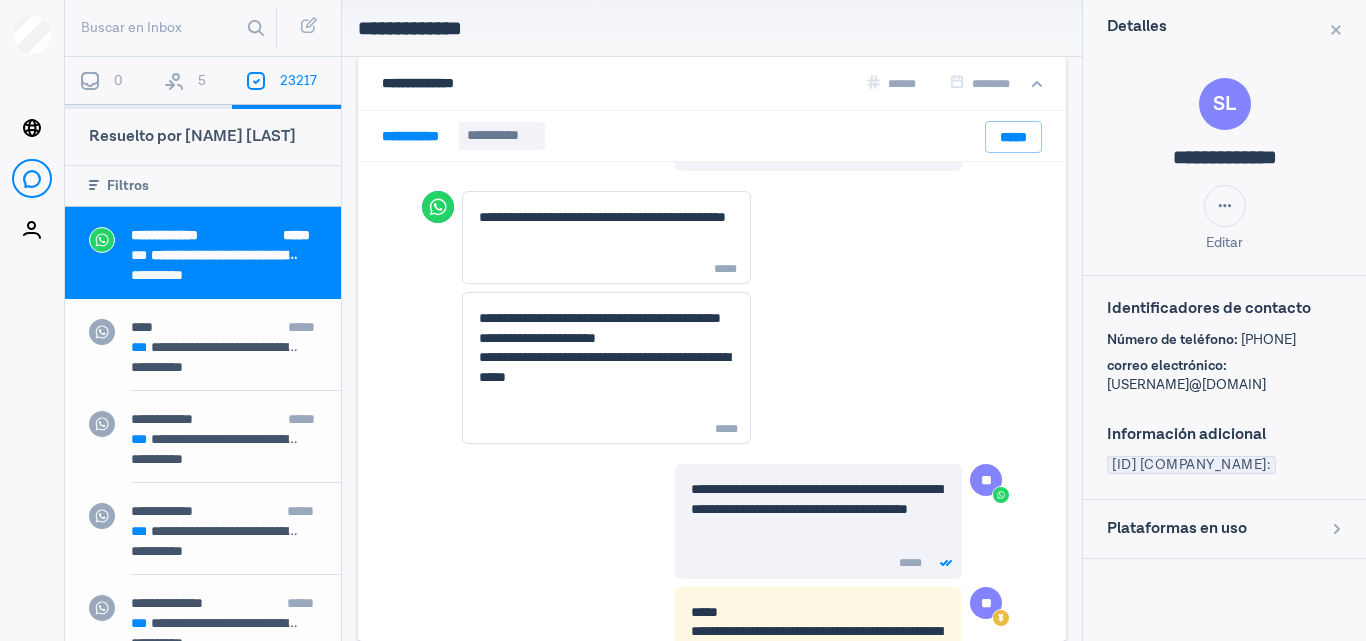 copy on "VIVE VIAJANDO AGENCIA DE VIAJES" 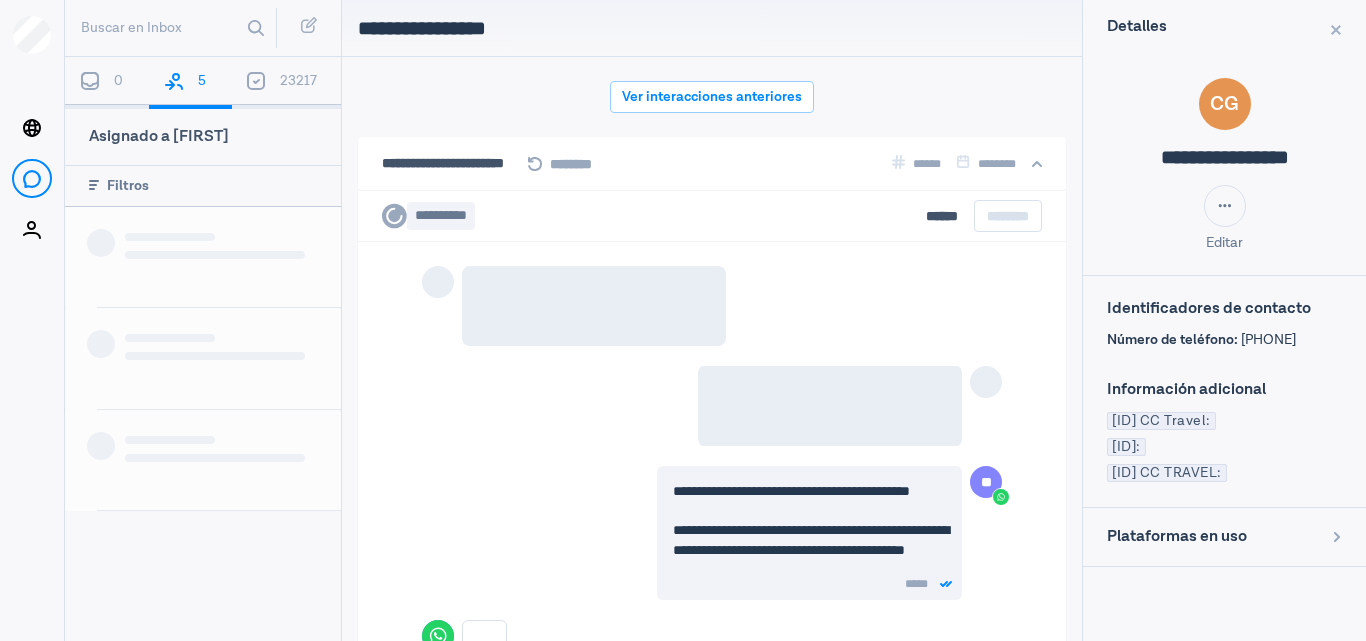 scroll, scrollTop: 0, scrollLeft: 0, axis: both 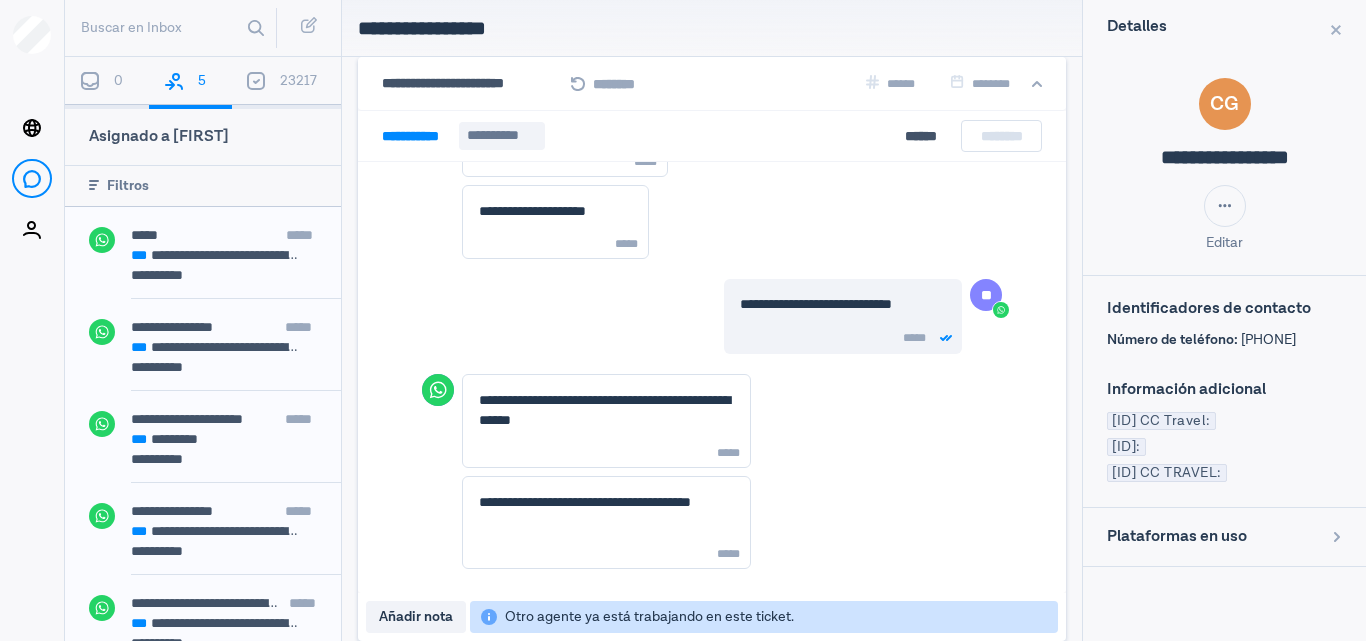 drag, startPoint x: 393, startPoint y: 459, endPoint x: 370, endPoint y: 435, distance: 33.24154 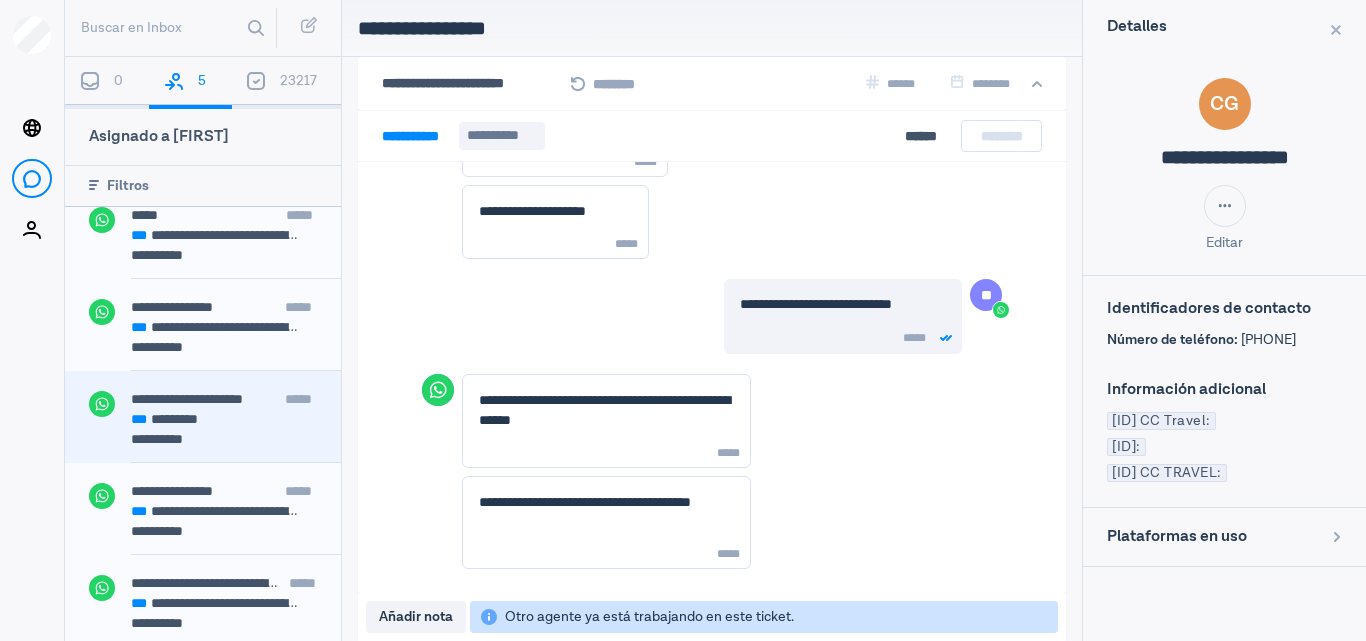 scroll, scrollTop: 25, scrollLeft: 0, axis: vertical 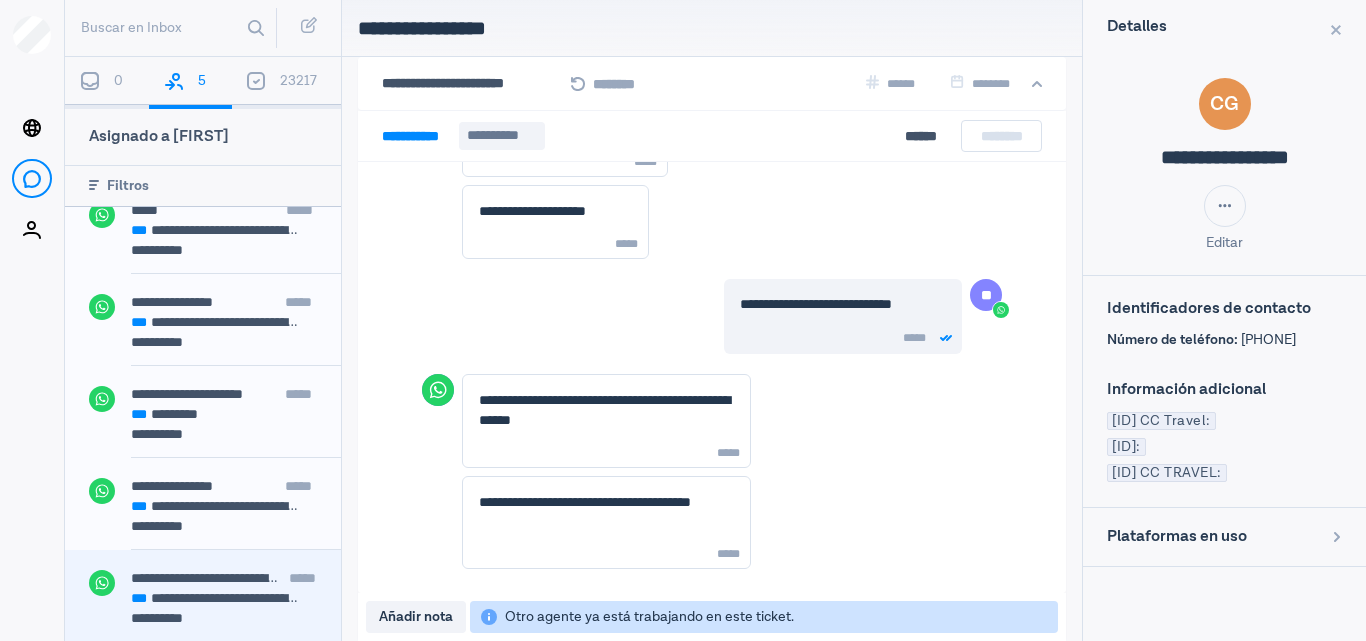 click on "**********" at bounding box center (214, 578) 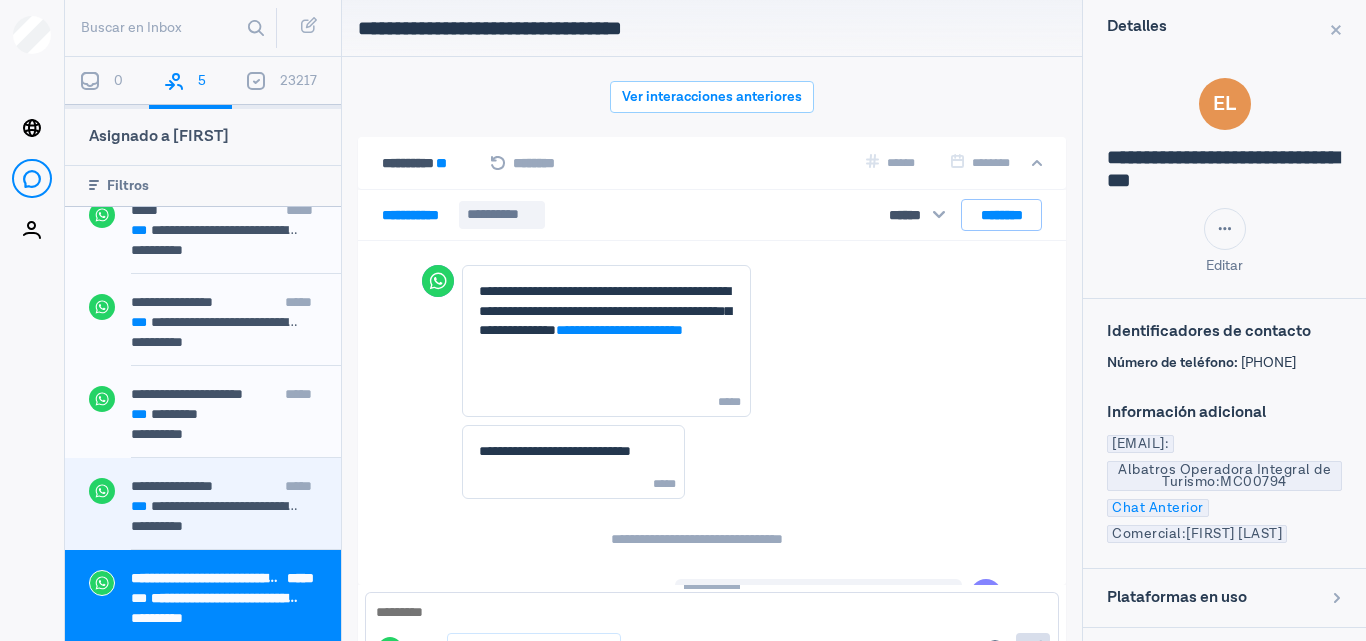 scroll, scrollTop: 80, scrollLeft: 0, axis: vertical 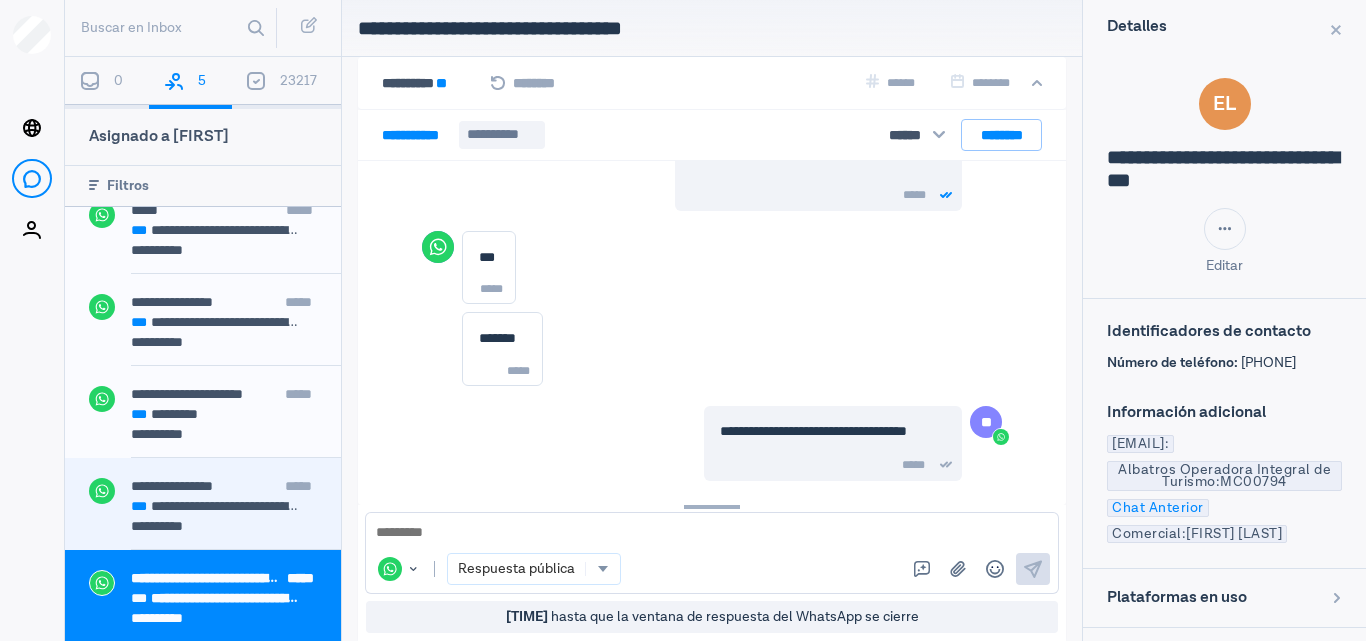 click on "**********" at bounding box center (236, 488) 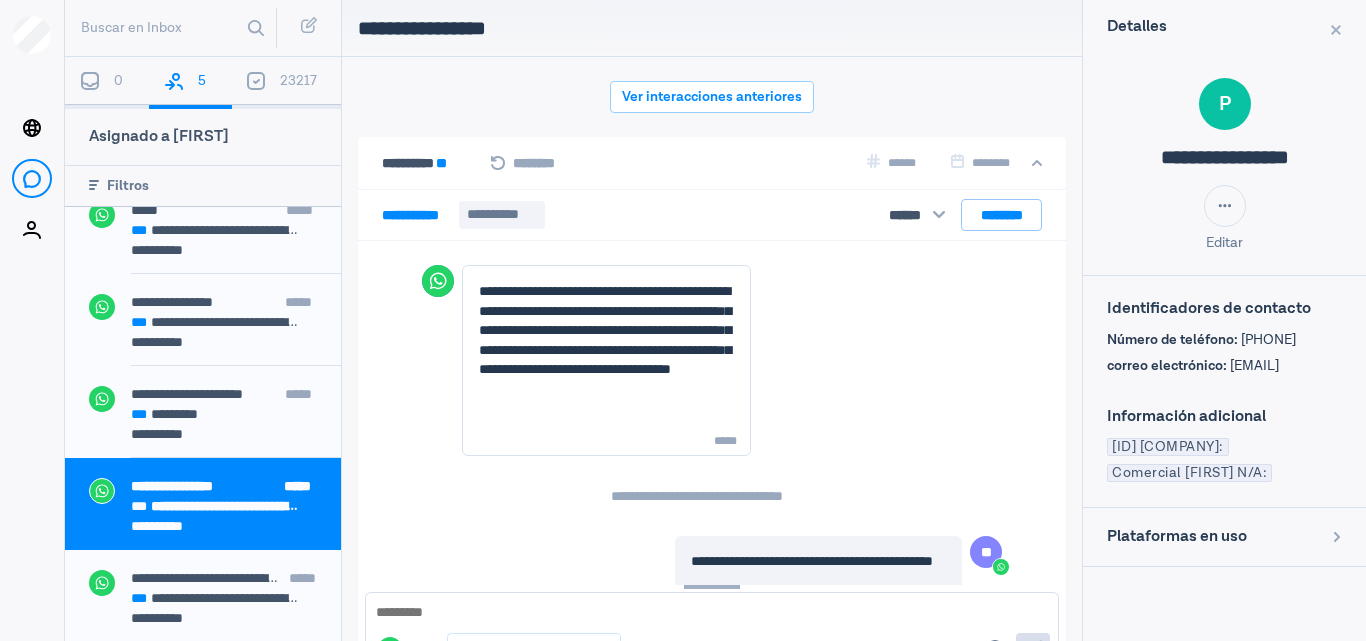 scroll, scrollTop: 80, scrollLeft: 0, axis: vertical 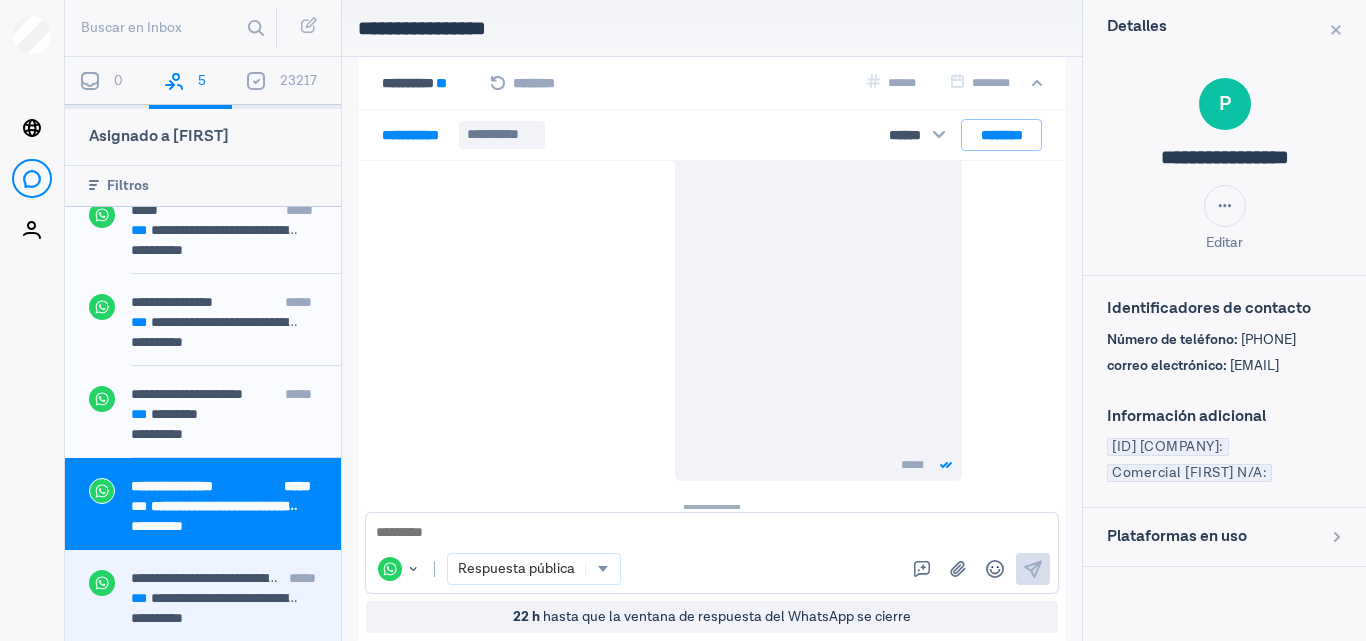 click on "**********" at bounding box center [214, 578] 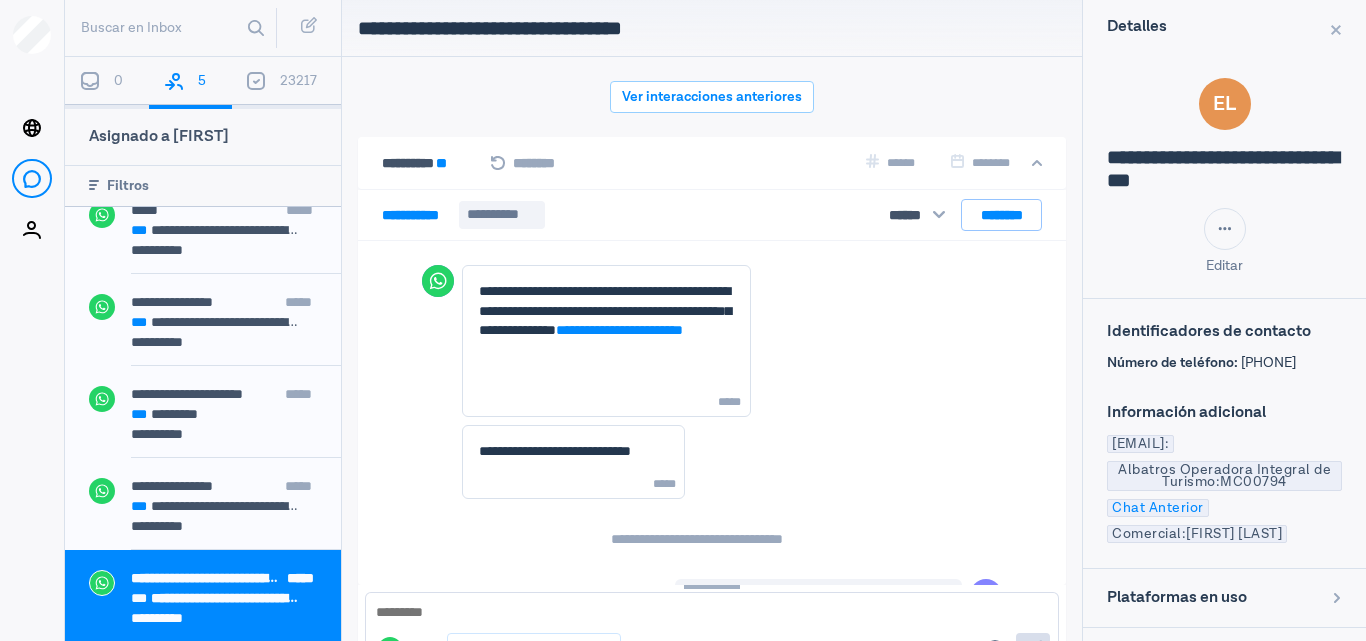 scroll, scrollTop: 80, scrollLeft: 0, axis: vertical 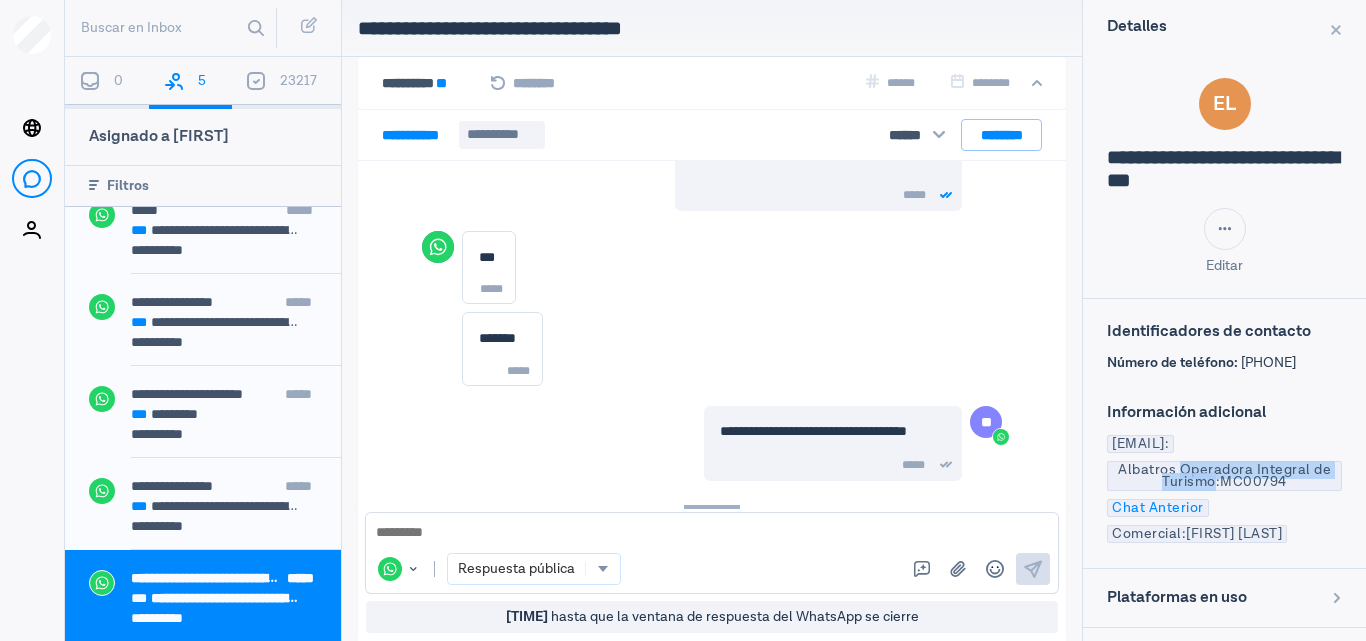 drag, startPoint x: 1184, startPoint y: 470, endPoint x: 1211, endPoint y: 481, distance: 29.15476 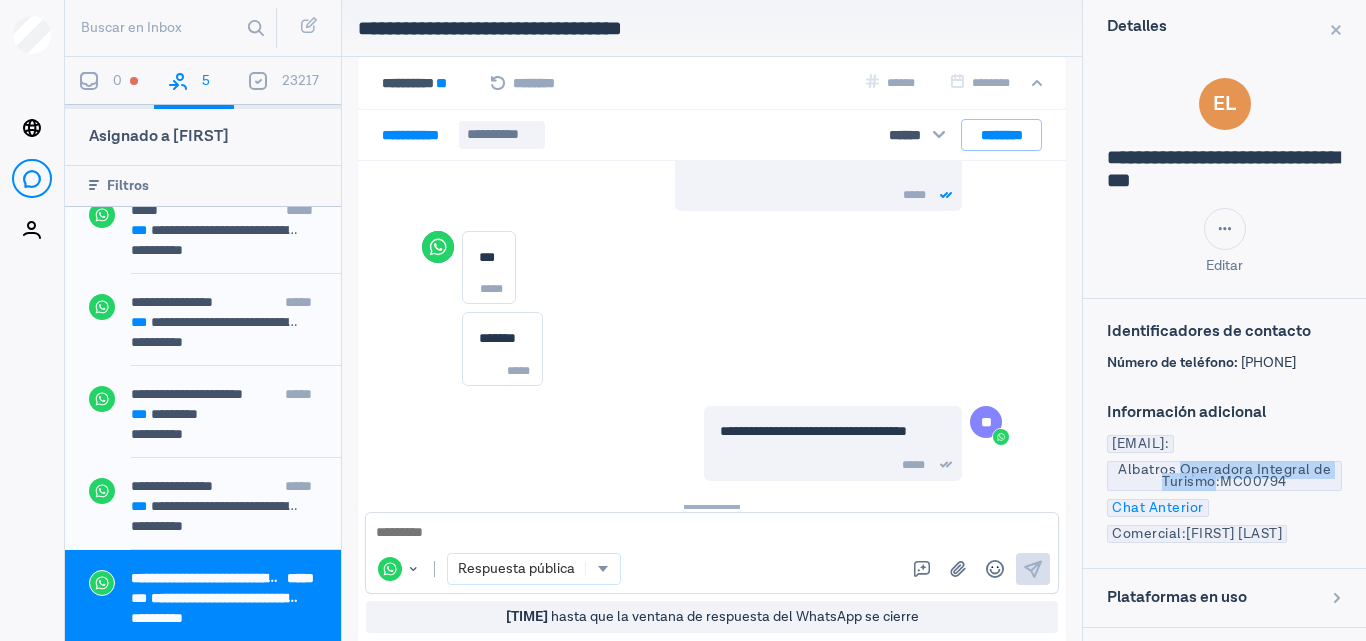 drag, startPoint x: 262, startPoint y: 506, endPoint x: 336, endPoint y: 431, distance: 105.36128 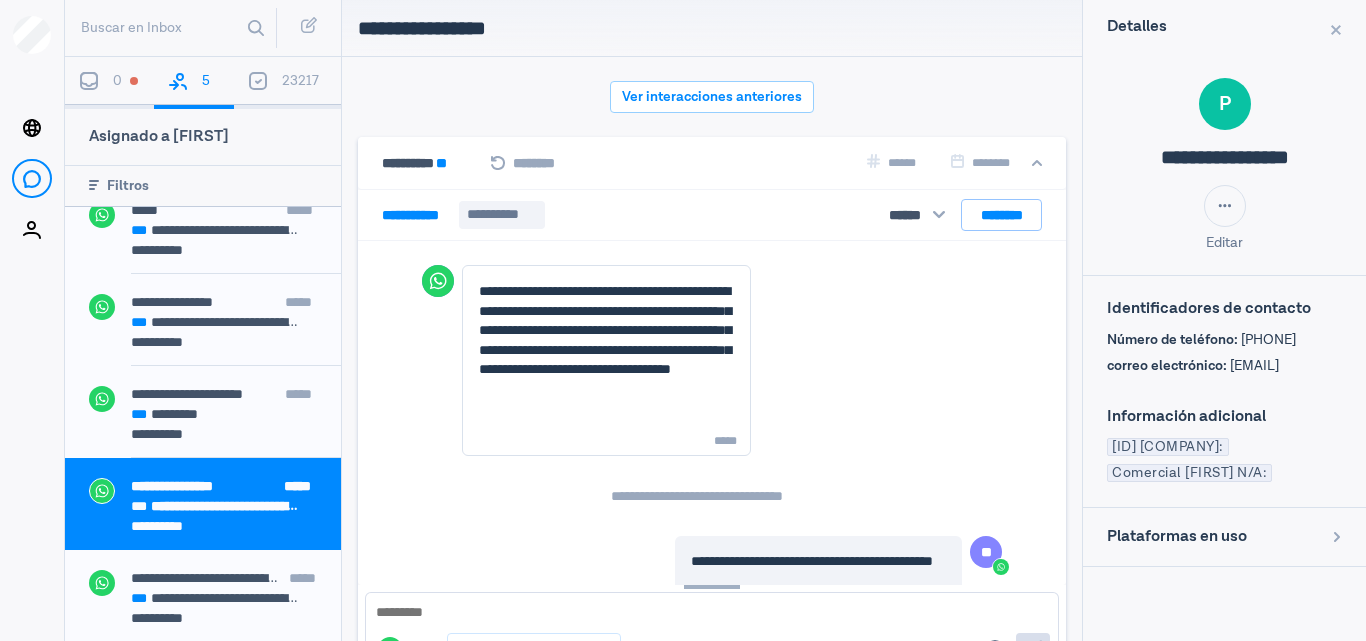 scroll, scrollTop: 80, scrollLeft: 0, axis: vertical 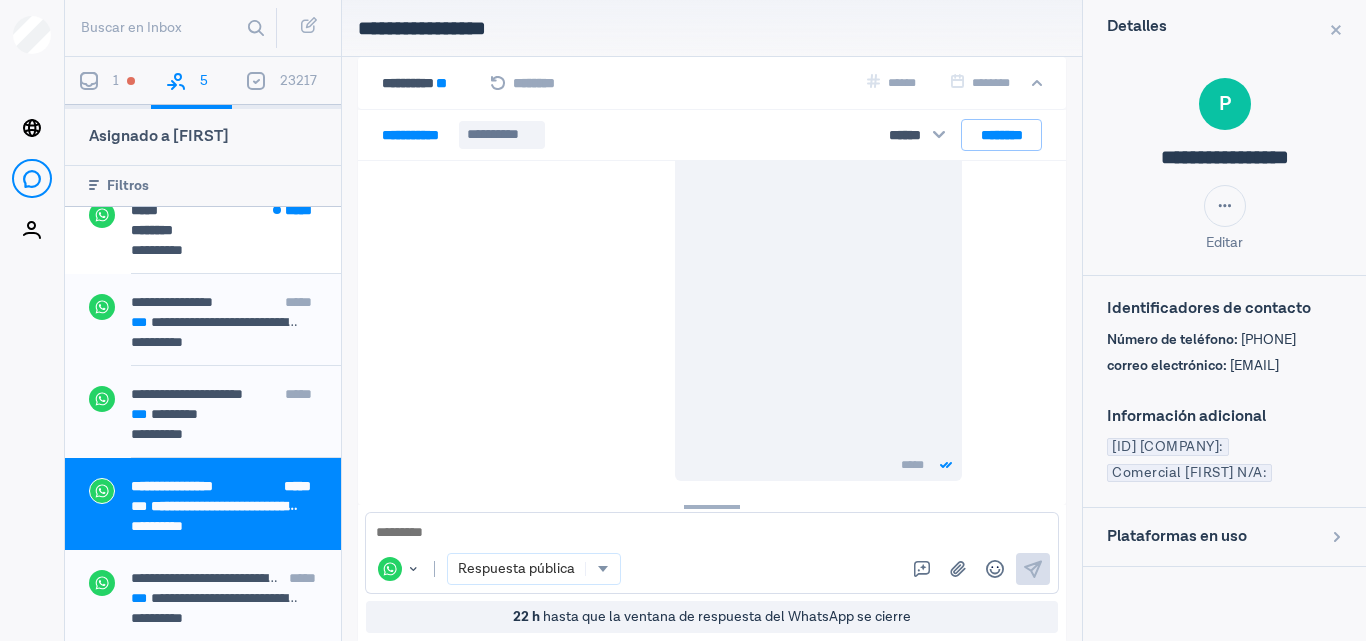 drag, startPoint x: 1196, startPoint y: 458, endPoint x: 1336, endPoint y: 467, distance: 140.28899 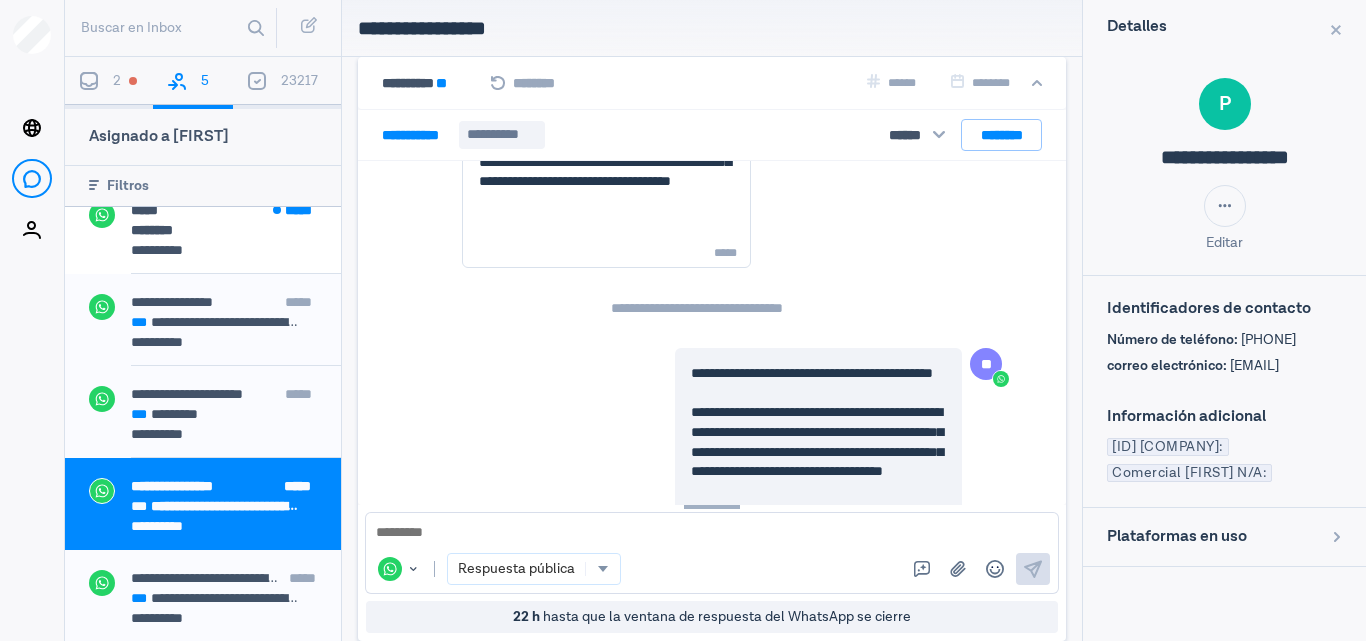 scroll, scrollTop: 0, scrollLeft: 0, axis: both 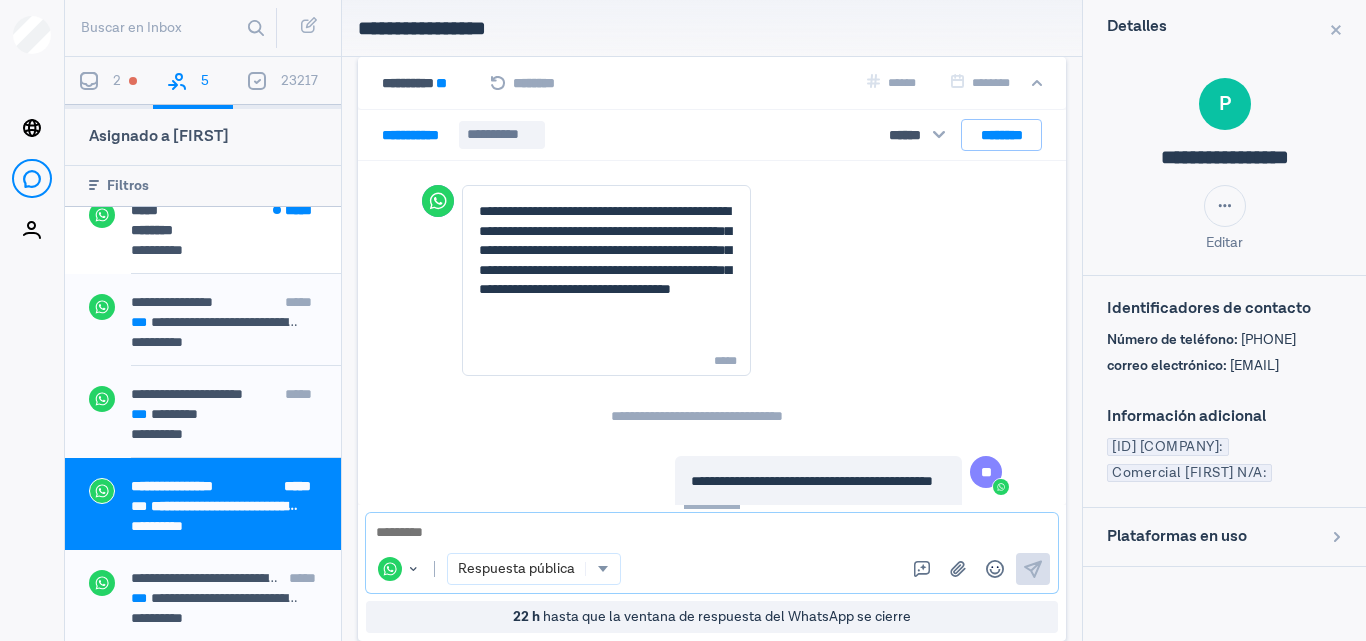 click at bounding box center (603, 569) 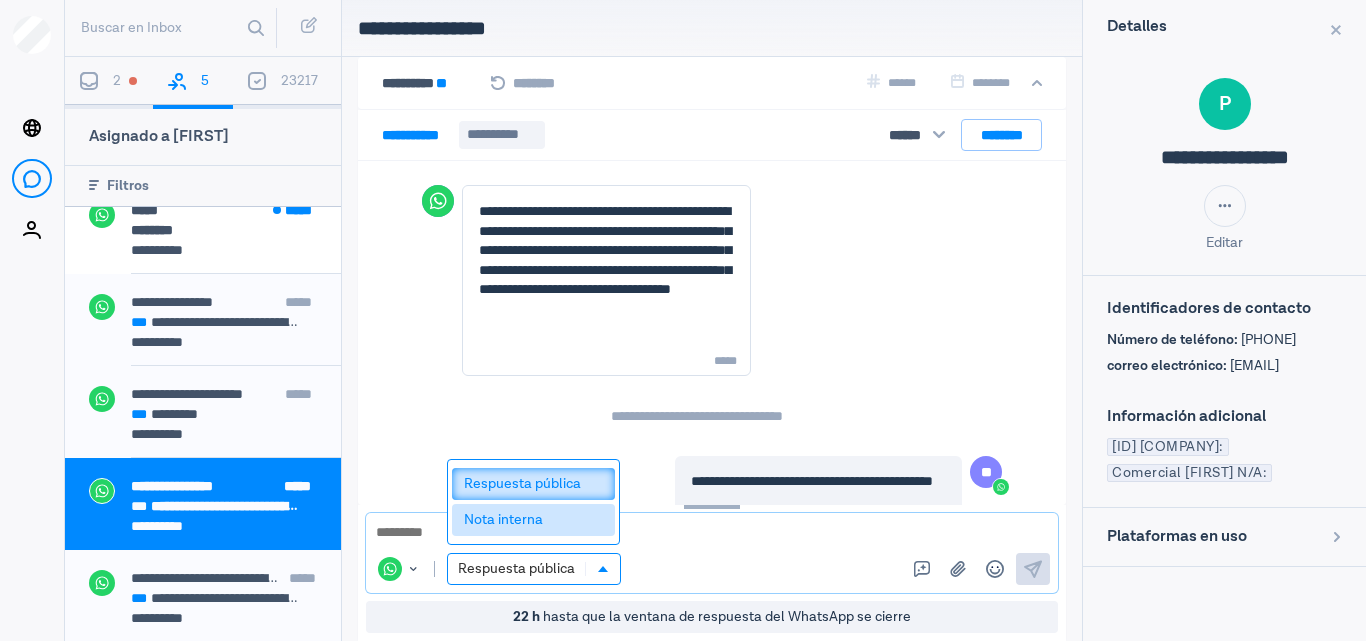 click on "Nota interna" at bounding box center [533, 520] 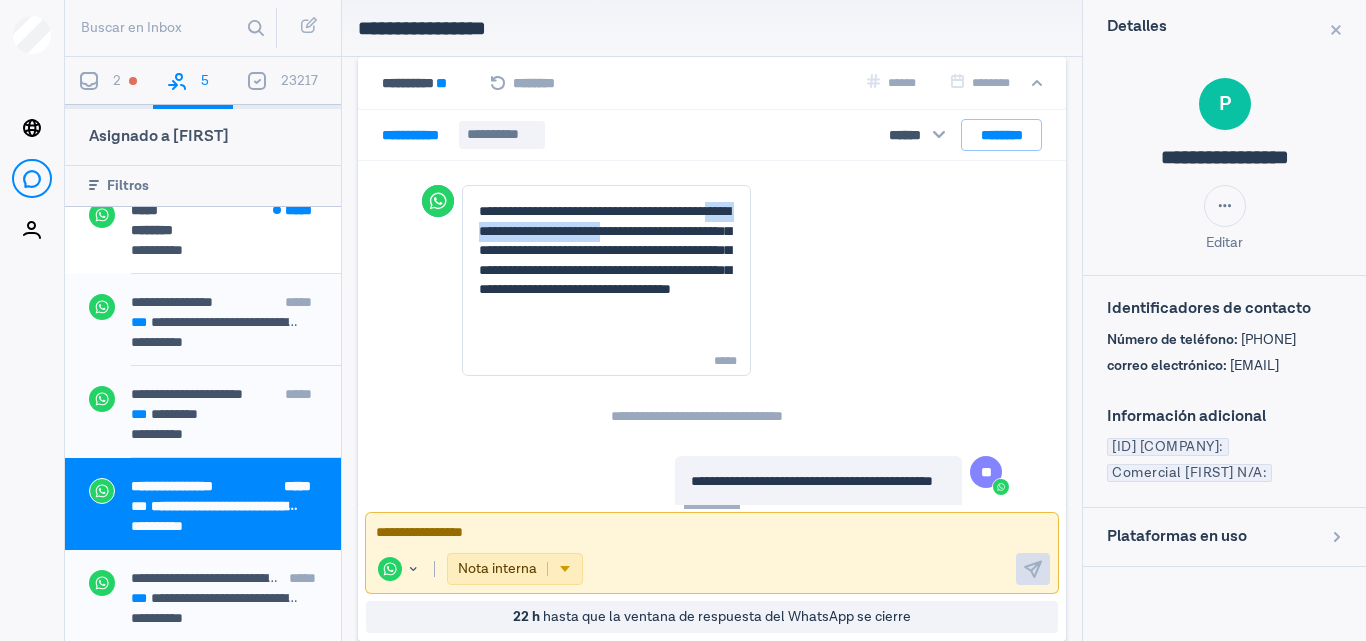 drag, startPoint x: 530, startPoint y: 228, endPoint x: 705, endPoint y: 229, distance: 175.00285 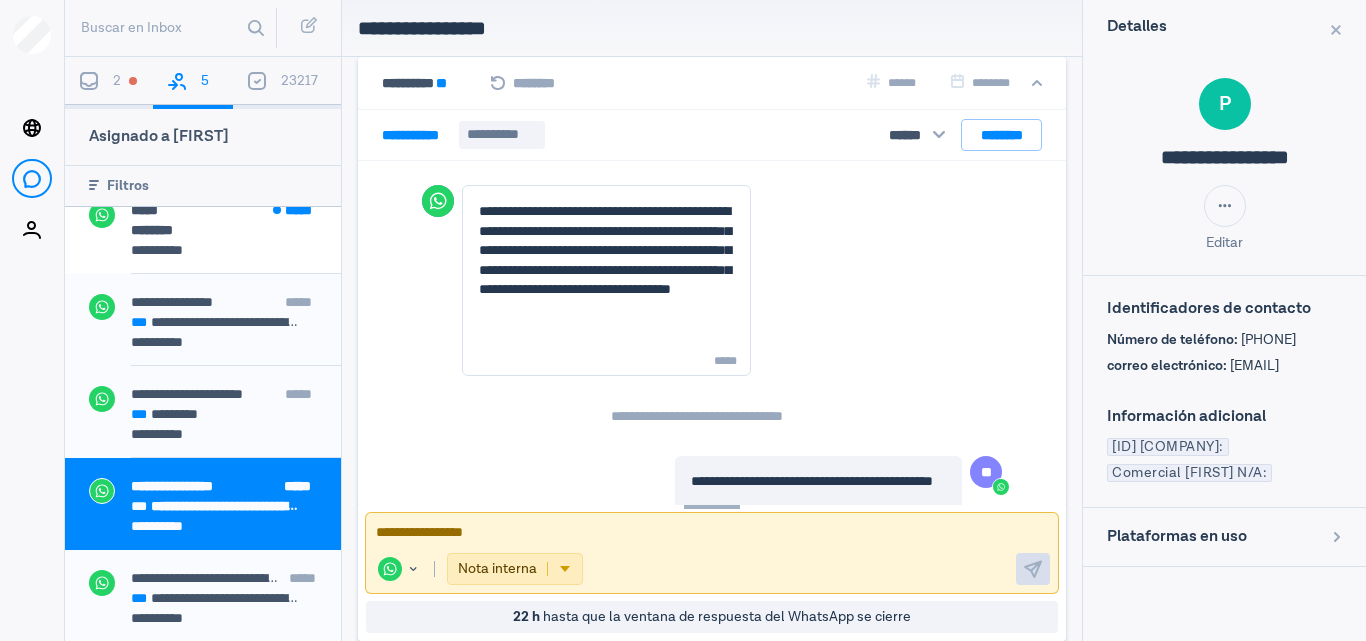 click at bounding box center [712, 533] 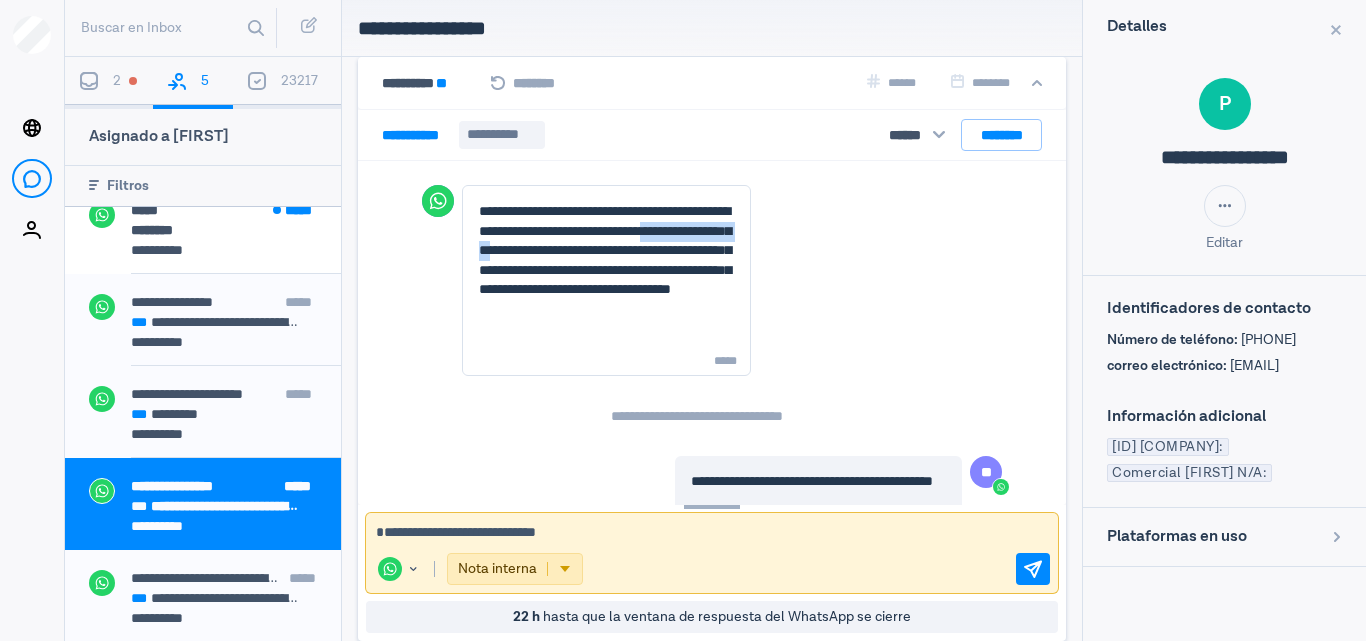 drag, startPoint x: 499, startPoint y: 243, endPoint x: 634, endPoint y: 243, distance: 135 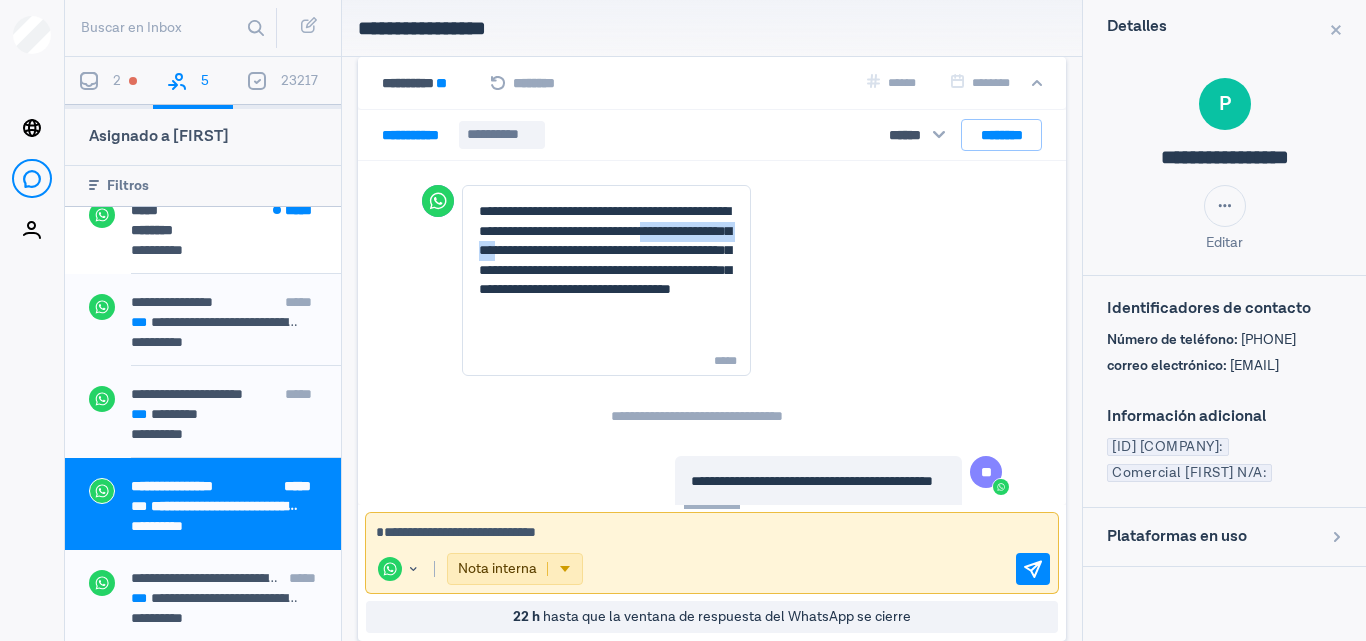 copy on "**********" 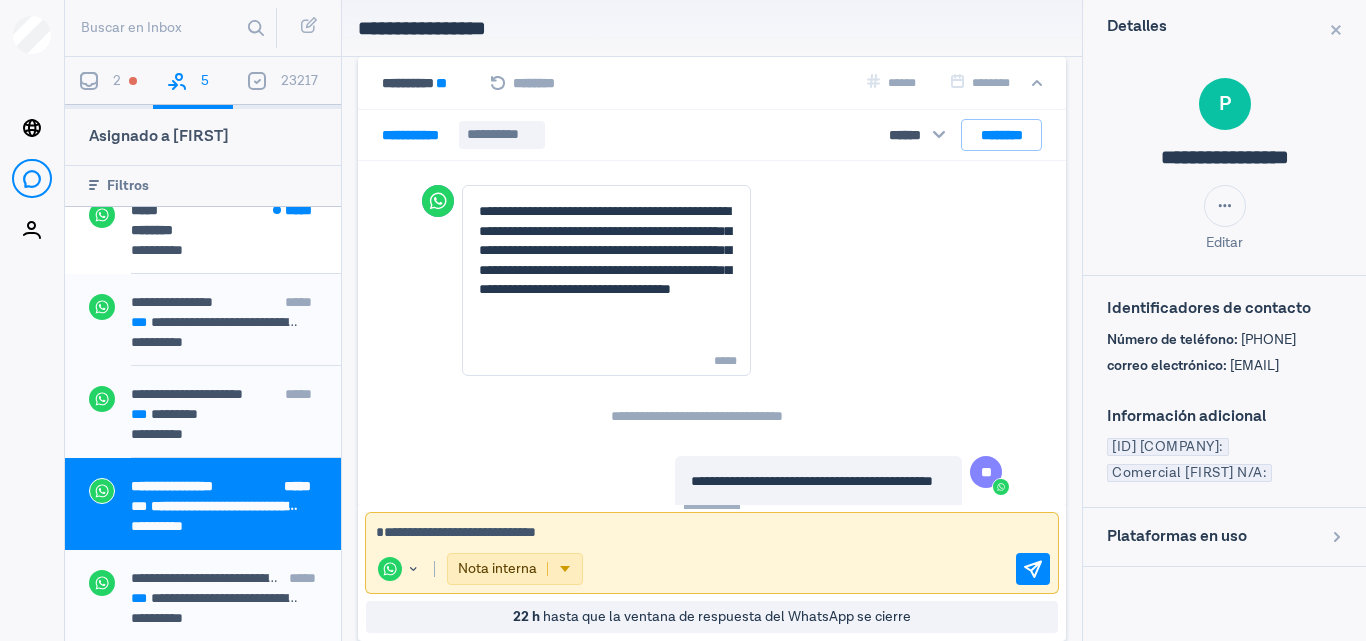click on "**********" at bounding box center [704, 533] 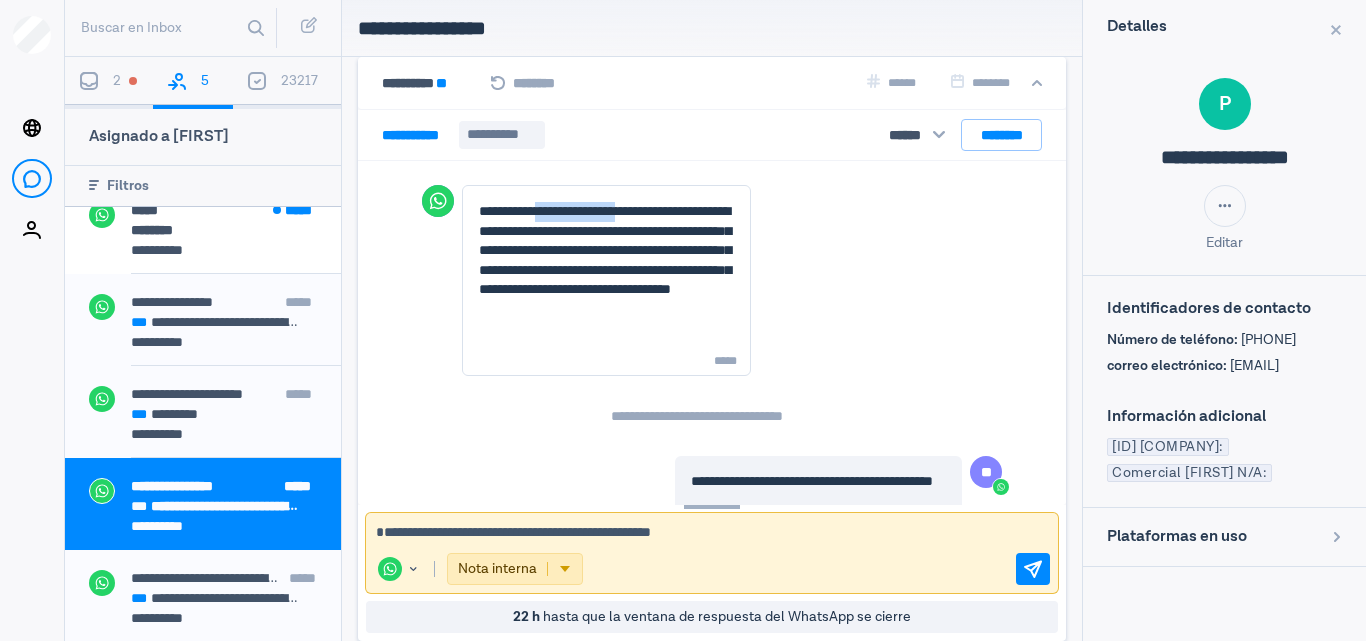 drag, startPoint x: 556, startPoint y: 207, endPoint x: 666, endPoint y: 207, distance: 110 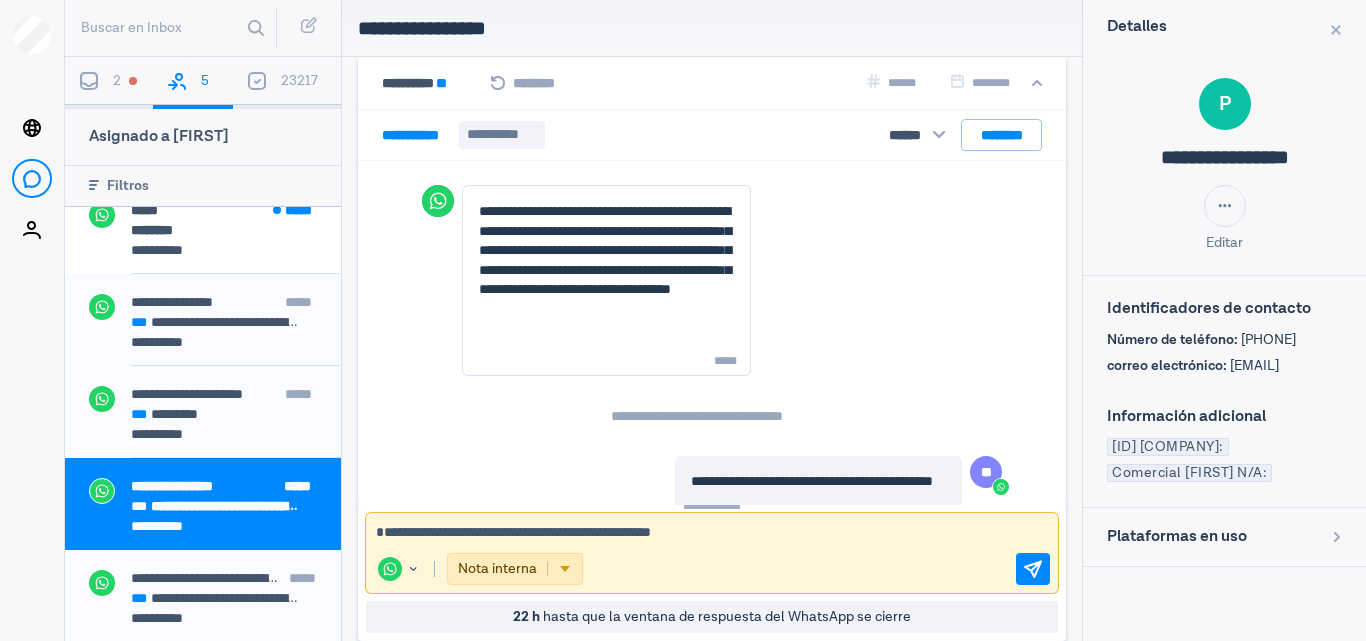 click on "**********" at bounding box center (704, 533) 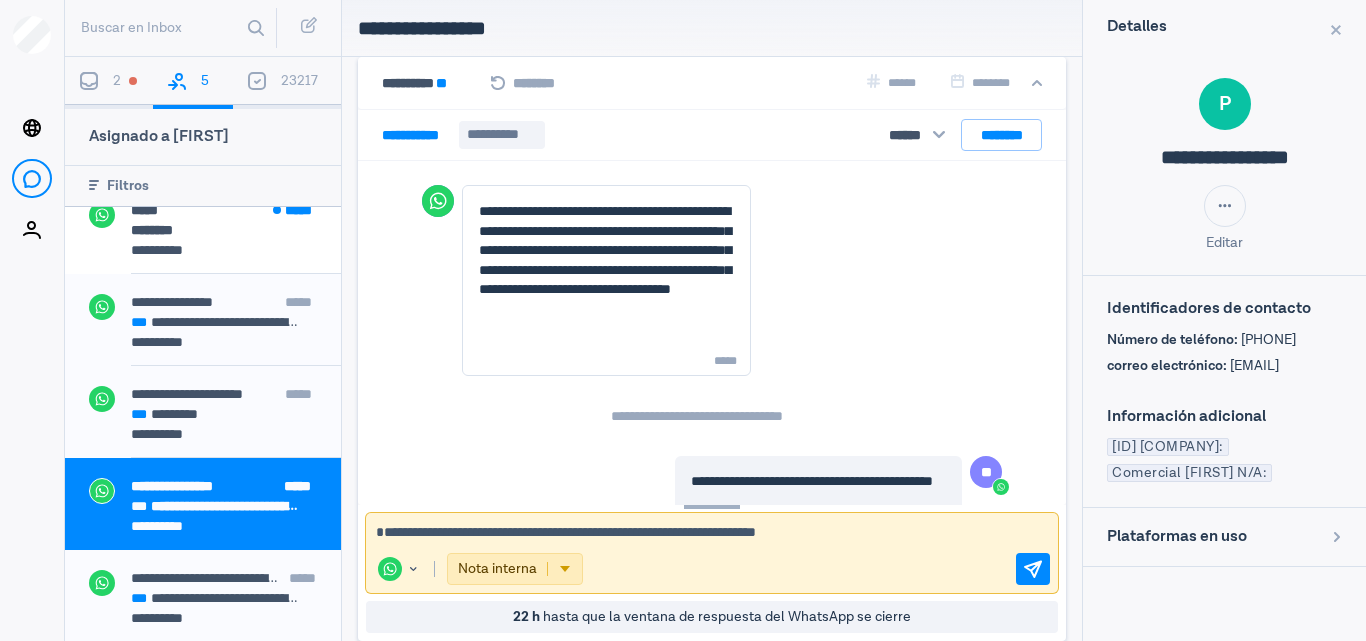 type on "**********" 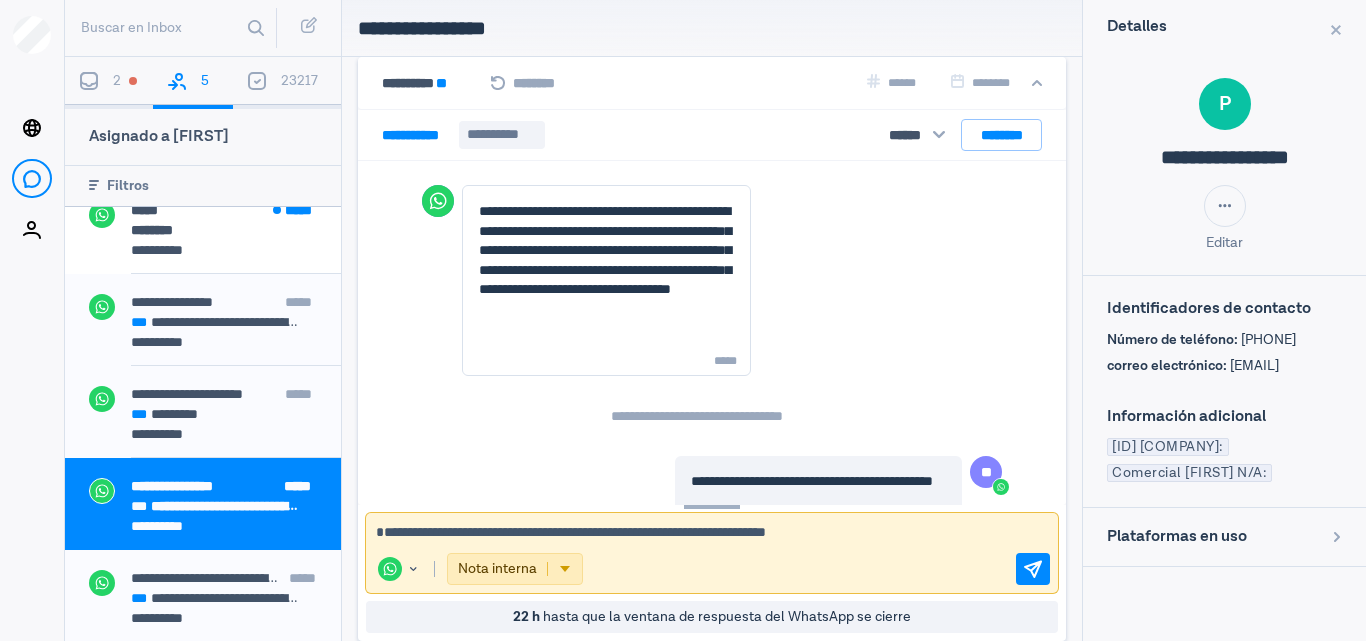 click on "**********" at bounding box center [704, 533] 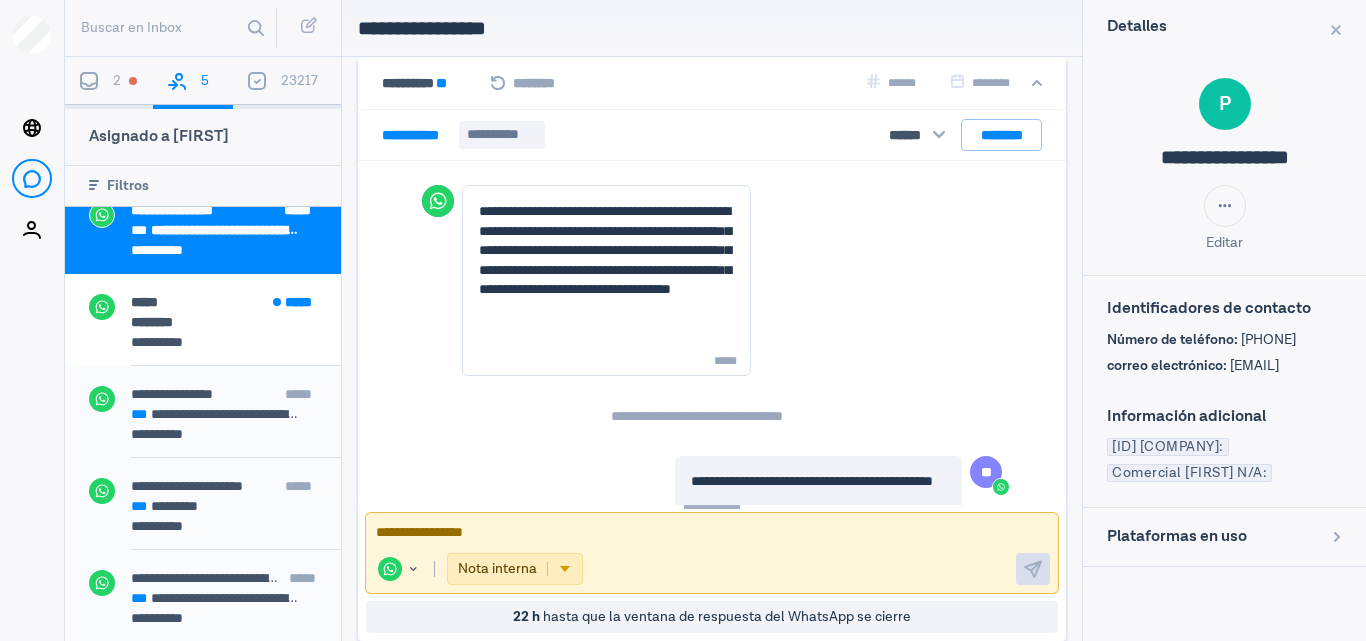 scroll, scrollTop: 2369, scrollLeft: 0, axis: vertical 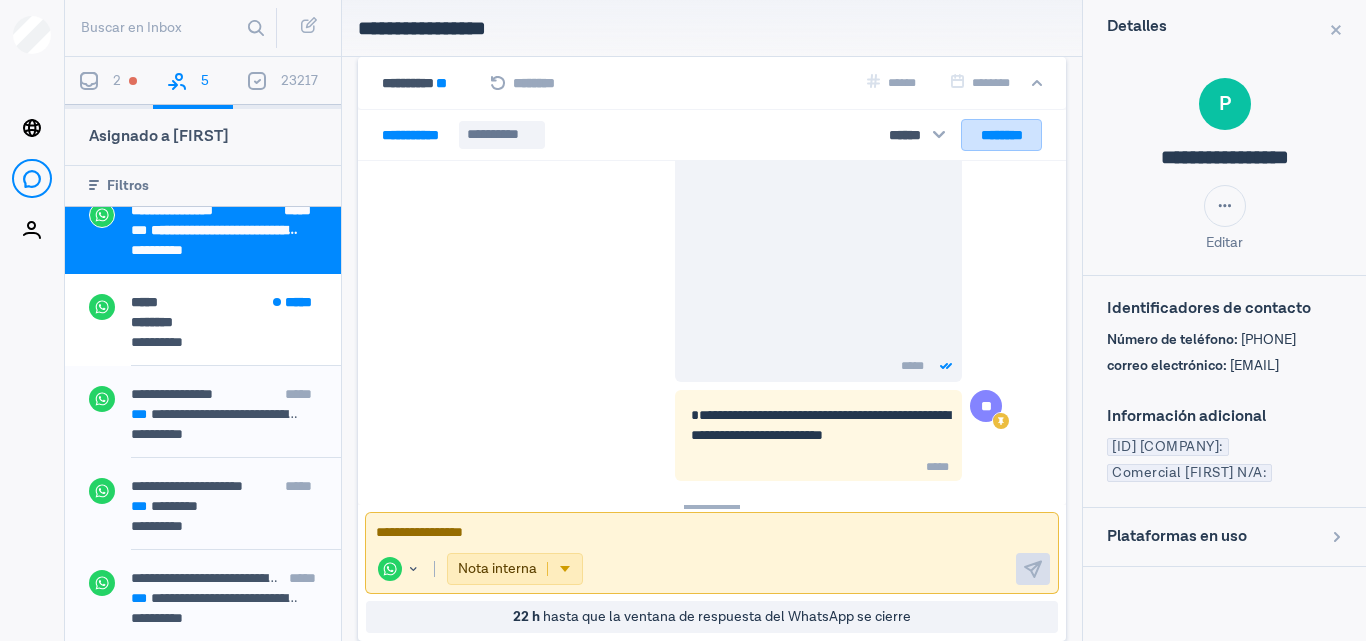 type 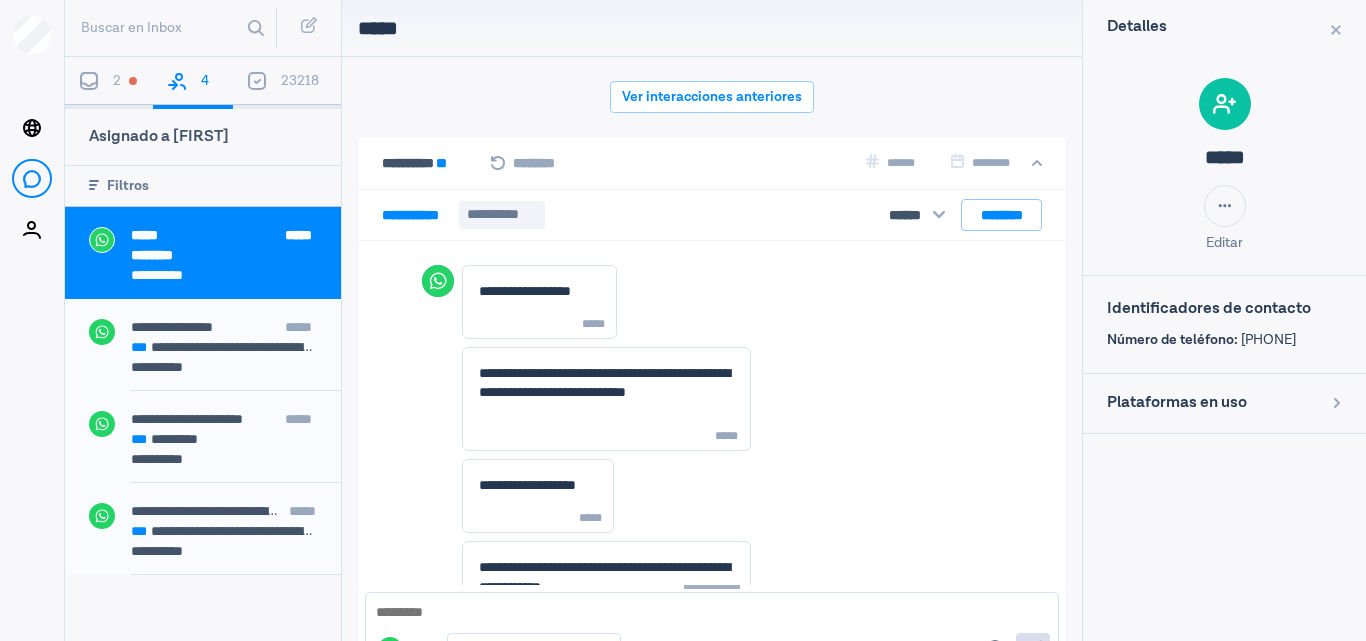 scroll, scrollTop: 0, scrollLeft: 0, axis: both 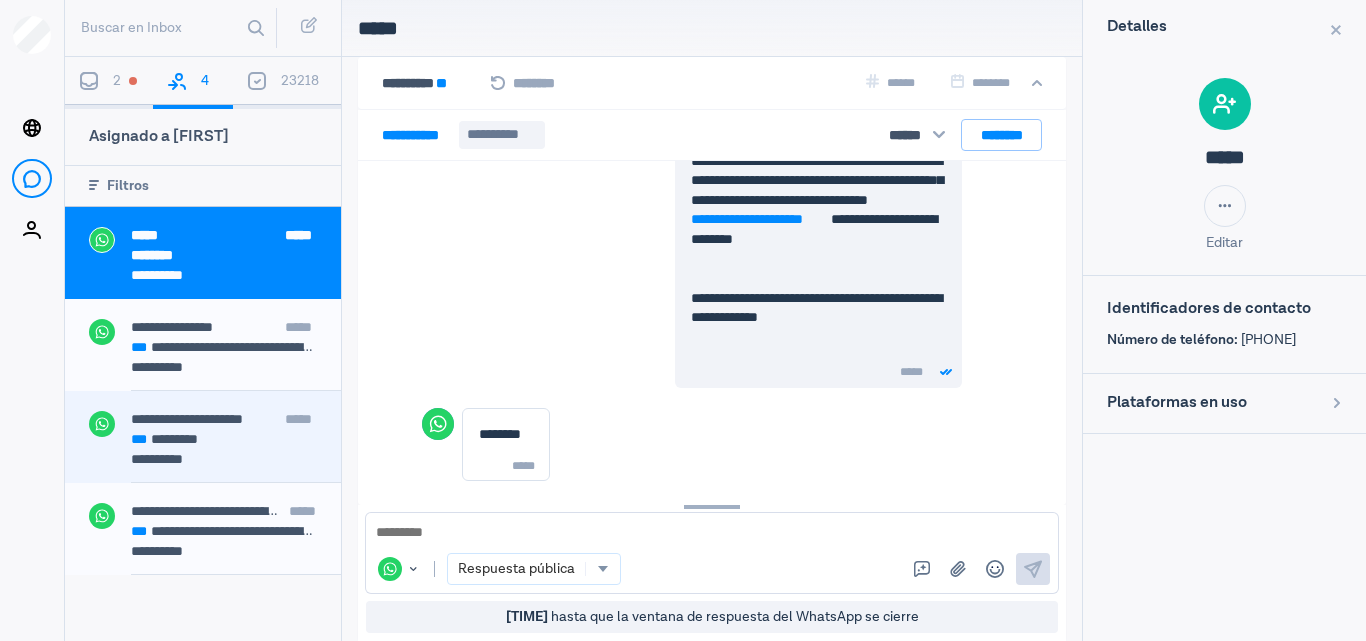 click on "**********" at bounding box center [166, 459] 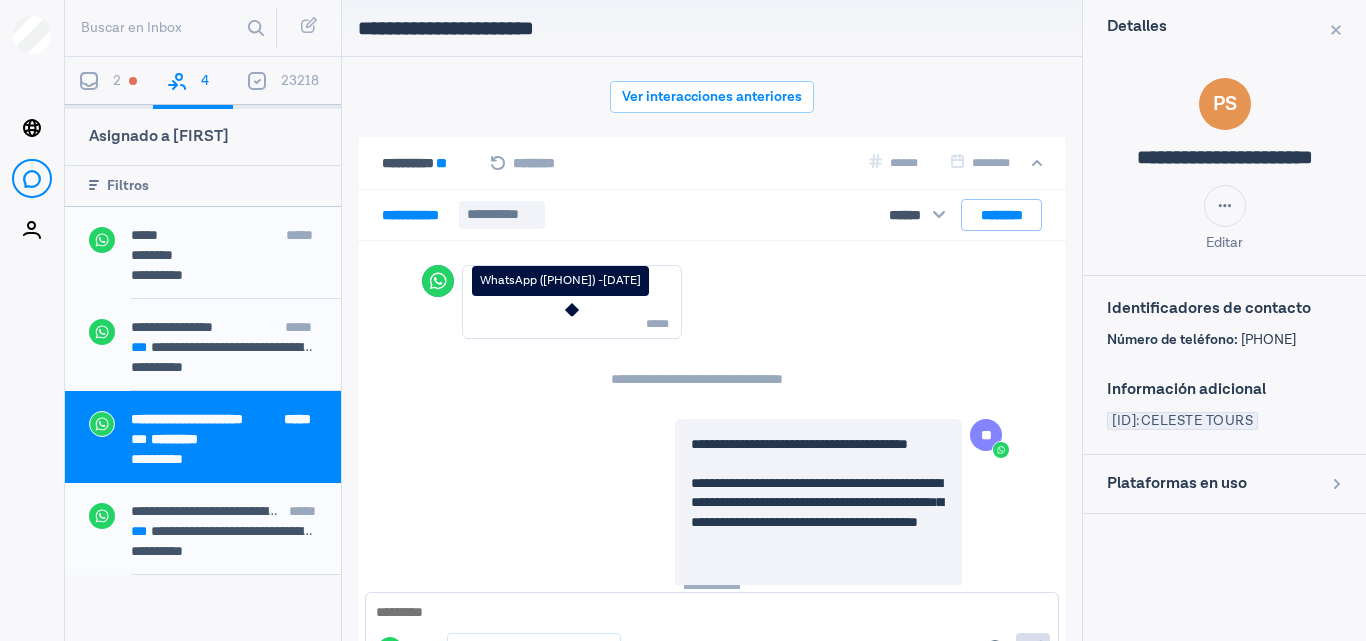 scroll, scrollTop: 945, scrollLeft: 0, axis: vertical 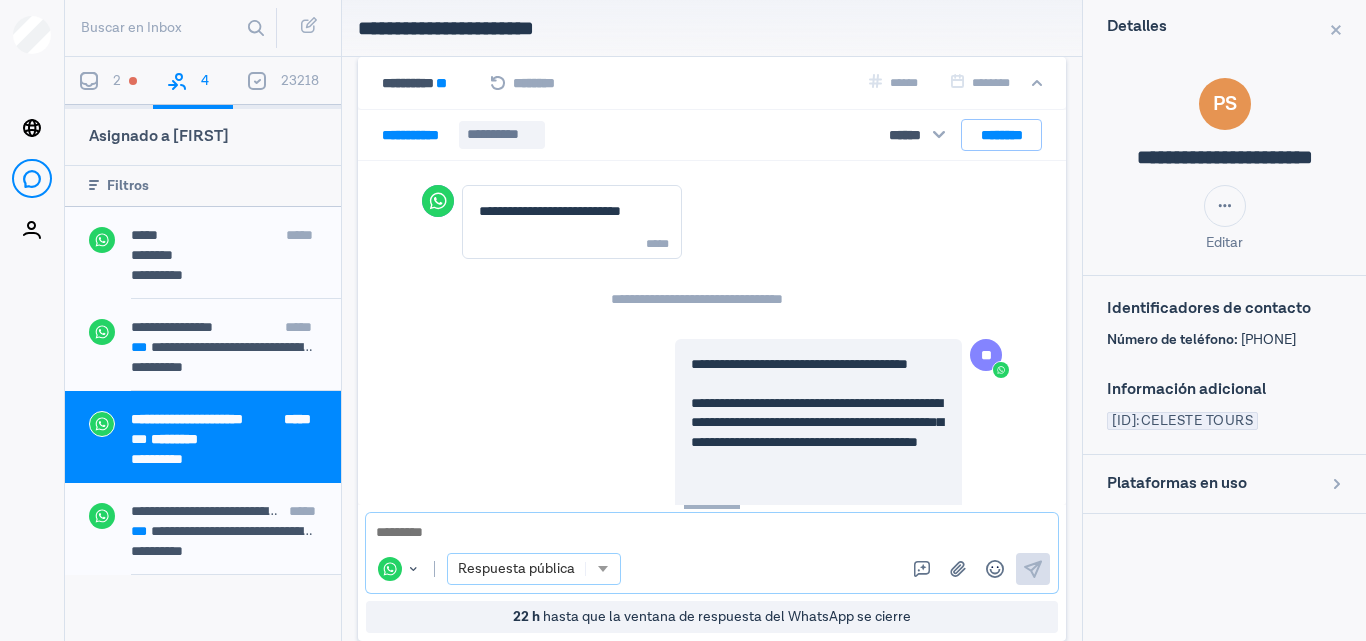 click at bounding box center [602, 569] 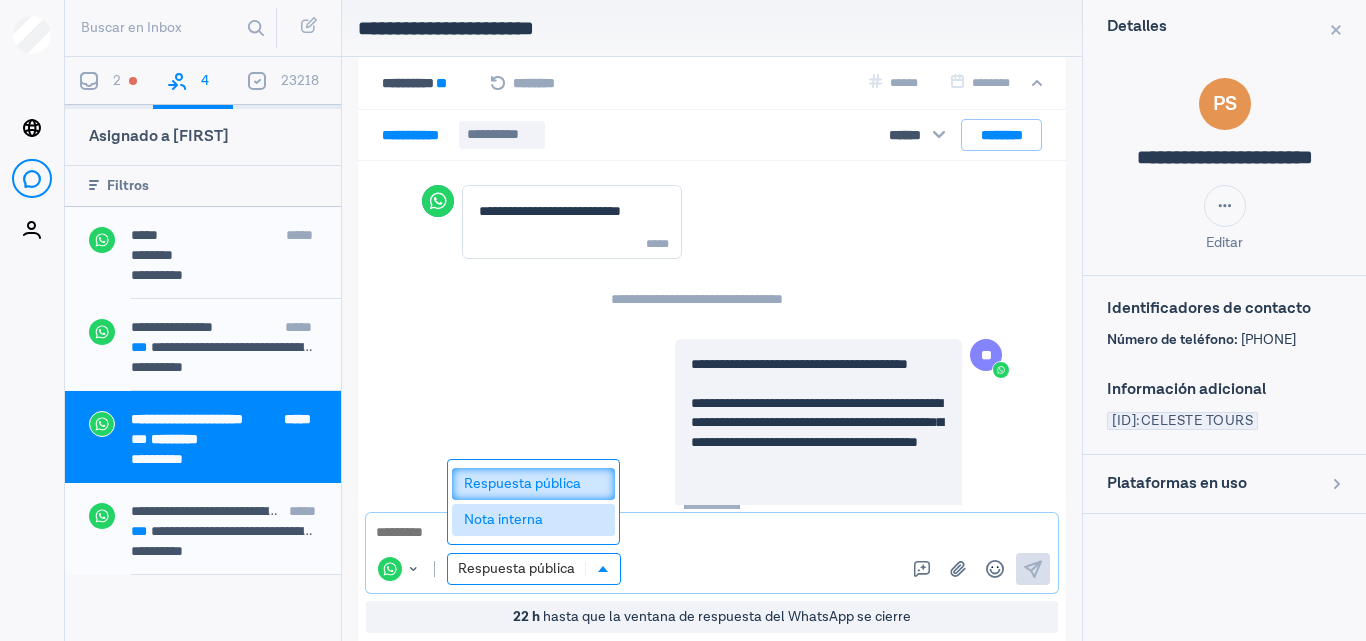 click on "Nota interna" at bounding box center [533, 520] 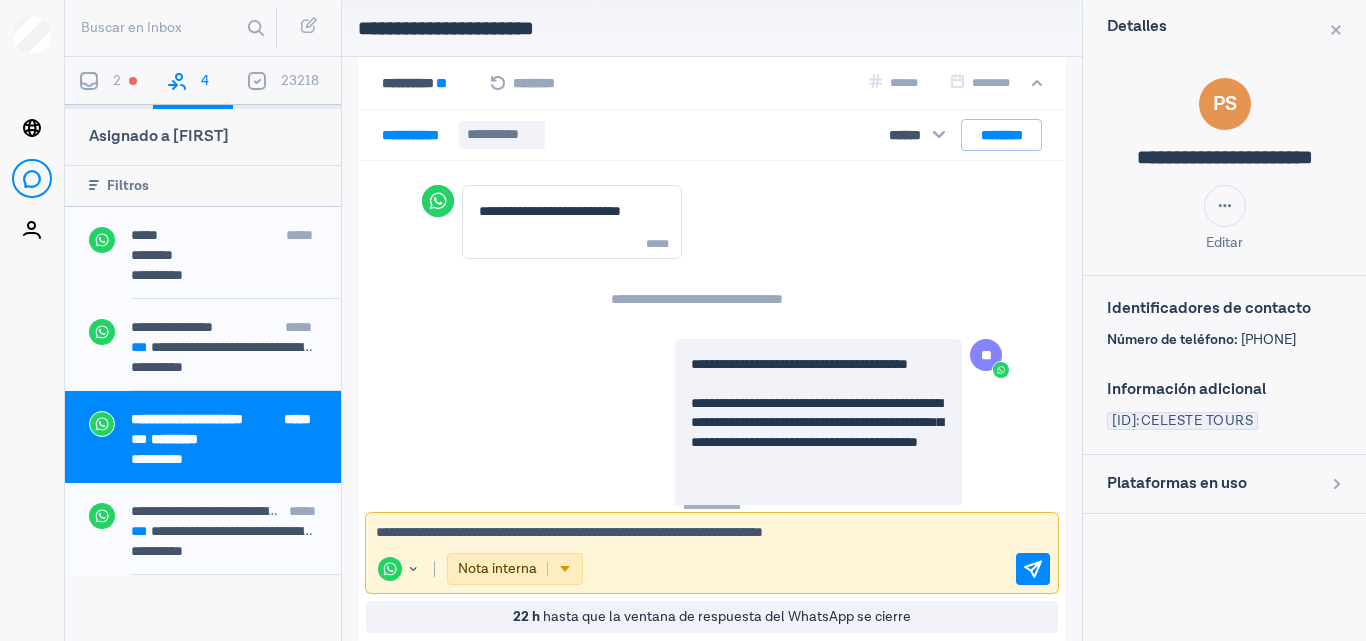 type on "**********" 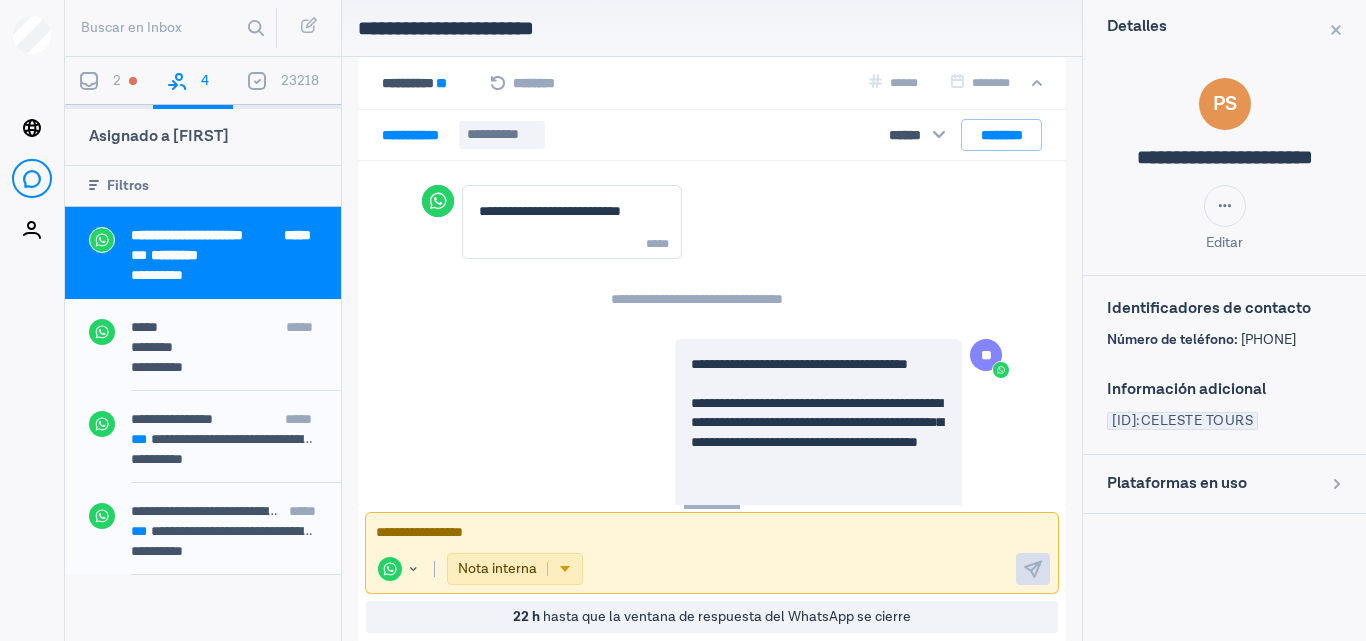 scroll, scrollTop: 1064, scrollLeft: 0, axis: vertical 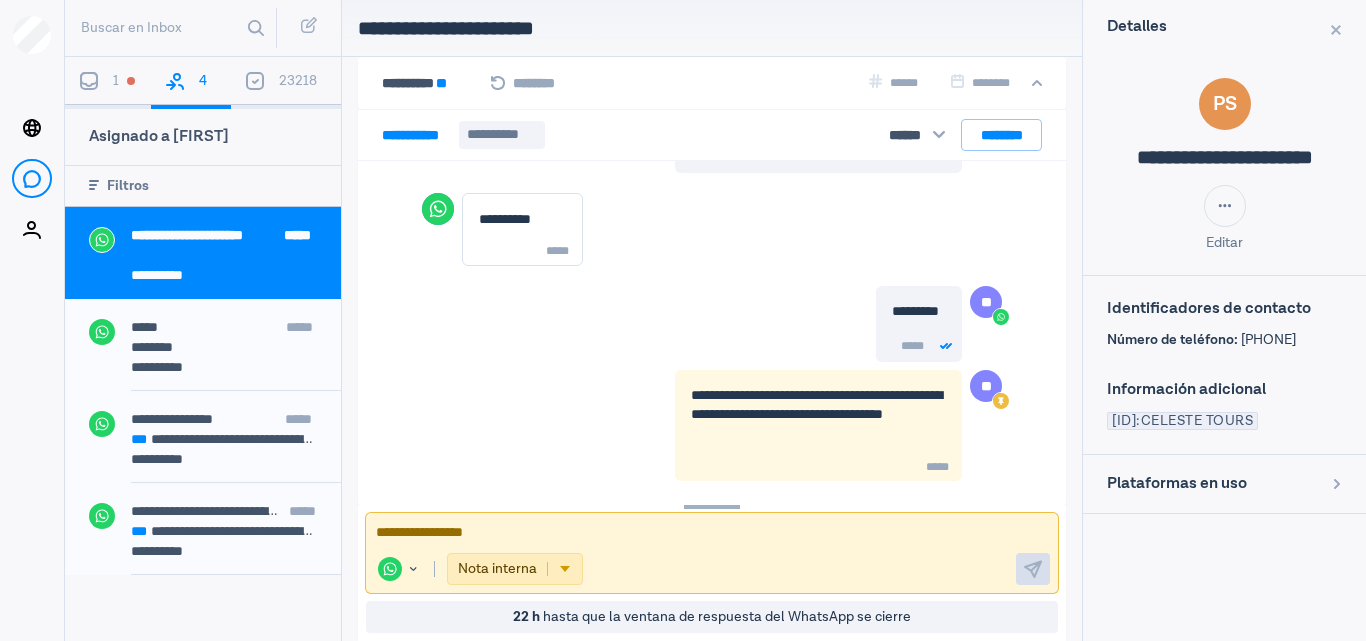 drag, startPoint x: 1191, startPoint y: 412, endPoint x: 1362, endPoint y: 403, distance: 171.23668 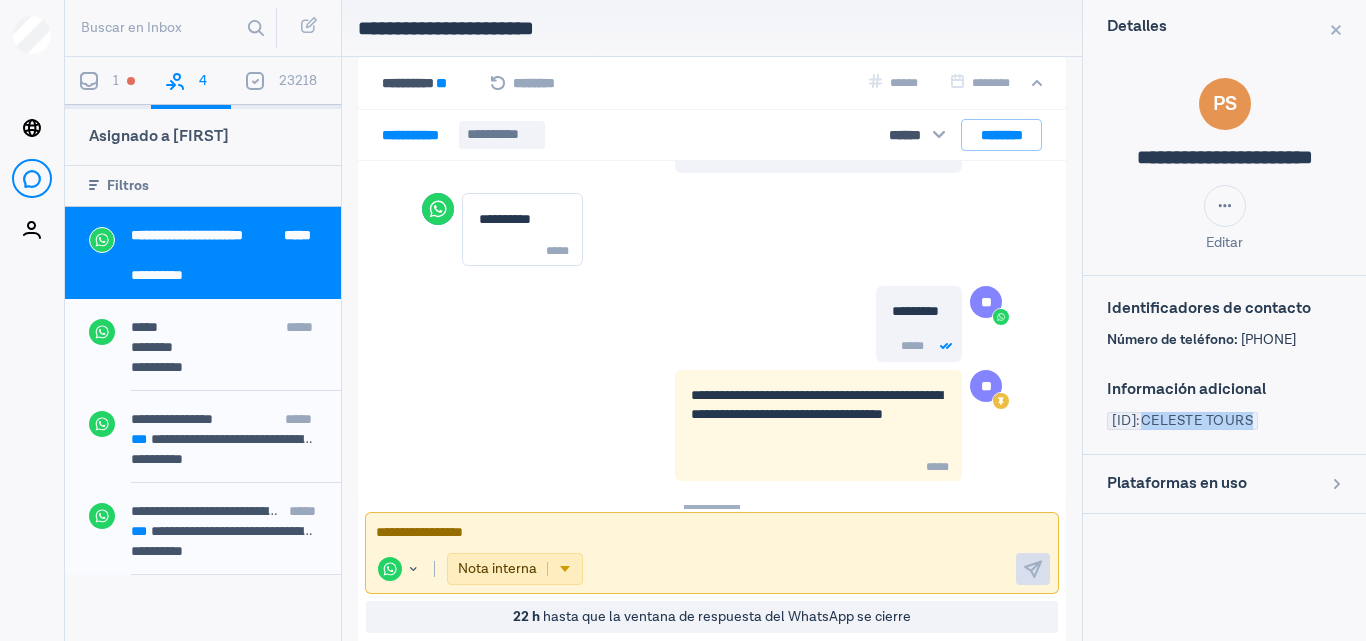 drag, startPoint x: 1185, startPoint y: 423, endPoint x: 1302, endPoint y: 418, distance: 117.10679 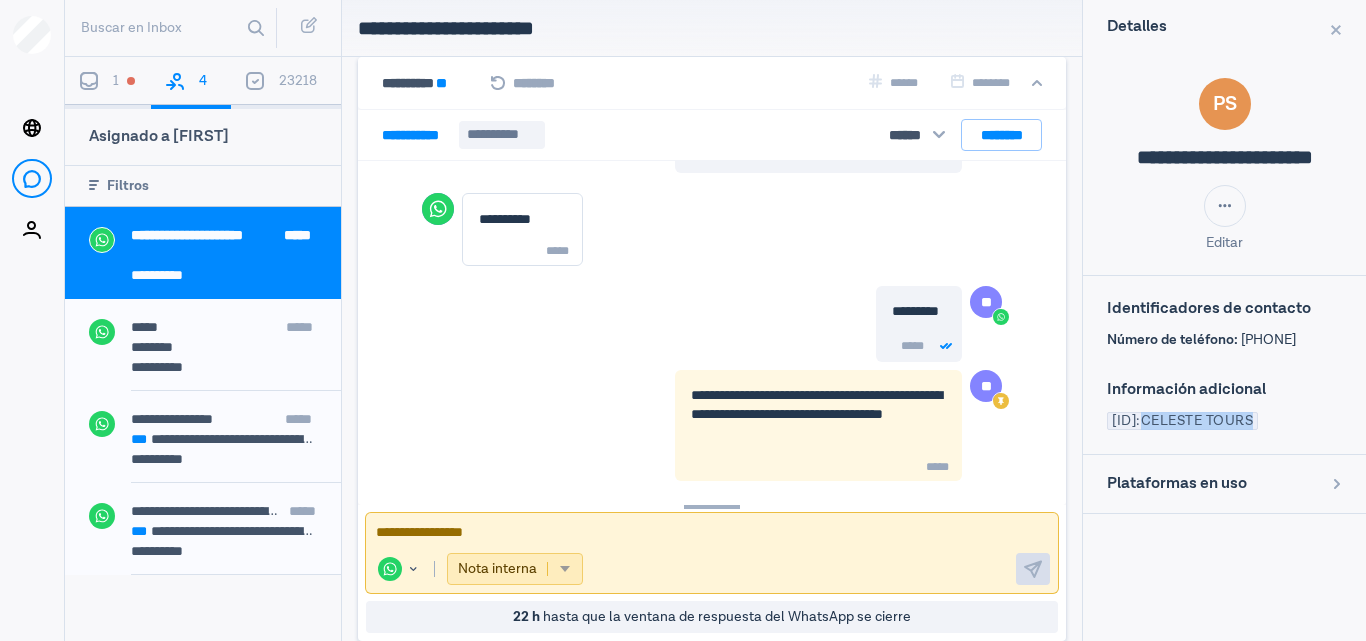 click at bounding box center [565, 569] 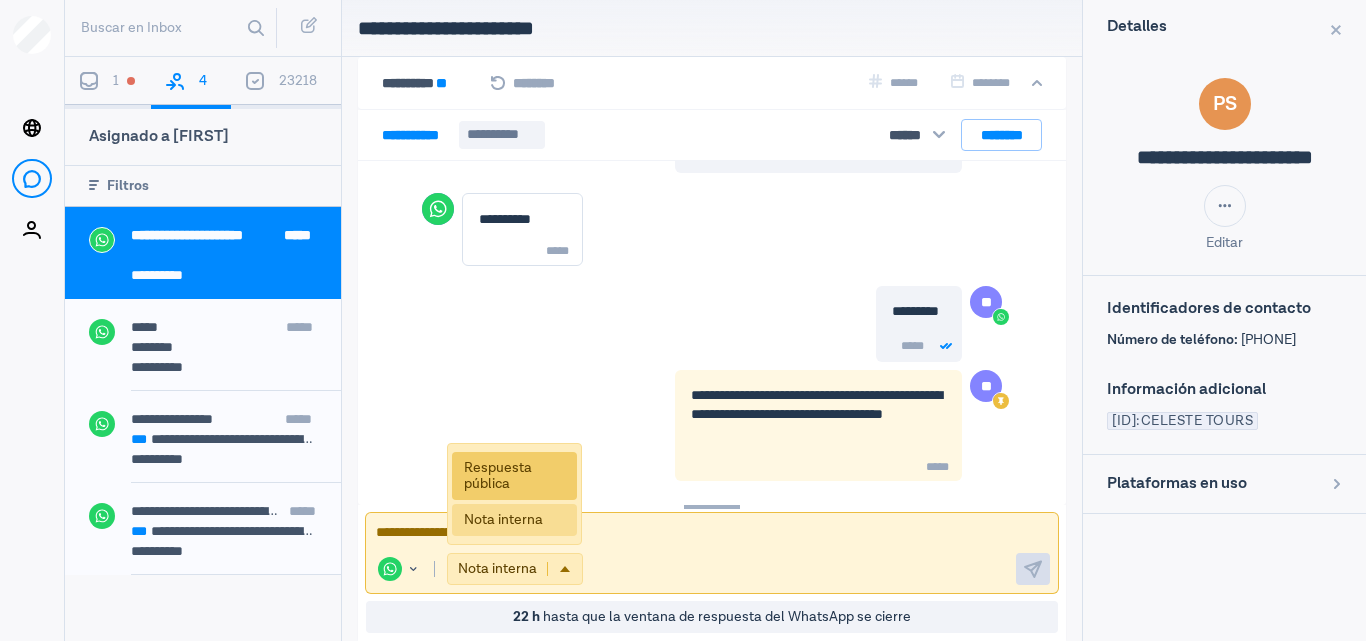 click on "Respuesta pública" at bounding box center [514, 476] 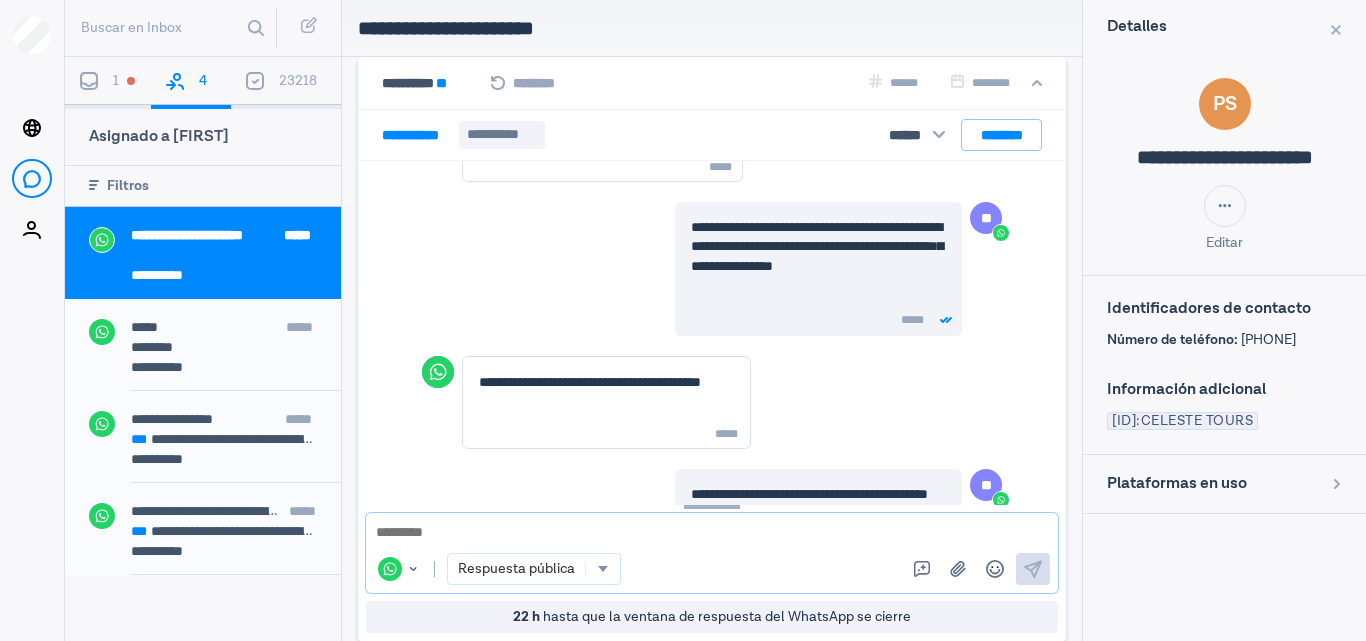scroll, scrollTop: 664, scrollLeft: 0, axis: vertical 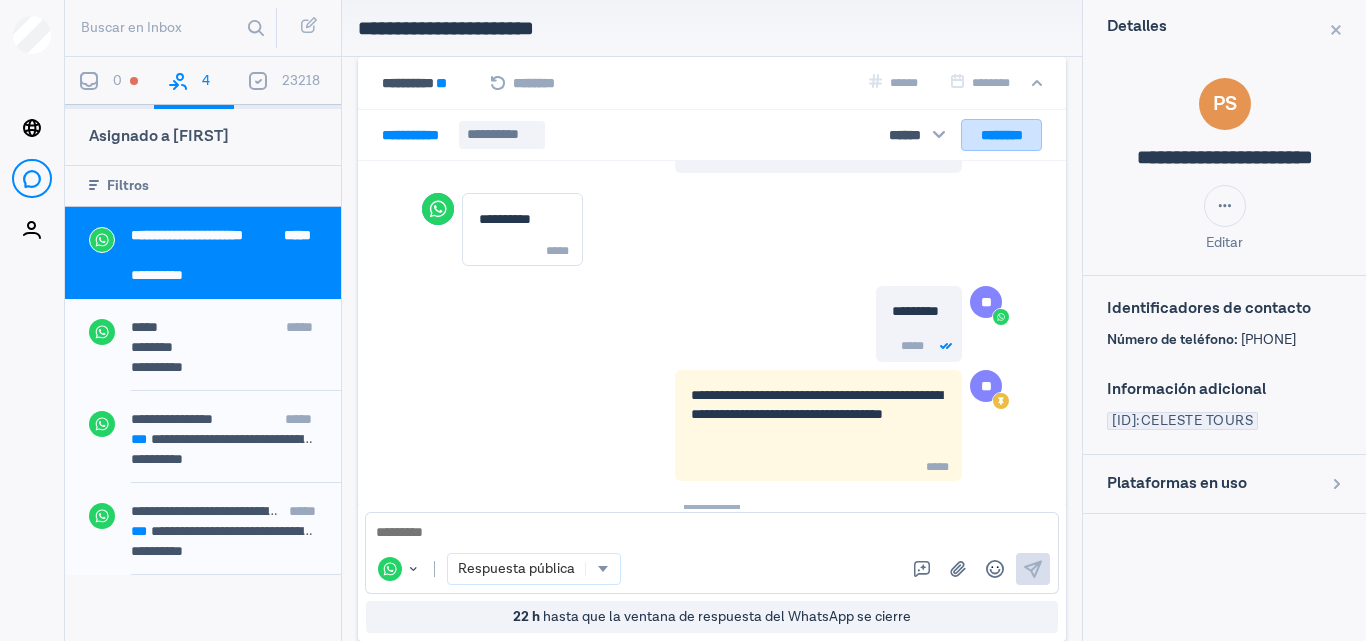 click on "********" at bounding box center (1001, 135) 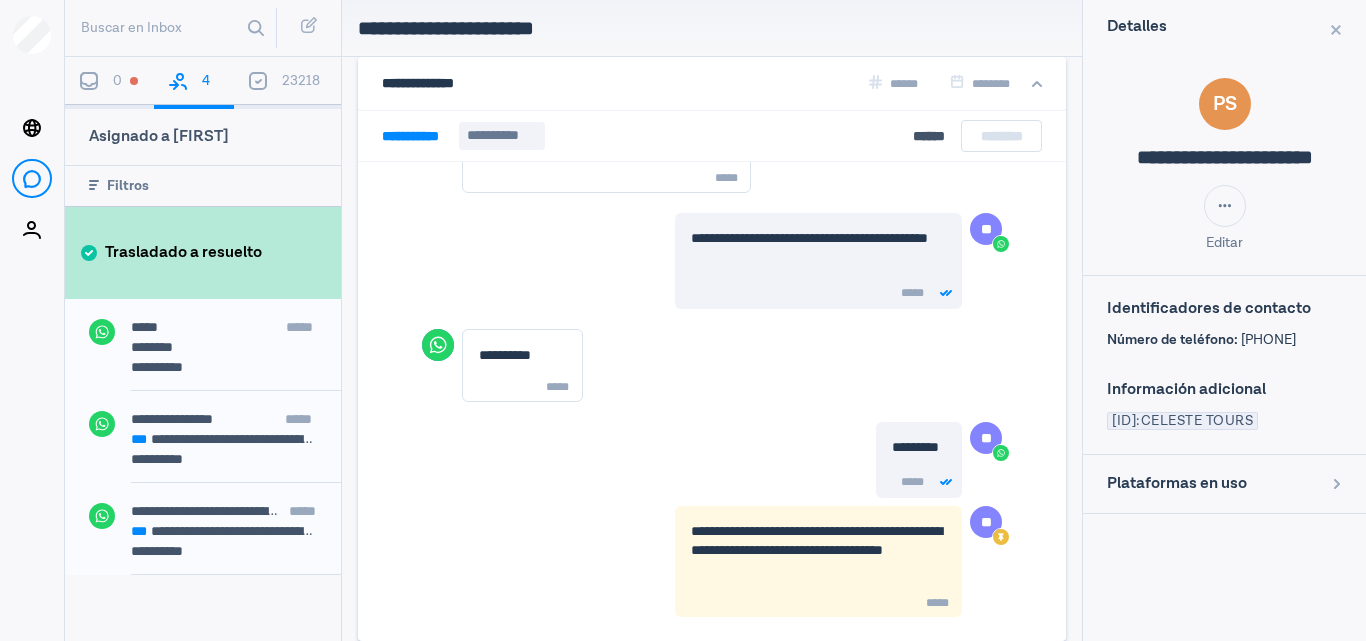 scroll, scrollTop: 929, scrollLeft: 0, axis: vertical 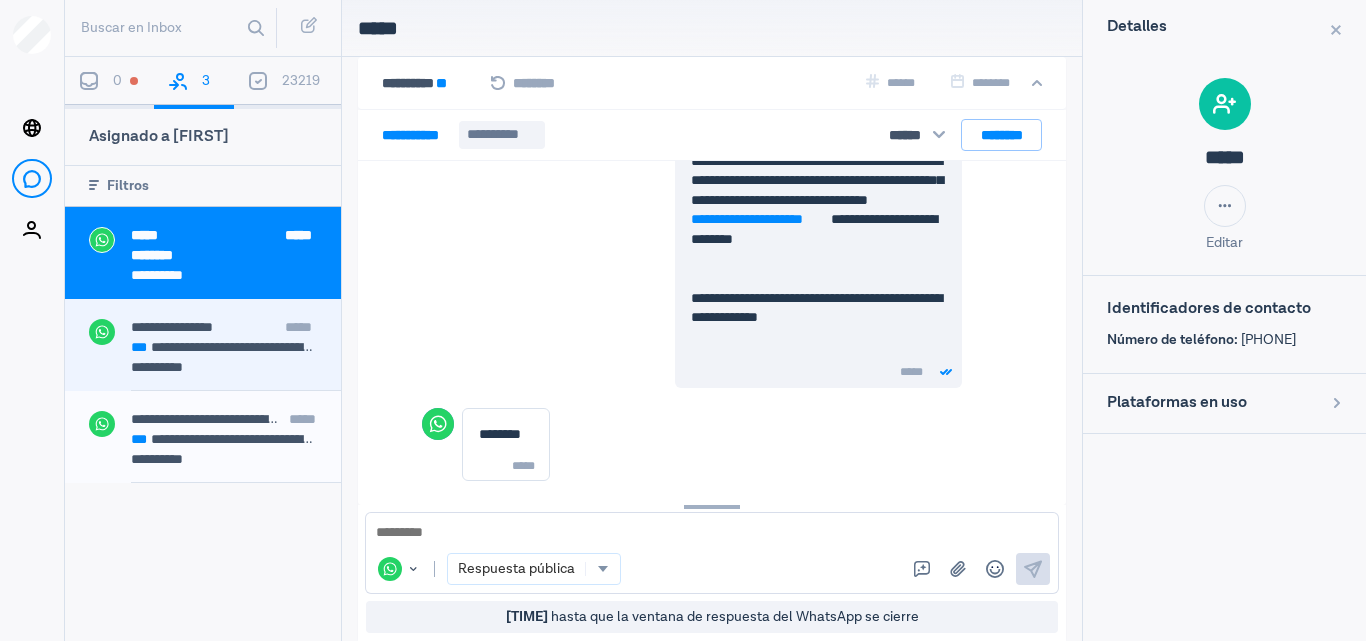 click on "**********" at bounding box center [172, 327] 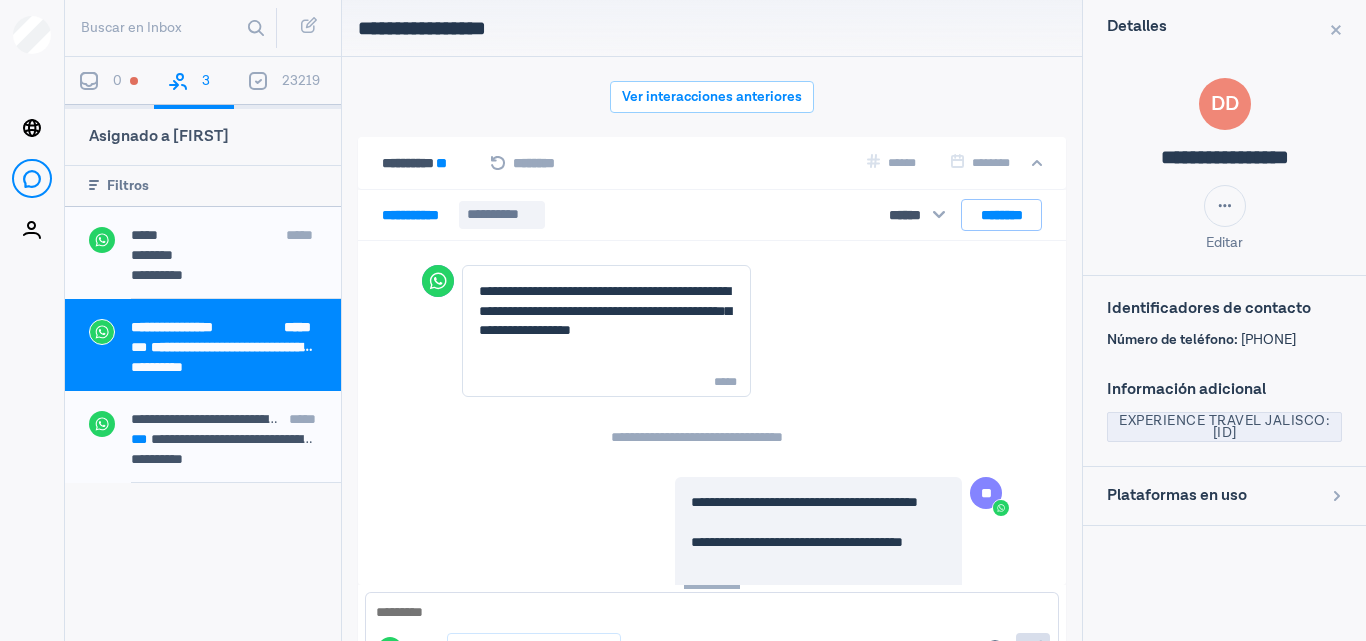 scroll, scrollTop: 80, scrollLeft: 0, axis: vertical 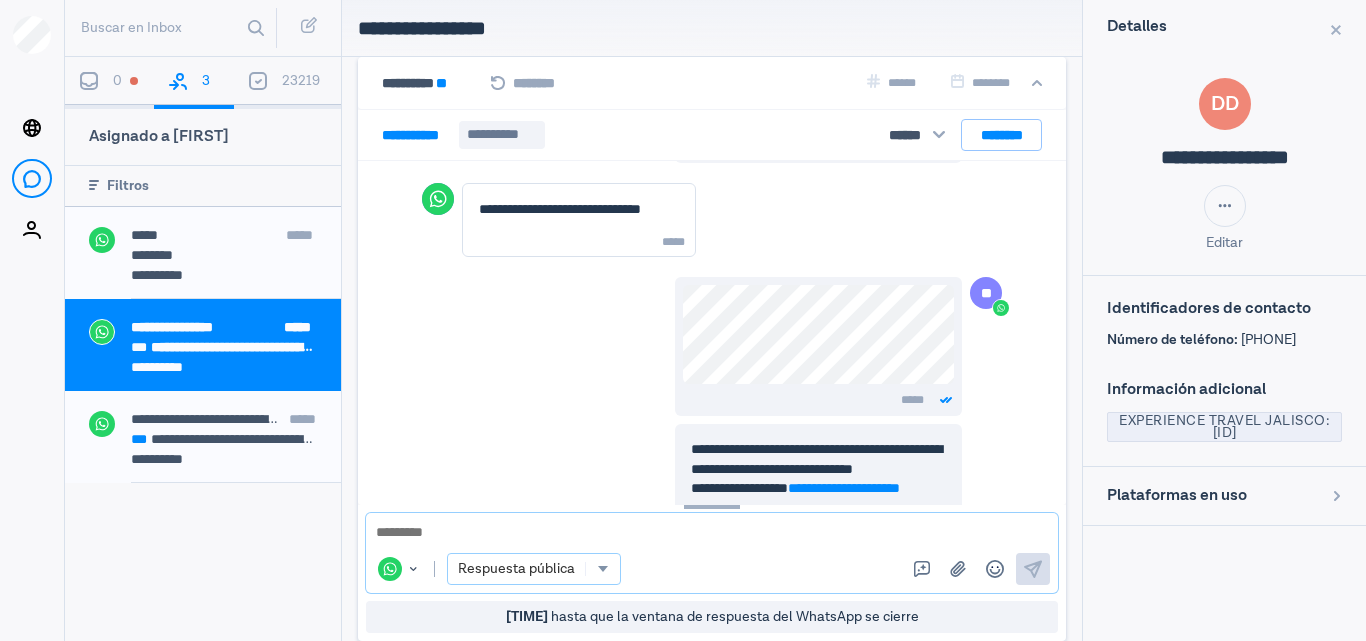 click at bounding box center (602, 569) 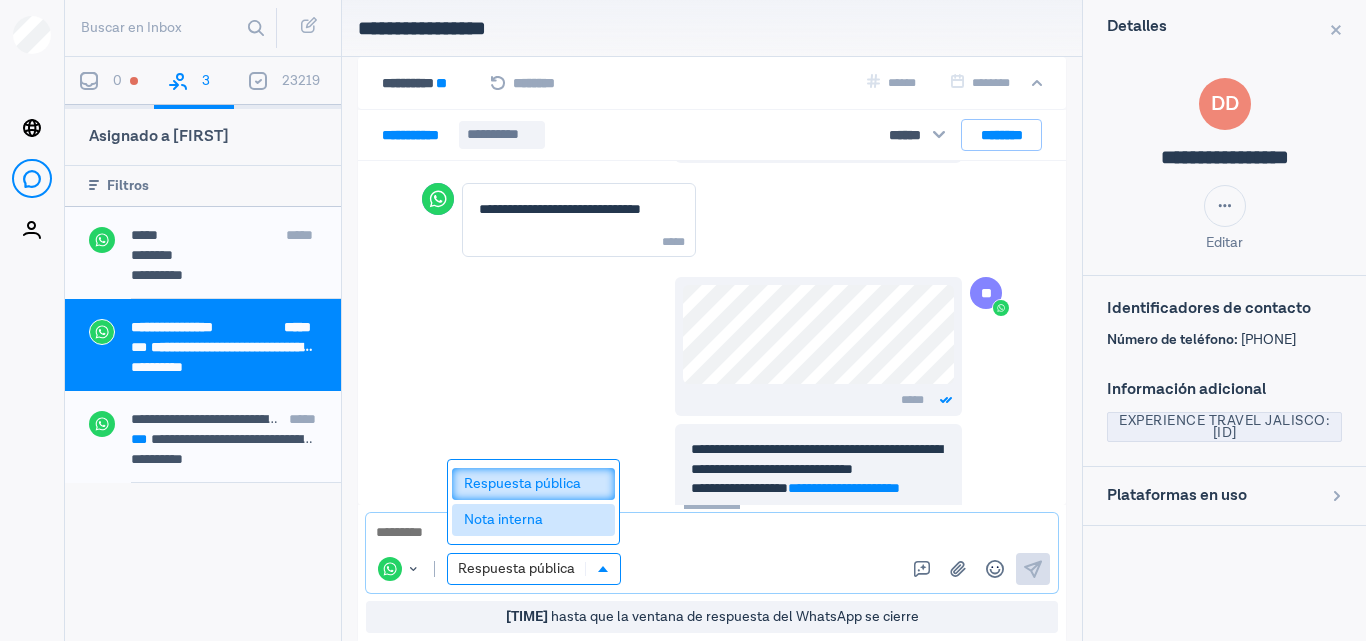 click on "Nota interna" at bounding box center [533, 520] 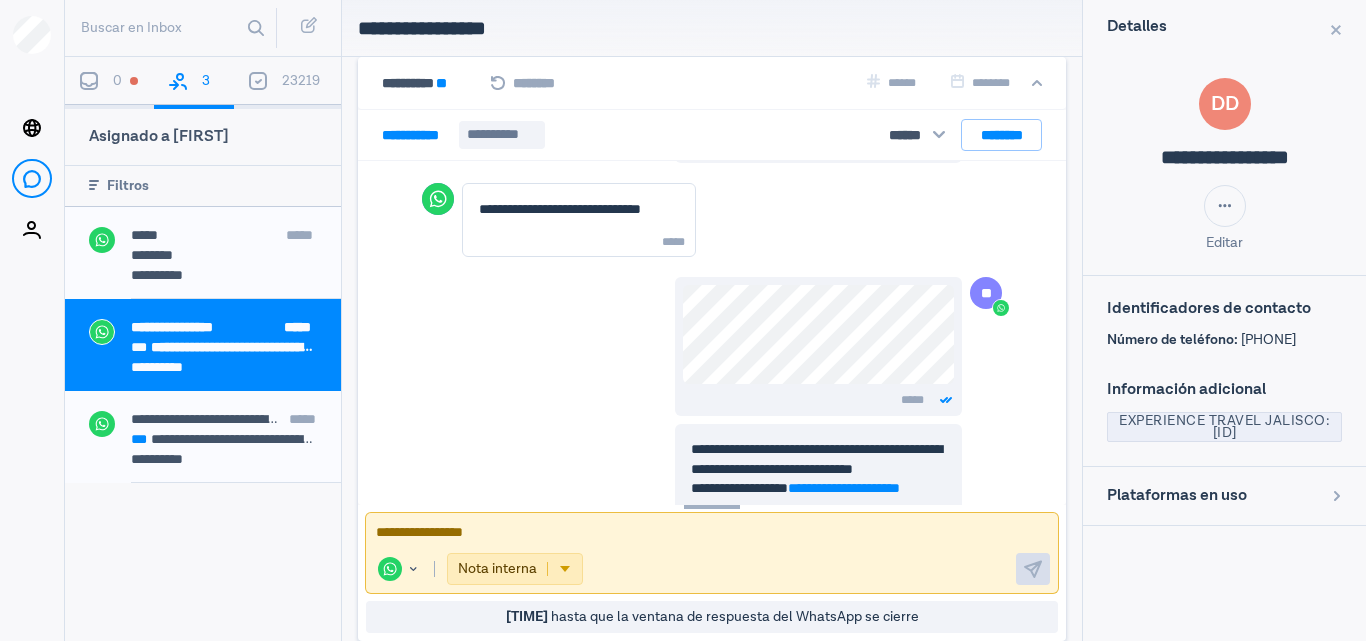 click at bounding box center (712, 533) 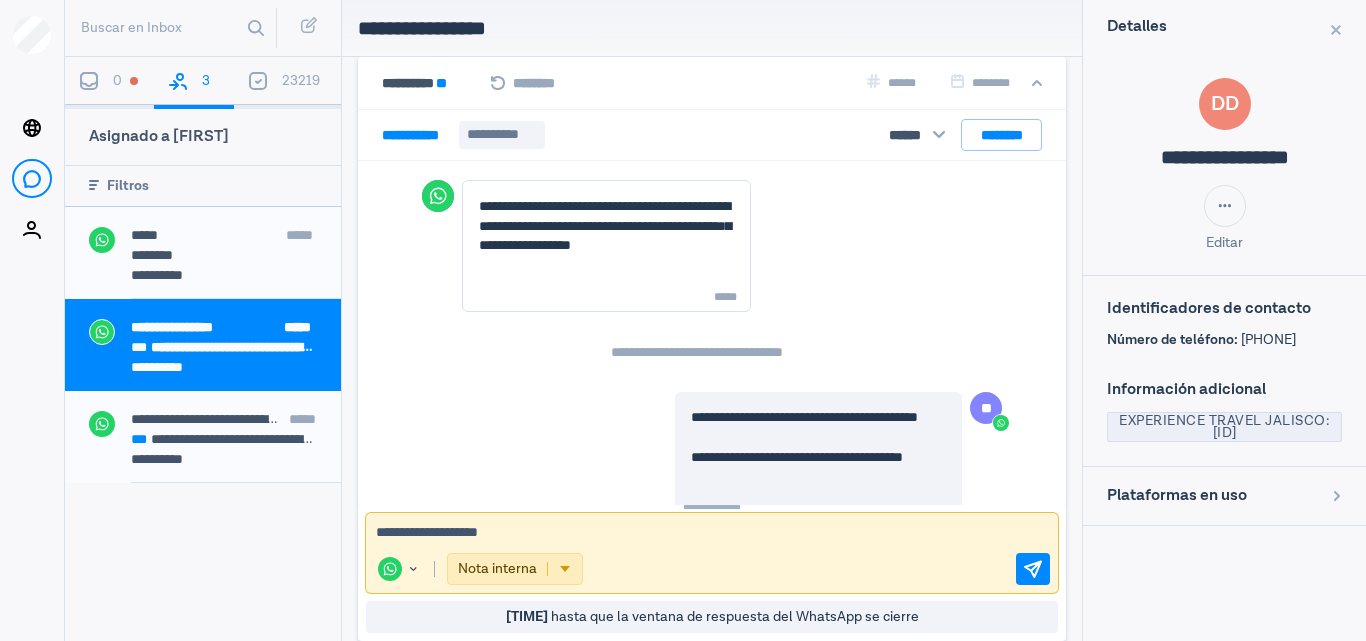 scroll, scrollTop: 0, scrollLeft: 0, axis: both 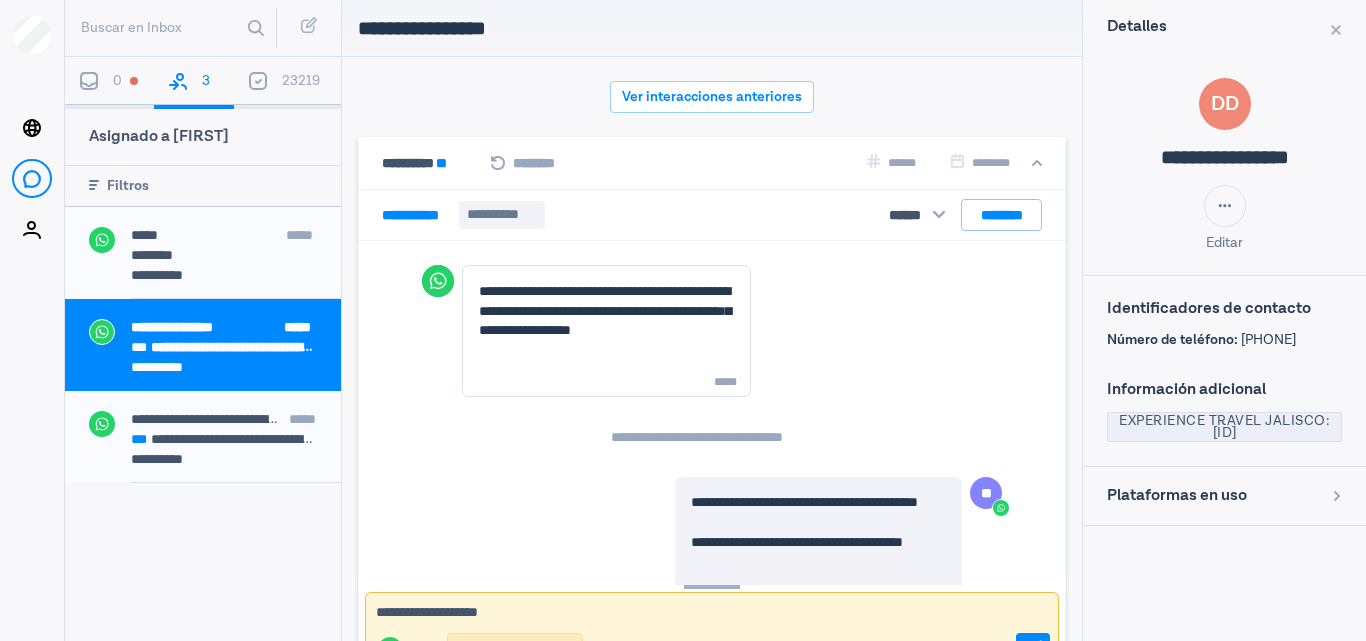 type on "**********" 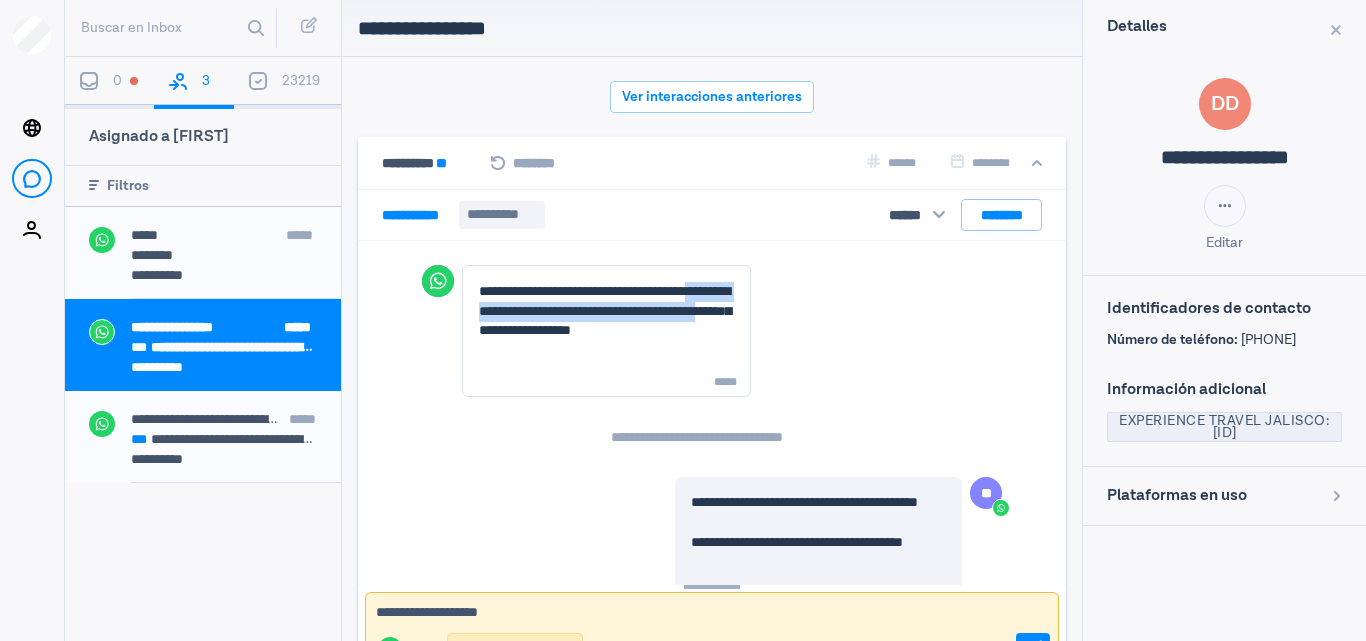 drag, startPoint x: 478, startPoint y: 314, endPoint x: 578, endPoint y: 328, distance: 100.97524 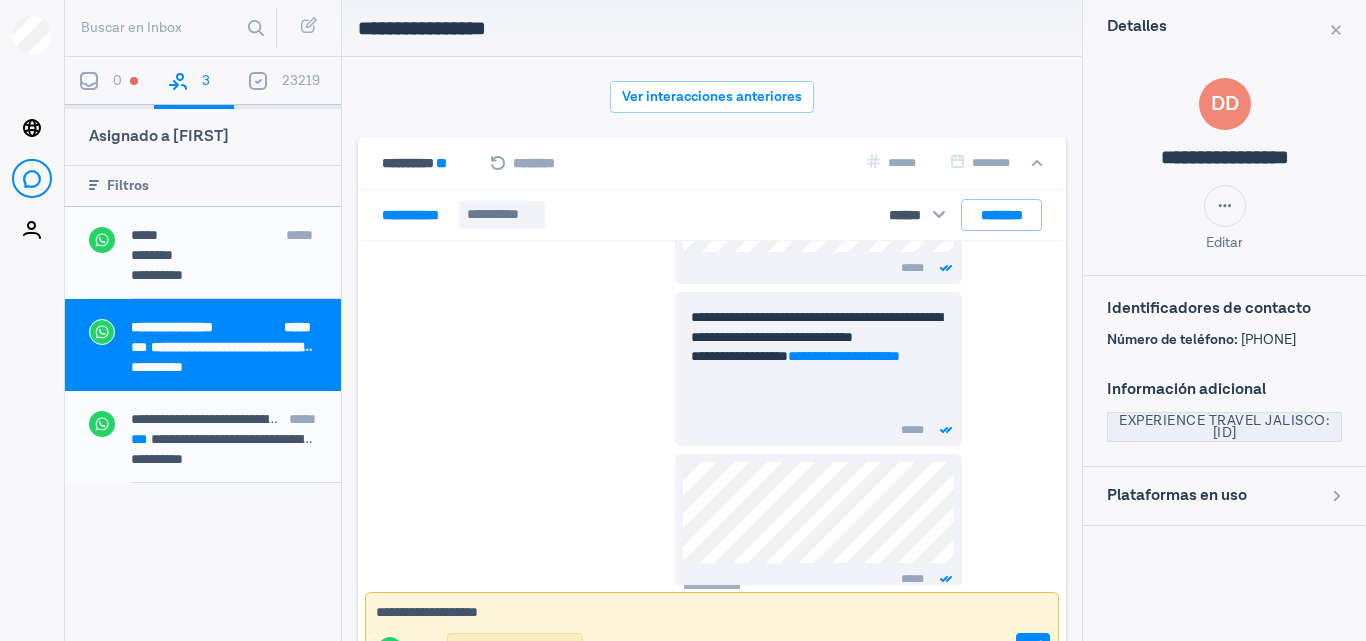 scroll, scrollTop: 1288, scrollLeft: 0, axis: vertical 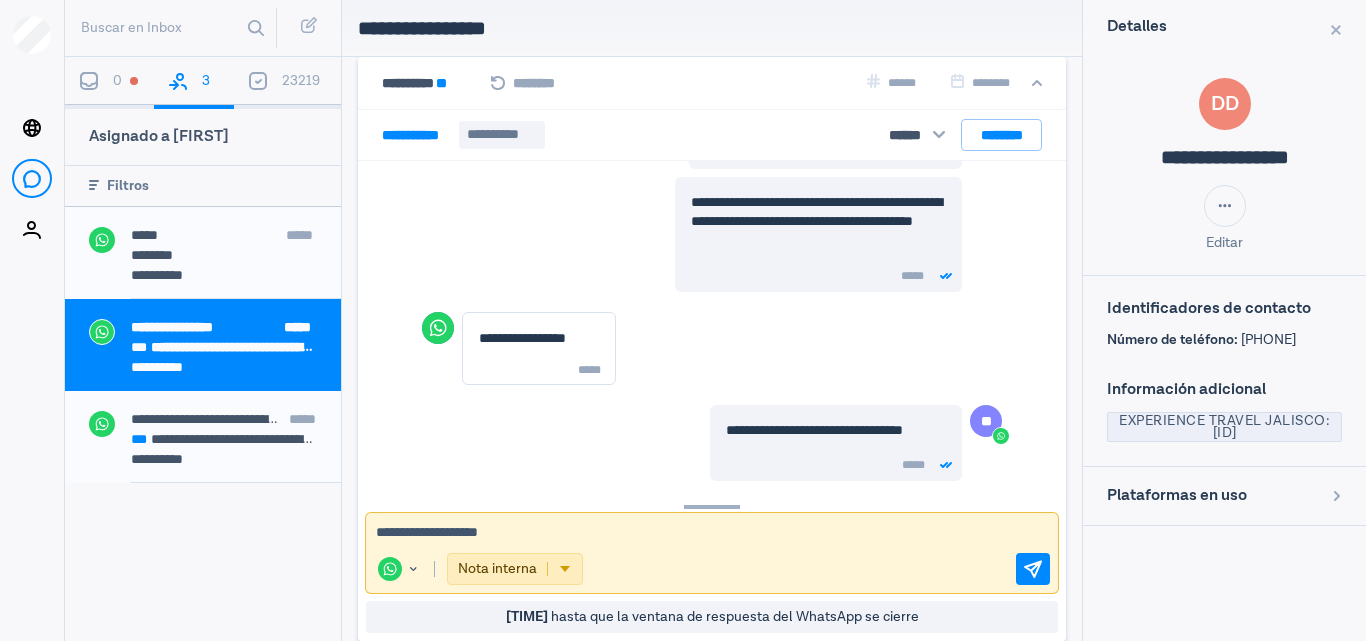 click on "**********" at bounding box center (704, 533) 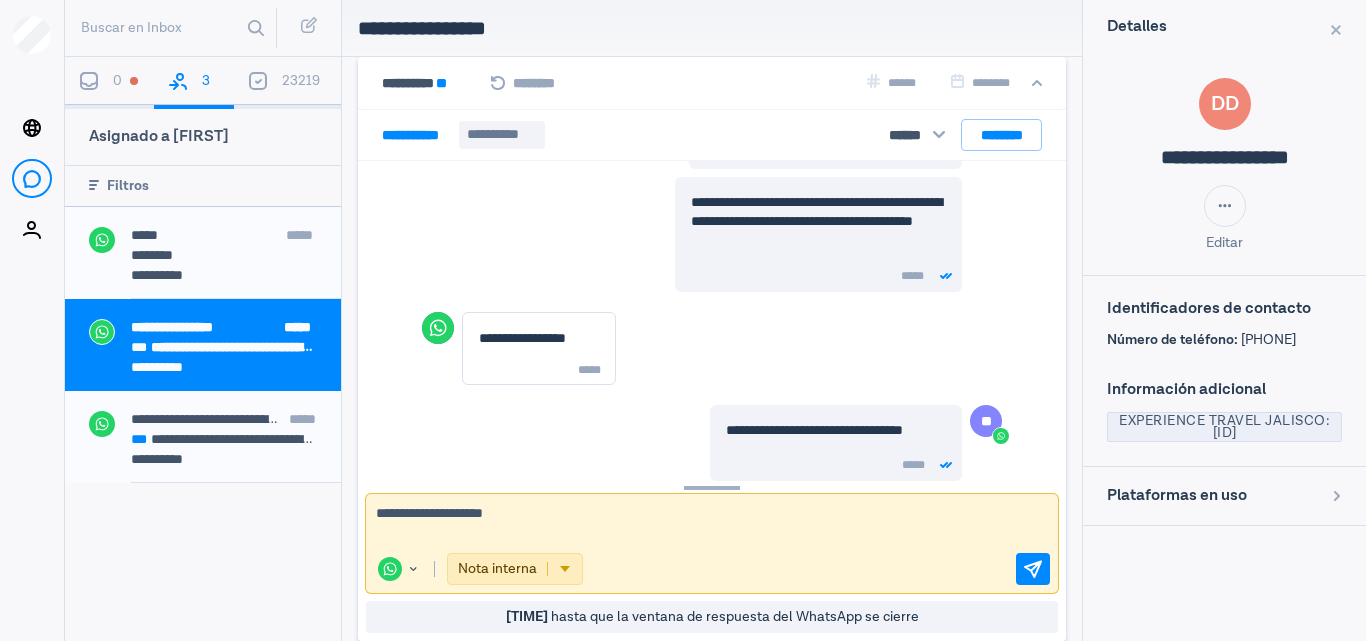 paste on "**********" 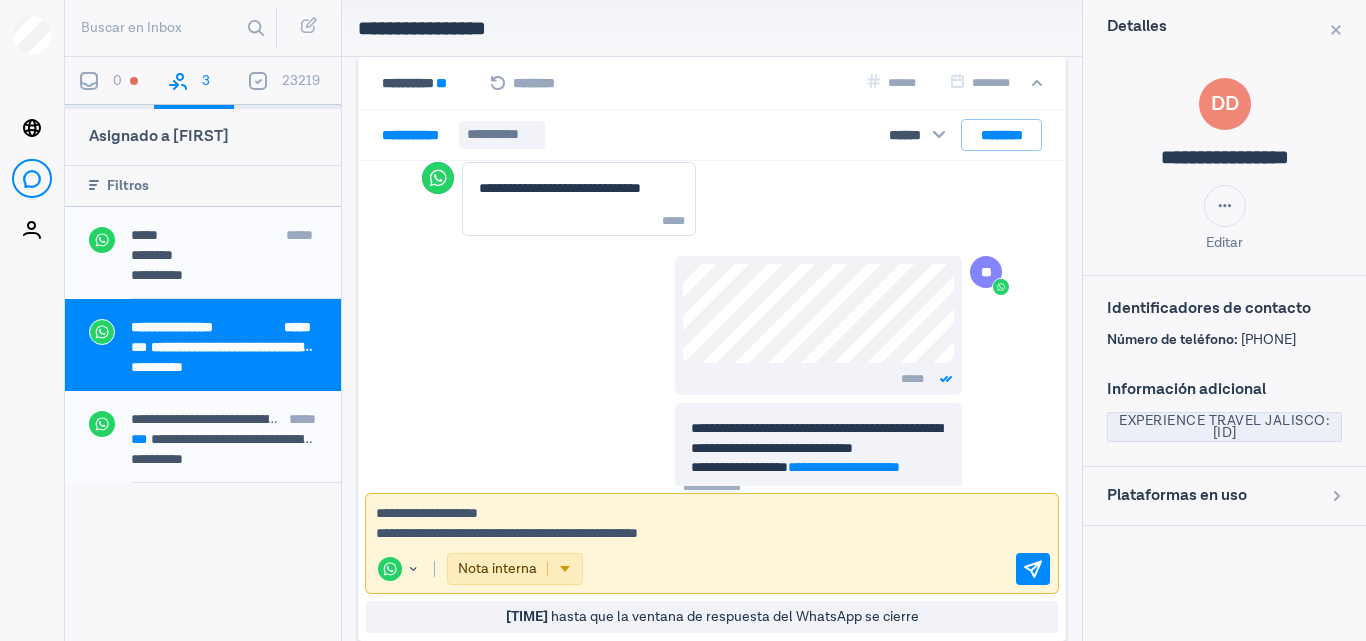 scroll, scrollTop: 407, scrollLeft: 0, axis: vertical 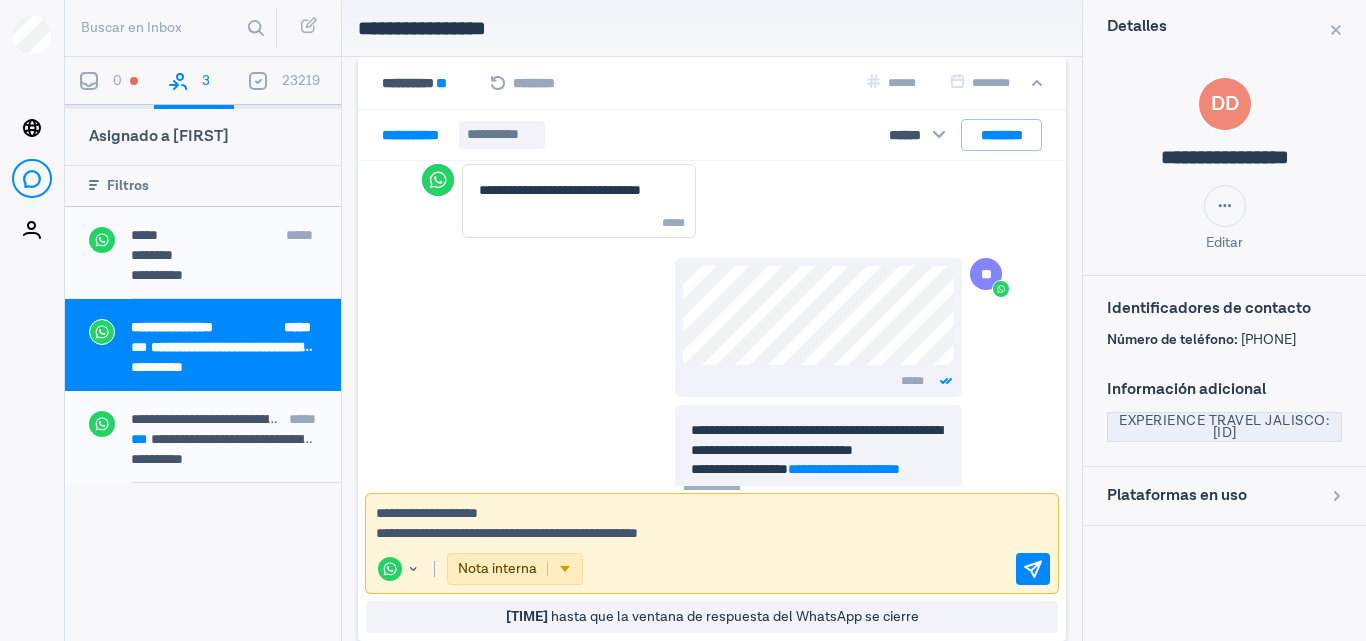 click on "**********" at bounding box center [704, 523] 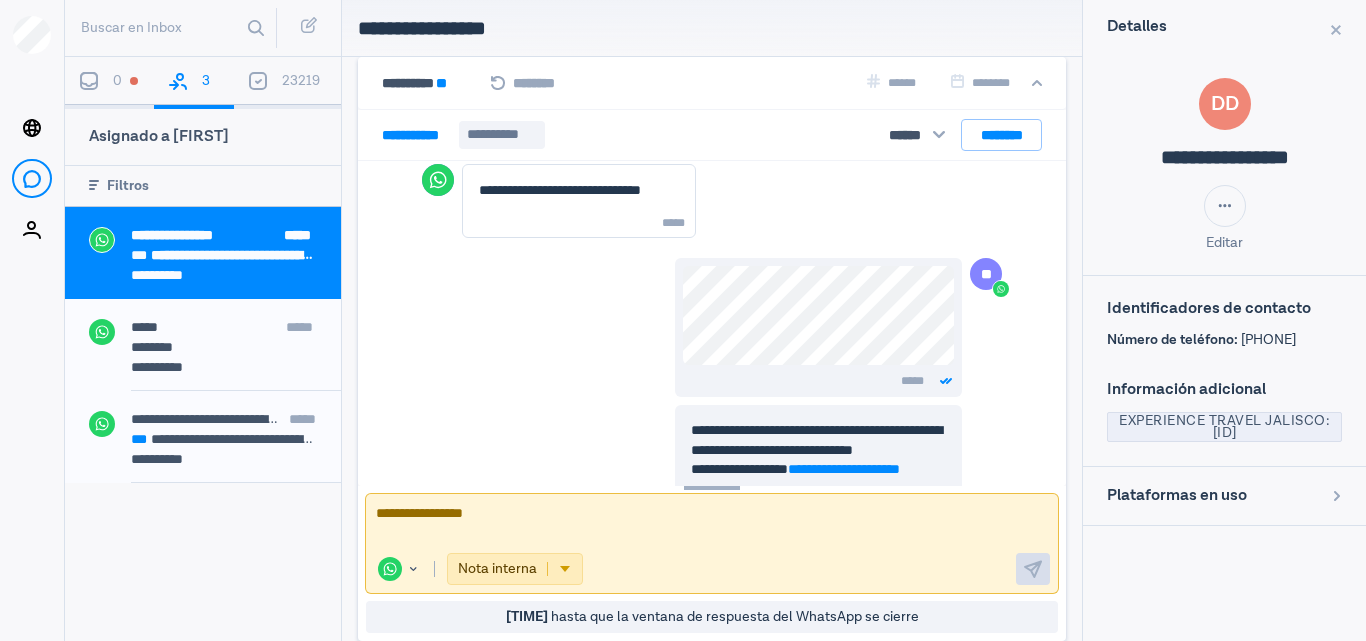 scroll, scrollTop: 1406, scrollLeft: 0, axis: vertical 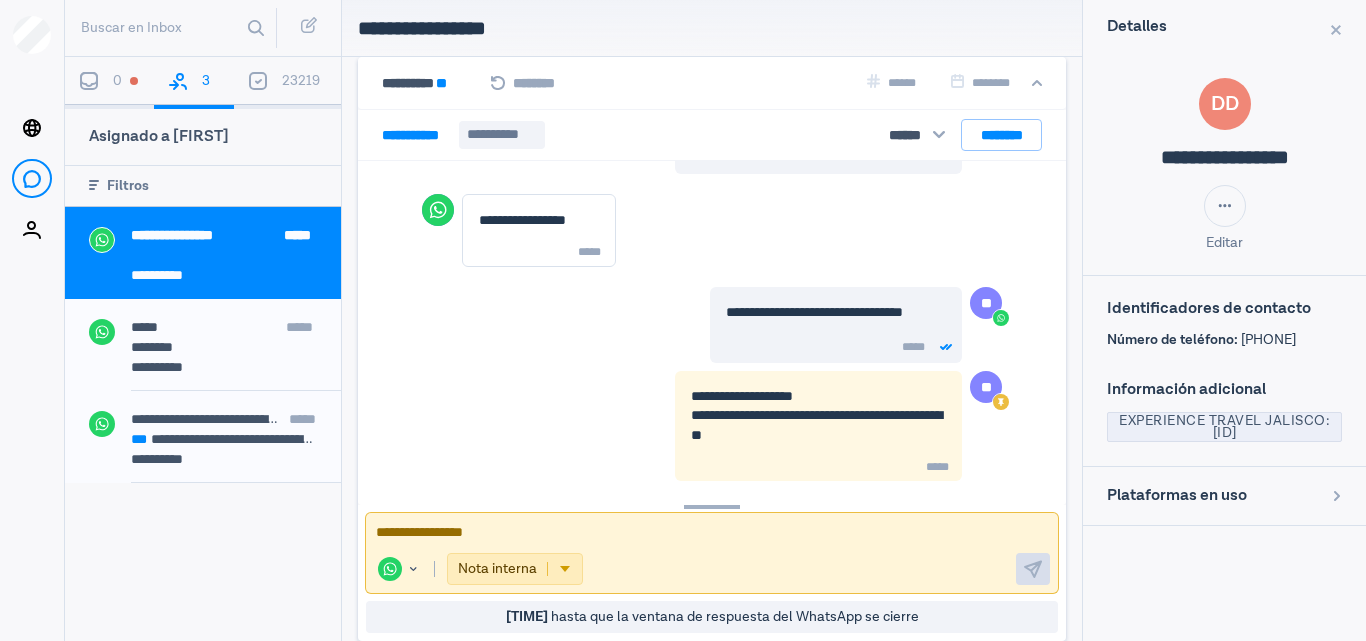click at bounding box center (704, 533) 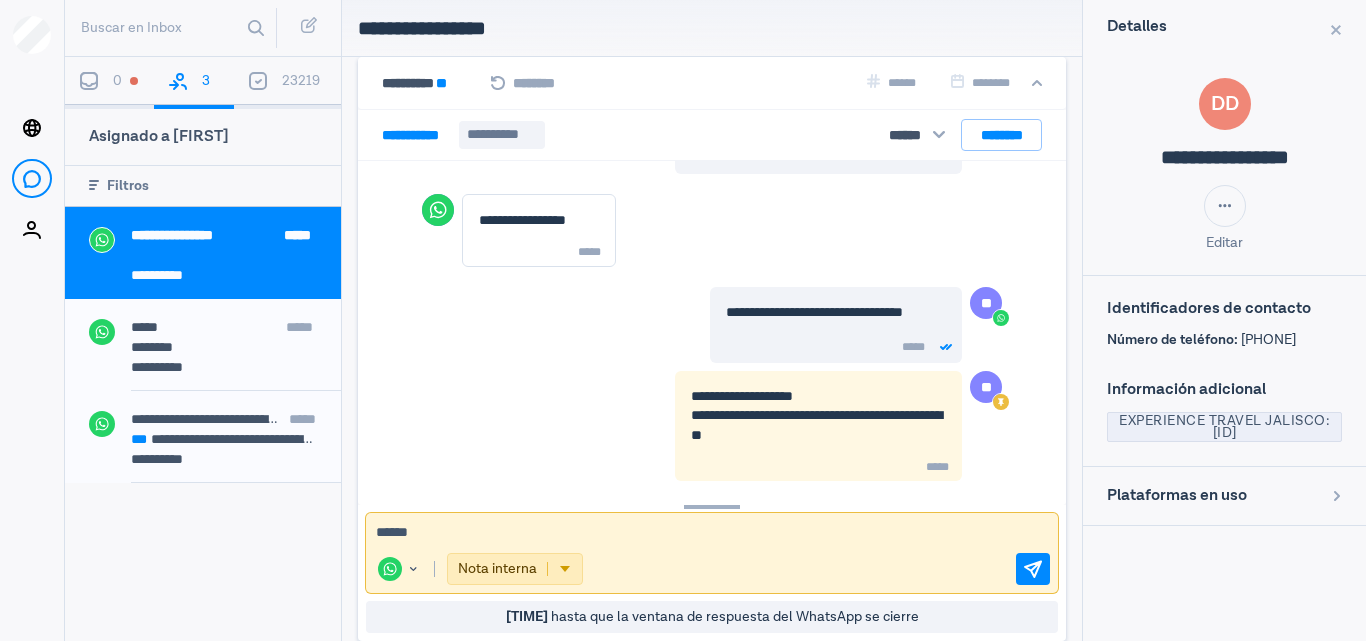 type on "******" 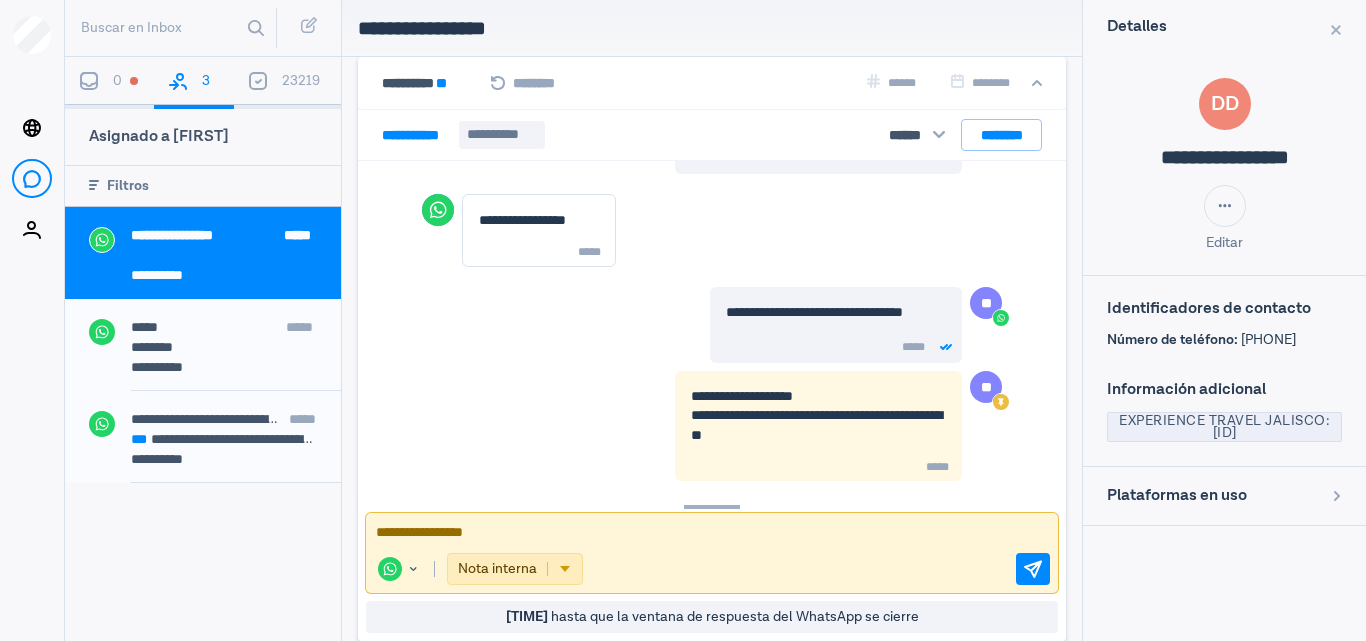 scroll, scrollTop: 1486, scrollLeft: 0, axis: vertical 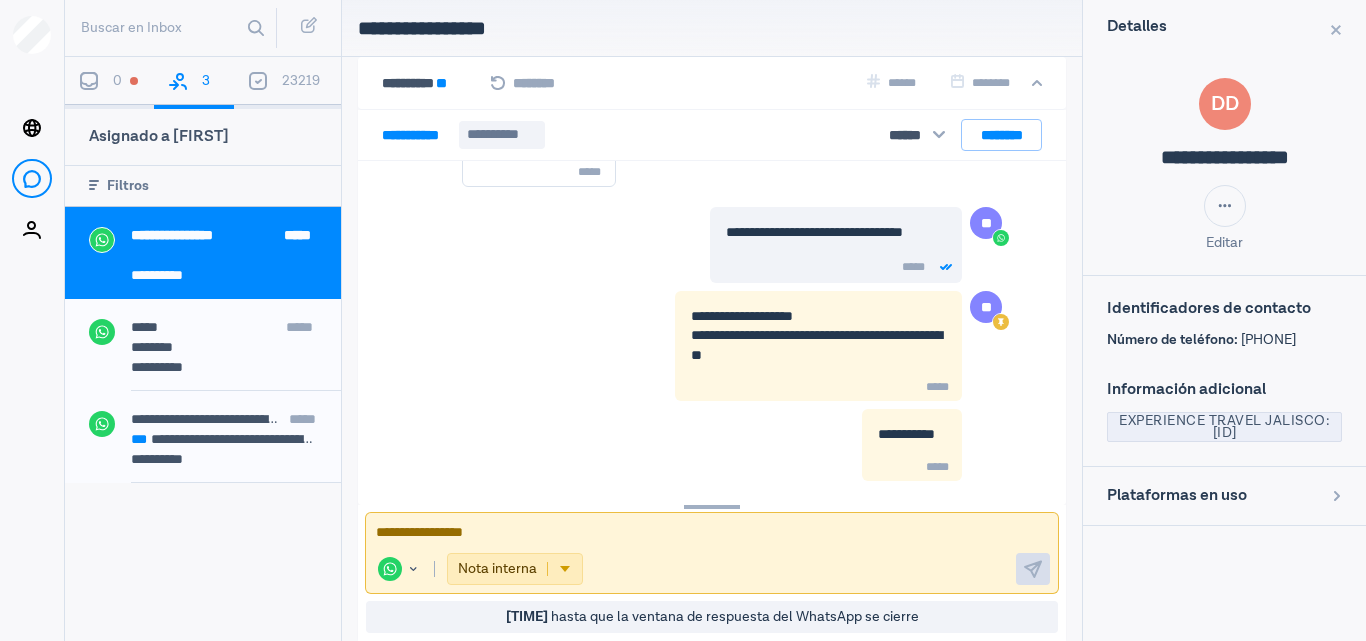 type 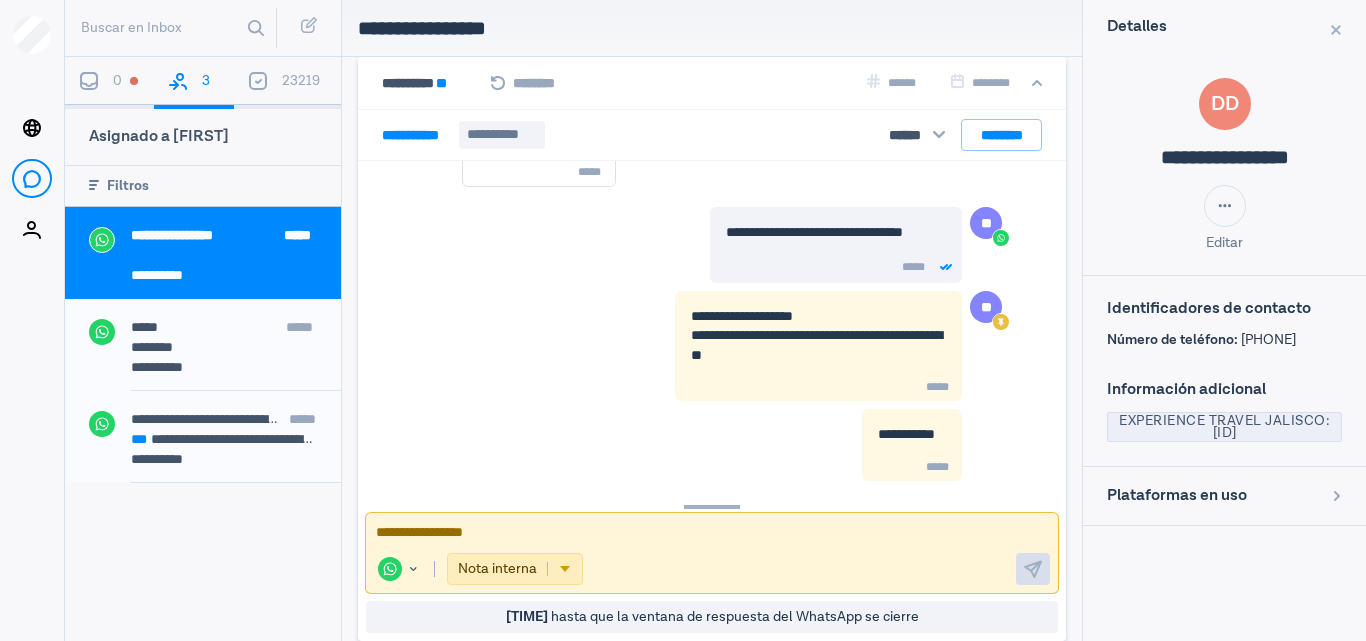 copy on "EXPERIENCE TRAVEL JALISCO" 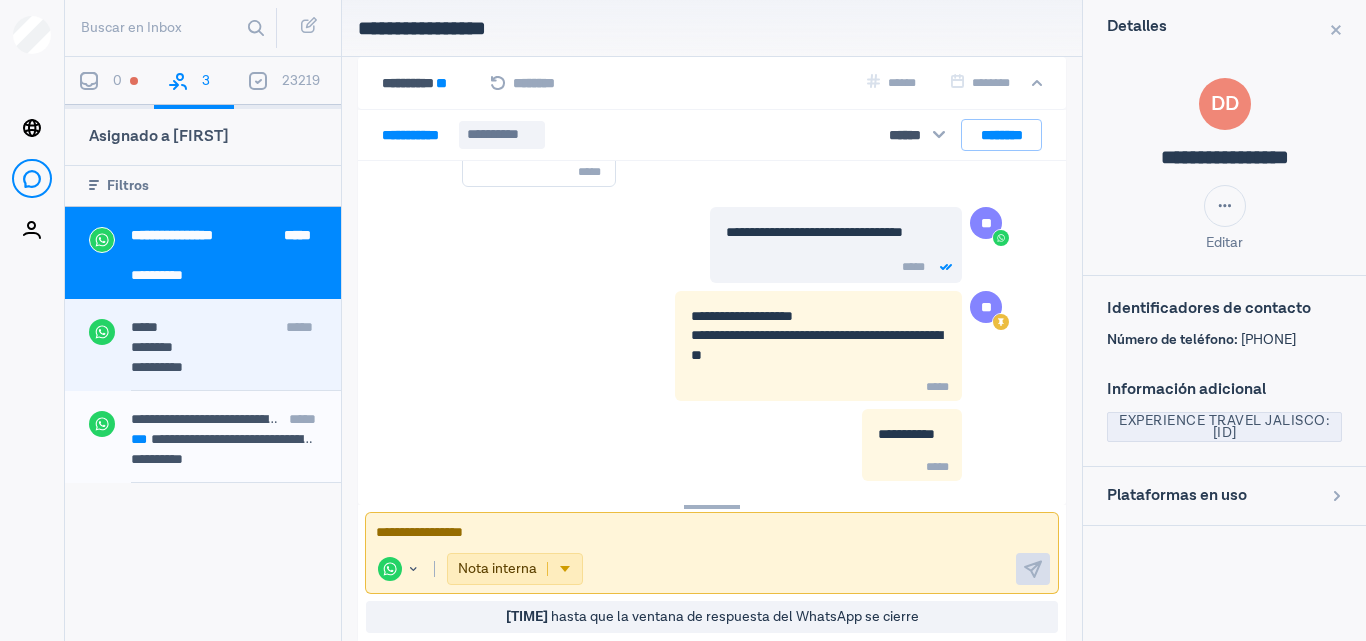 click on "********" at bounding box center [224, 347] 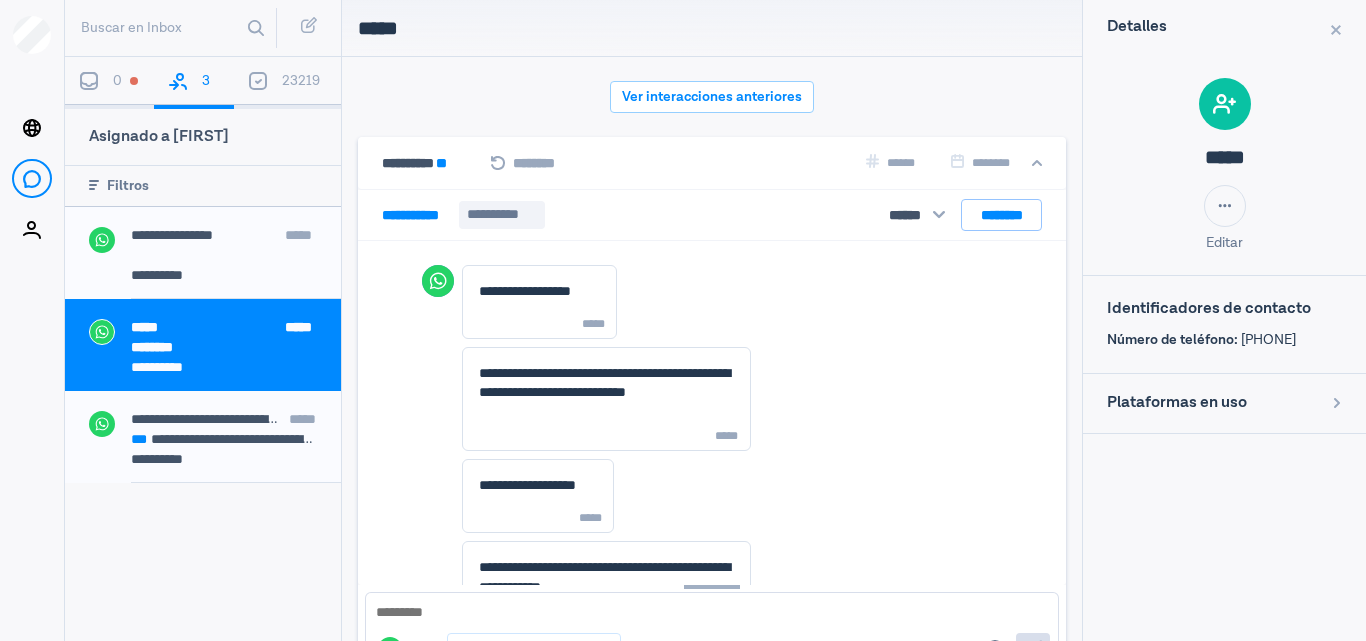 scroll, scrollTop: 80, scrollLeft: 0, axis: vertical 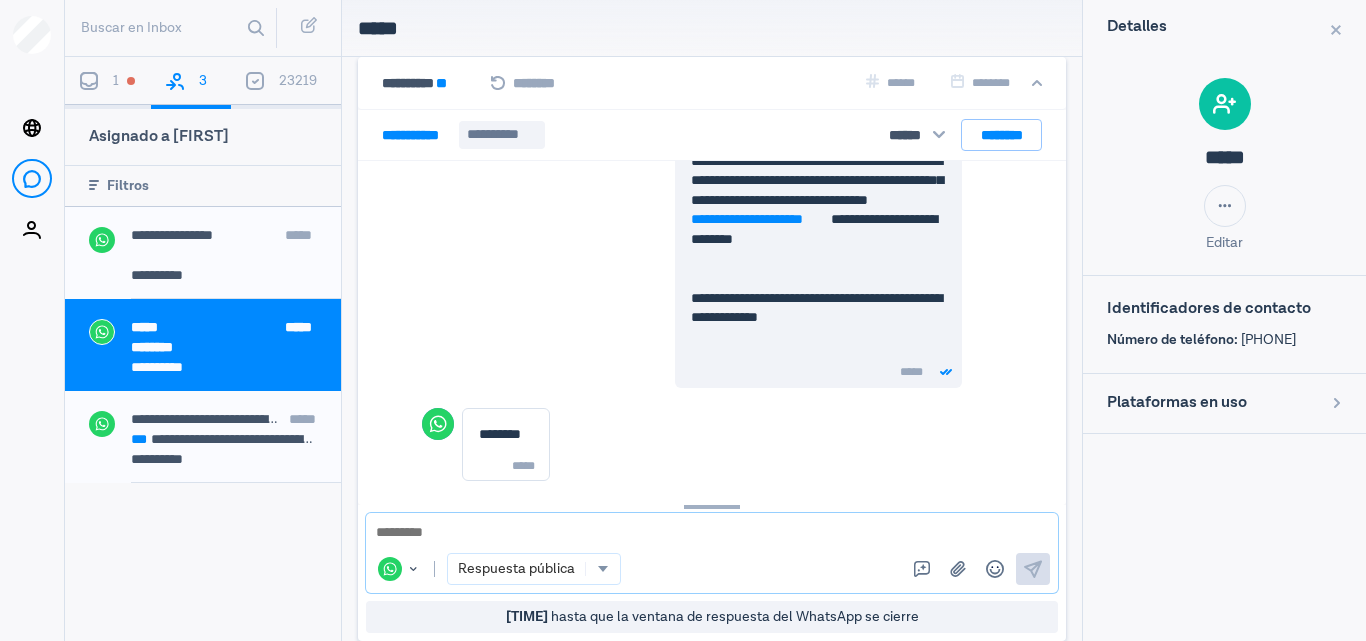 click at bounding box center [712, 533] 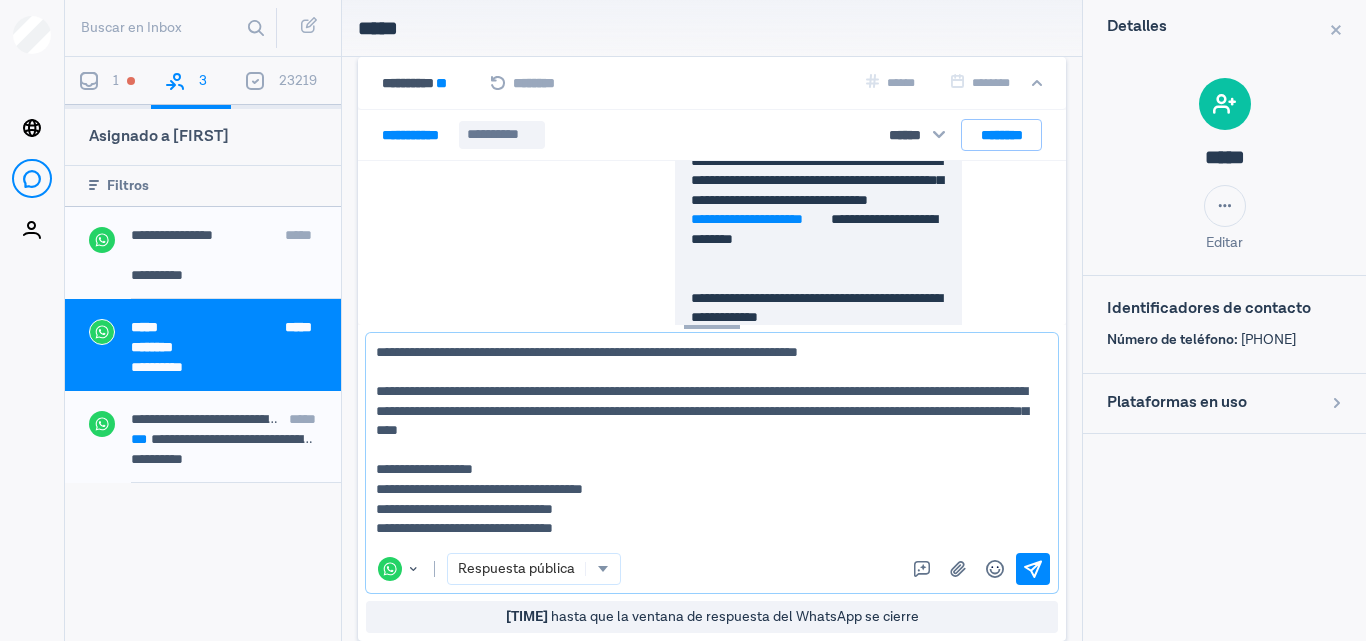 scroll, scrollTop: 12, scrollLeft: 0, axis: vertical 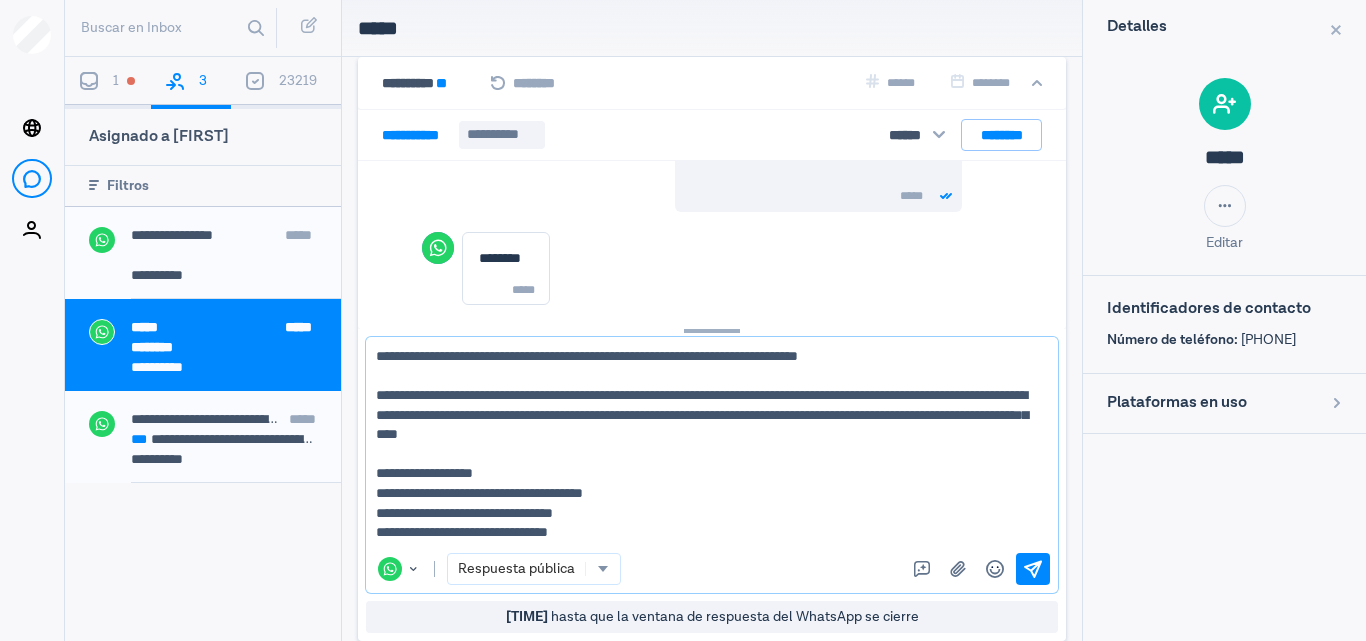 click on "**********" at bounding box center (704, 445) 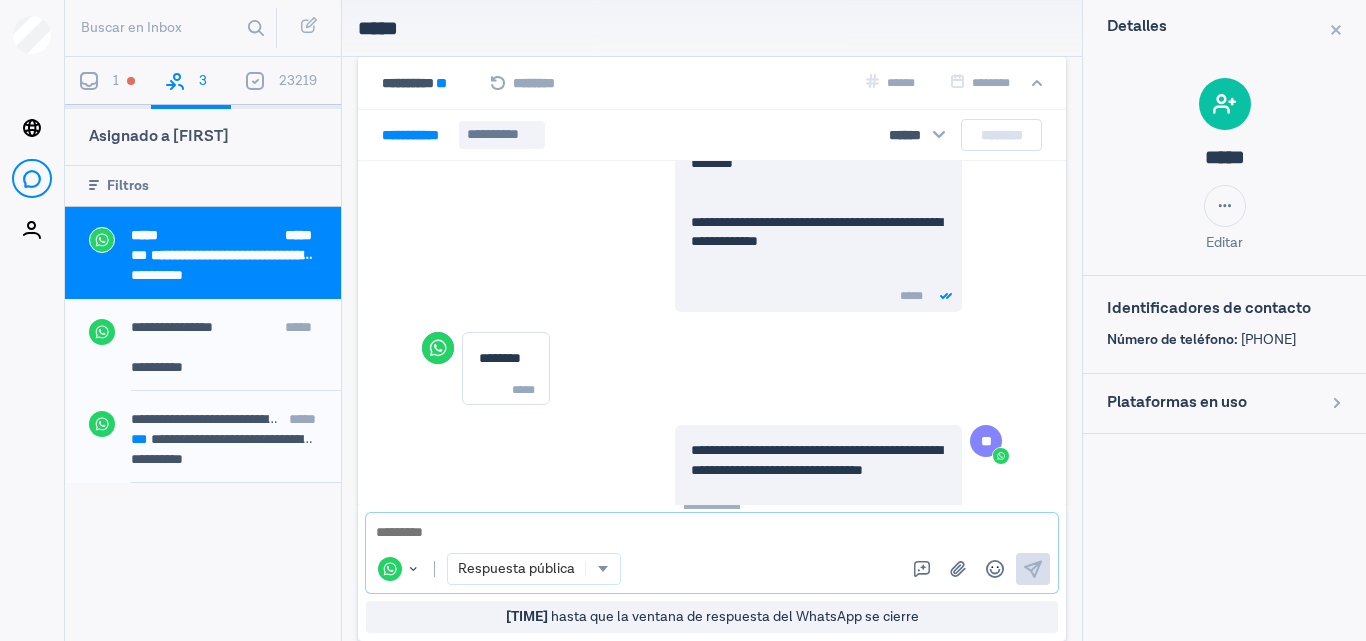 scroll, scrollTop: 1507, scrollLeft: 0, axis: vertical 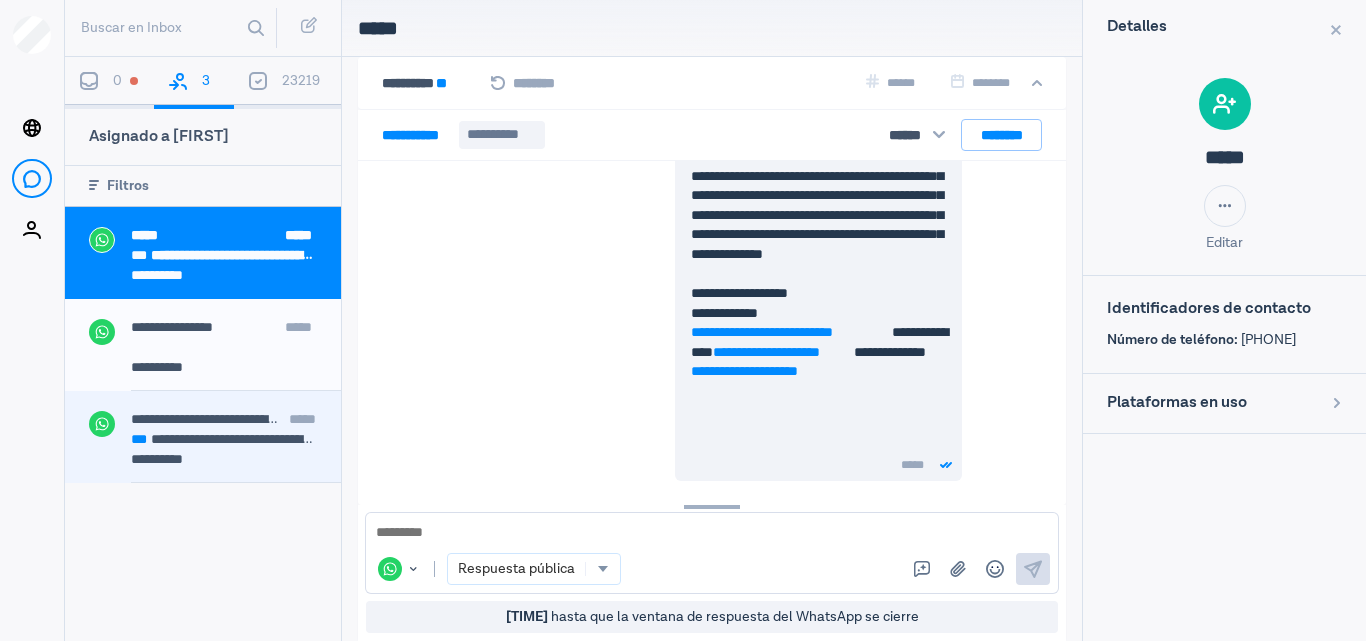 click on "**********" at bounding box center (236, 421) 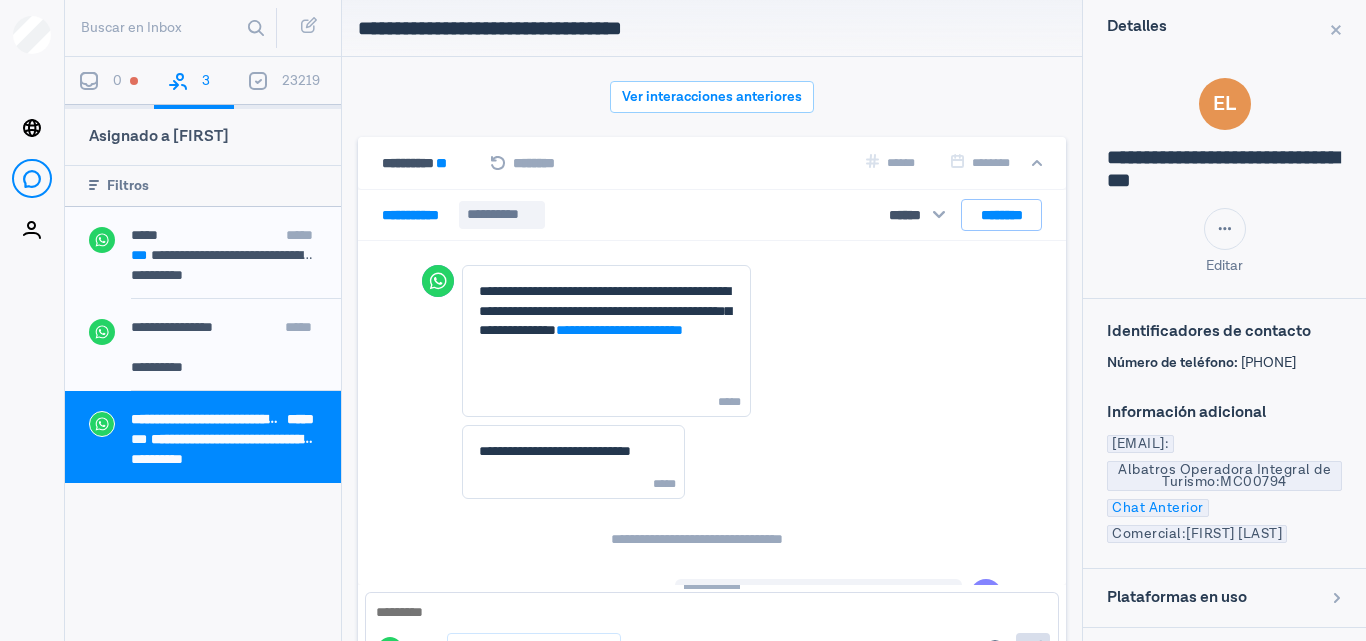 scroll, scrollTop: 80, scrollLeft: 0, axis: vertical 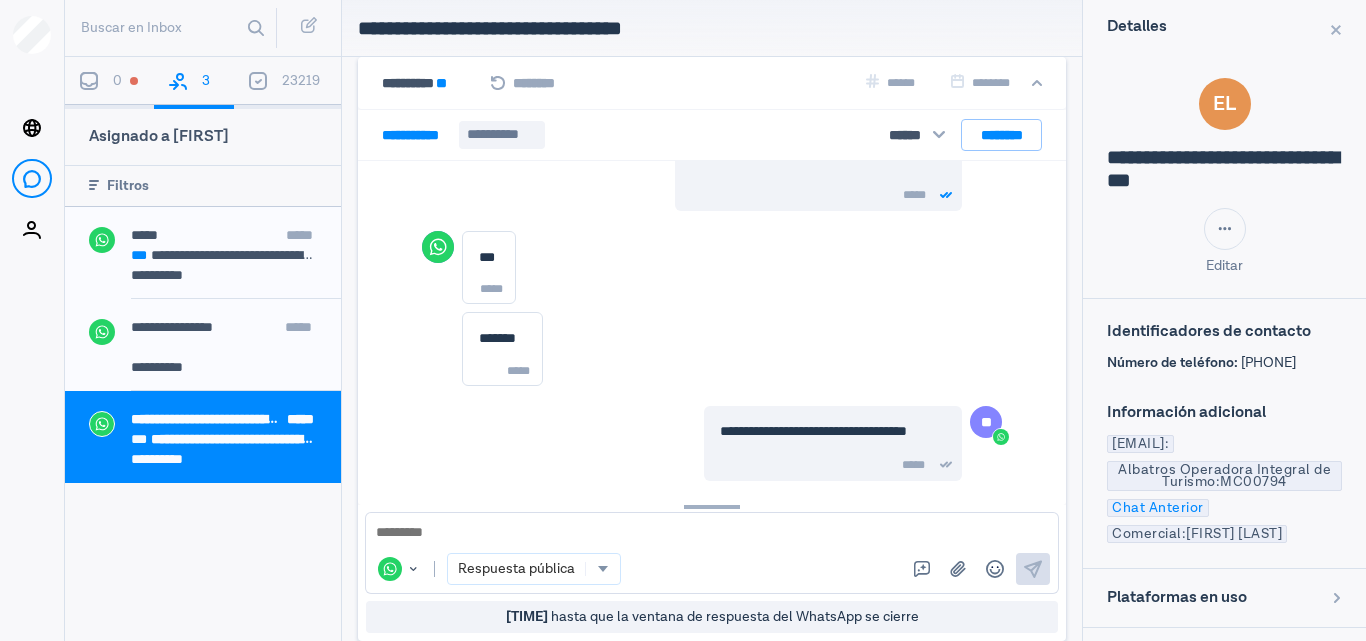 click at bounding box center [712, 533] 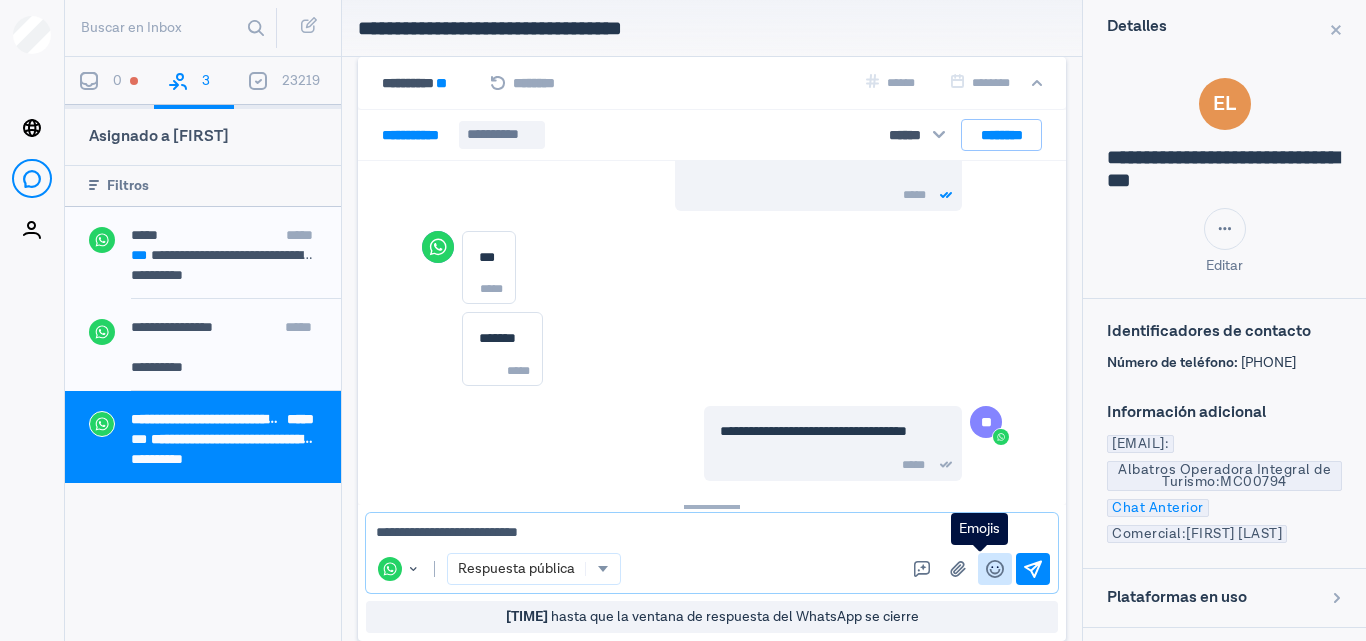 click at bounding box center (995, 569) 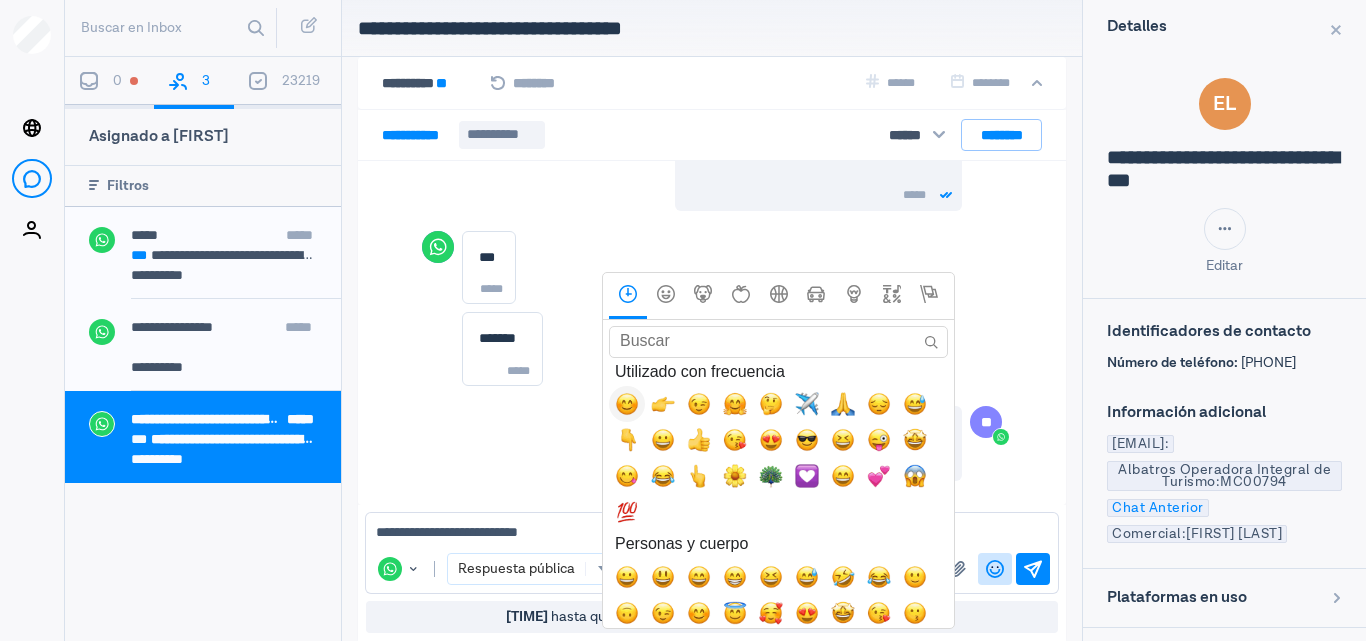 click at bounding box center [627, 404] 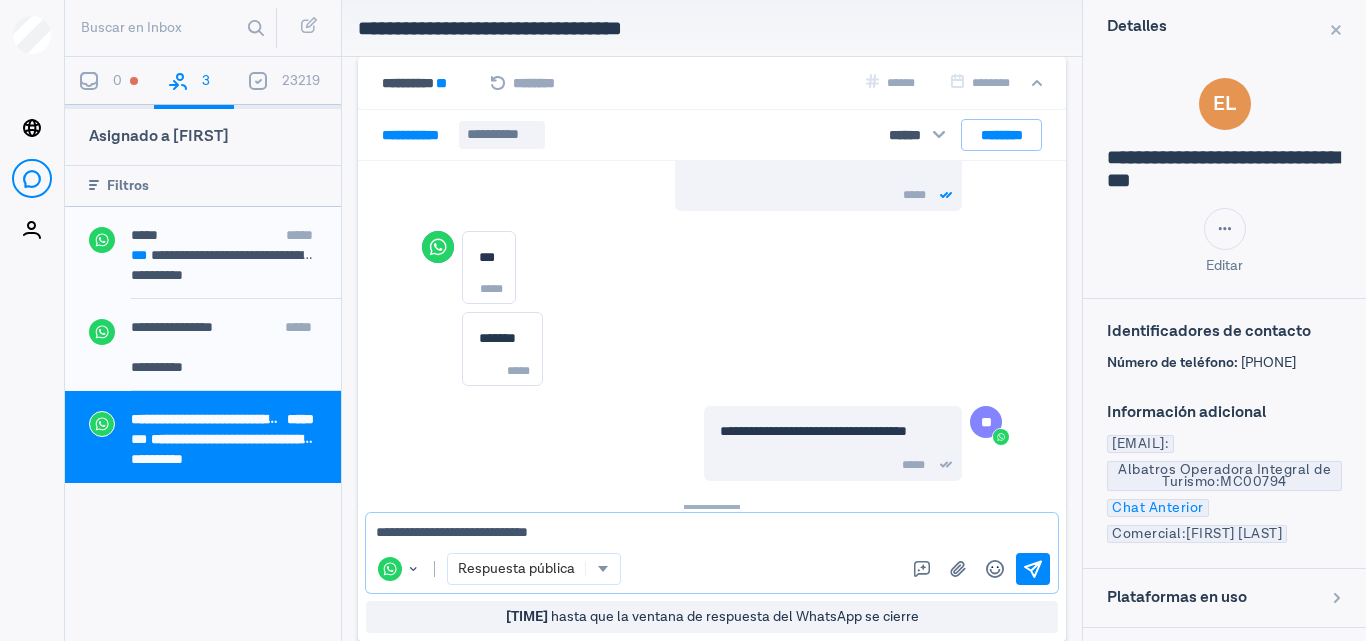 click on "**********" at bounding box center (704, 533) 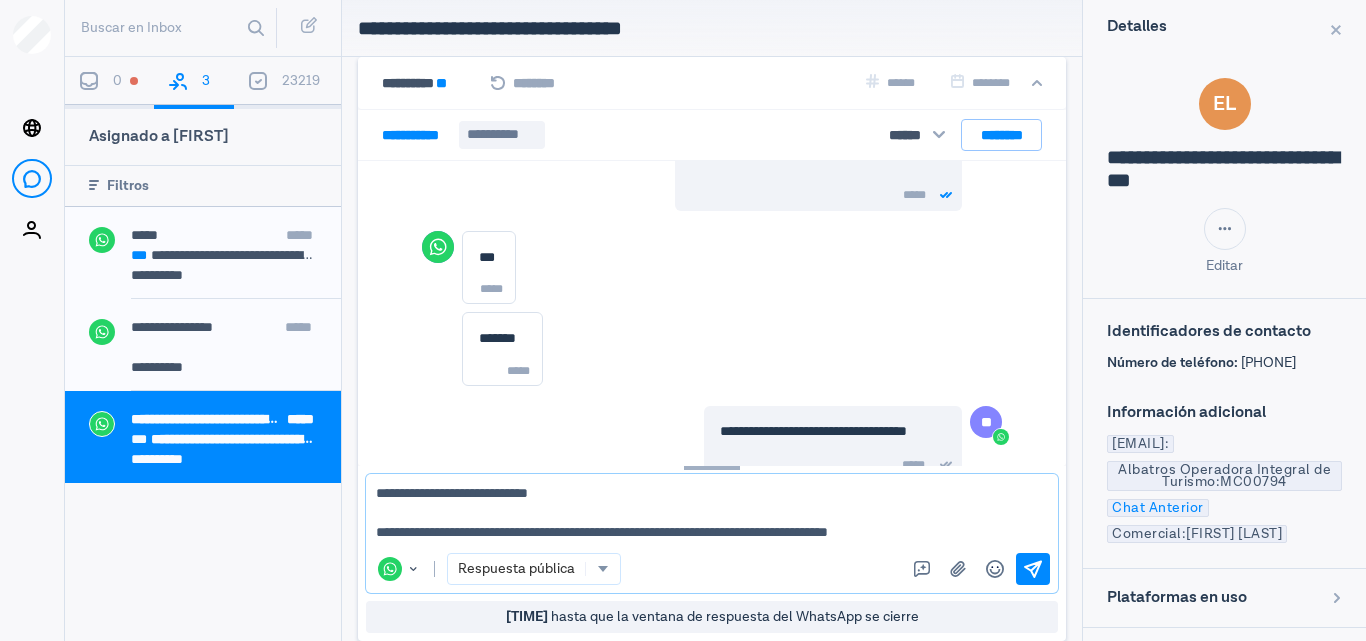 click on "**********" at bounding box center (704, 513) 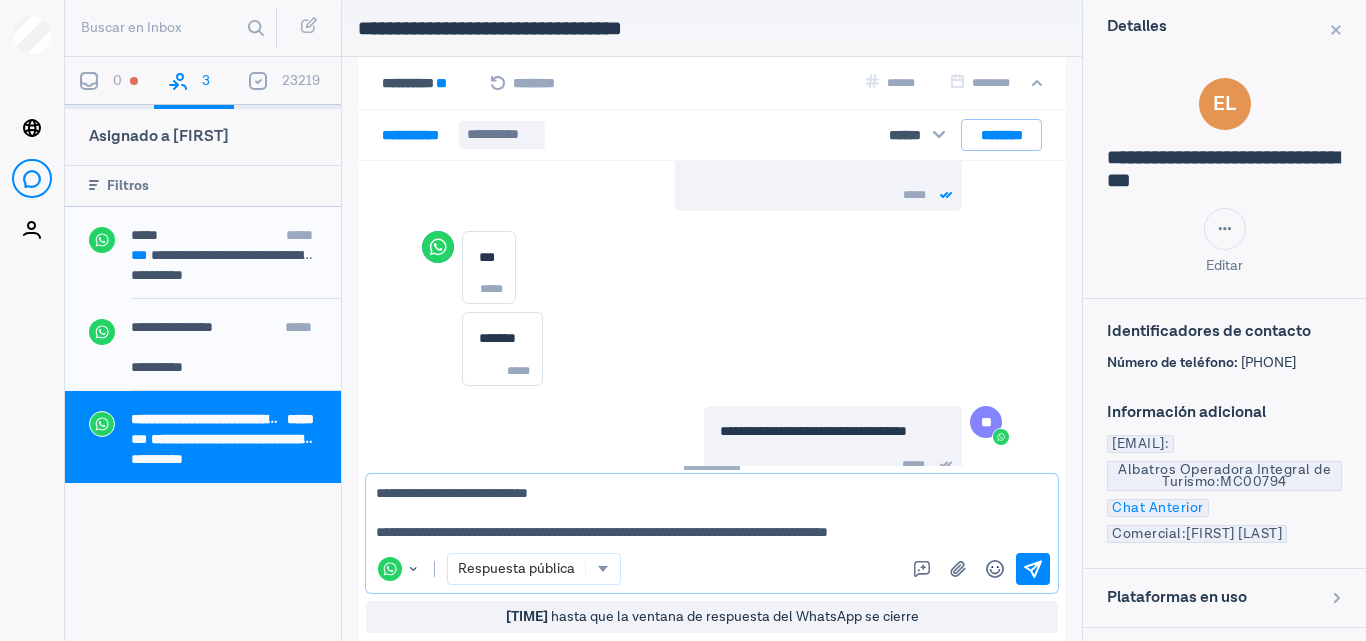click on "guardada" at bounding box center (0, 0) 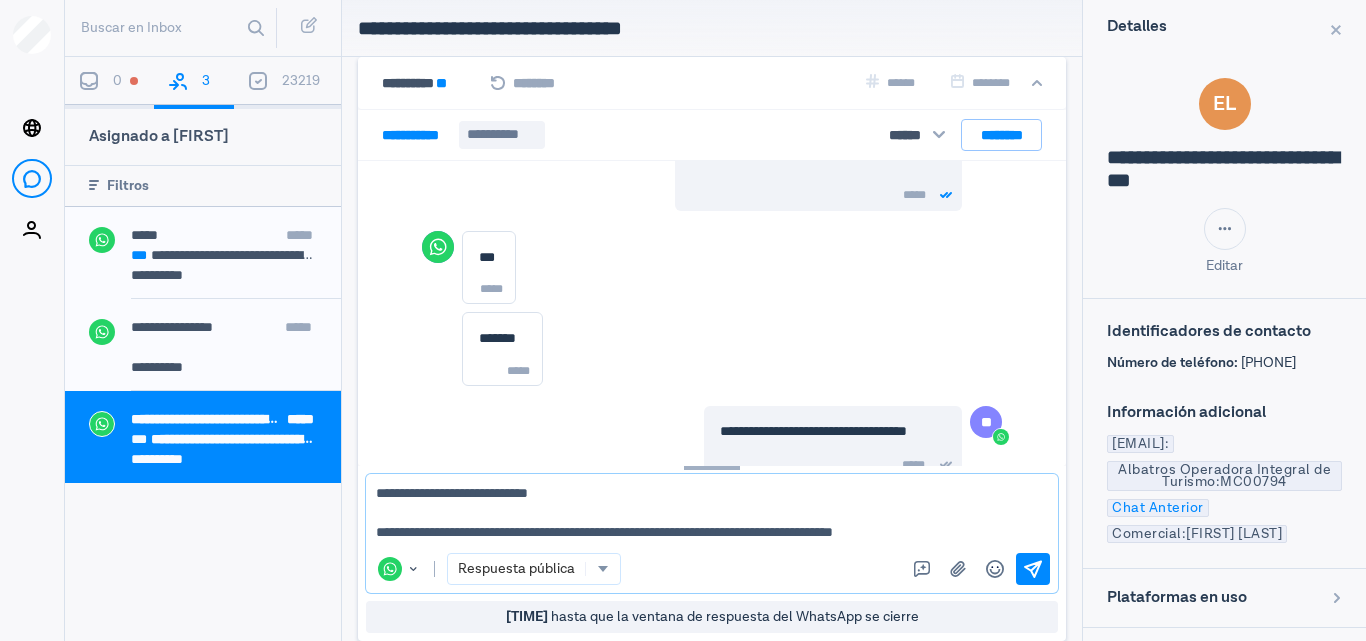 drag, startPoint x: 741, startPoint y: 536, endPoint x: 820, endPoint y: 538, distance: 79.025314 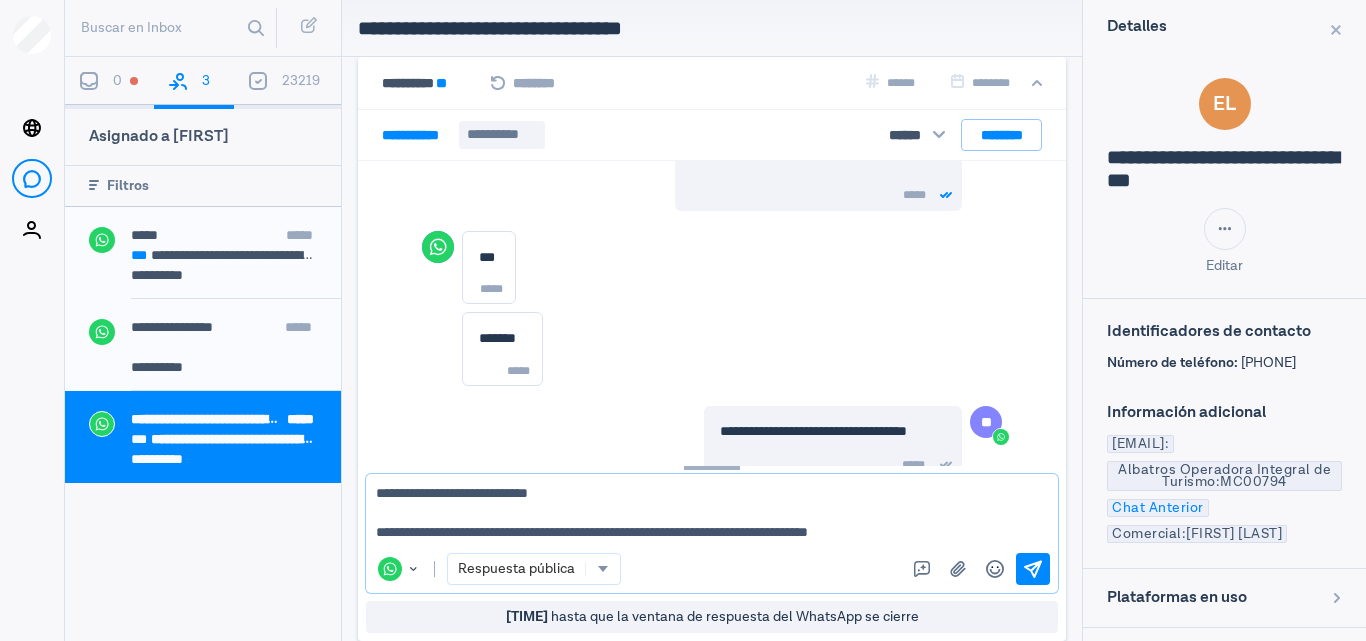 click on "**********" at bounding box center (704, 513) 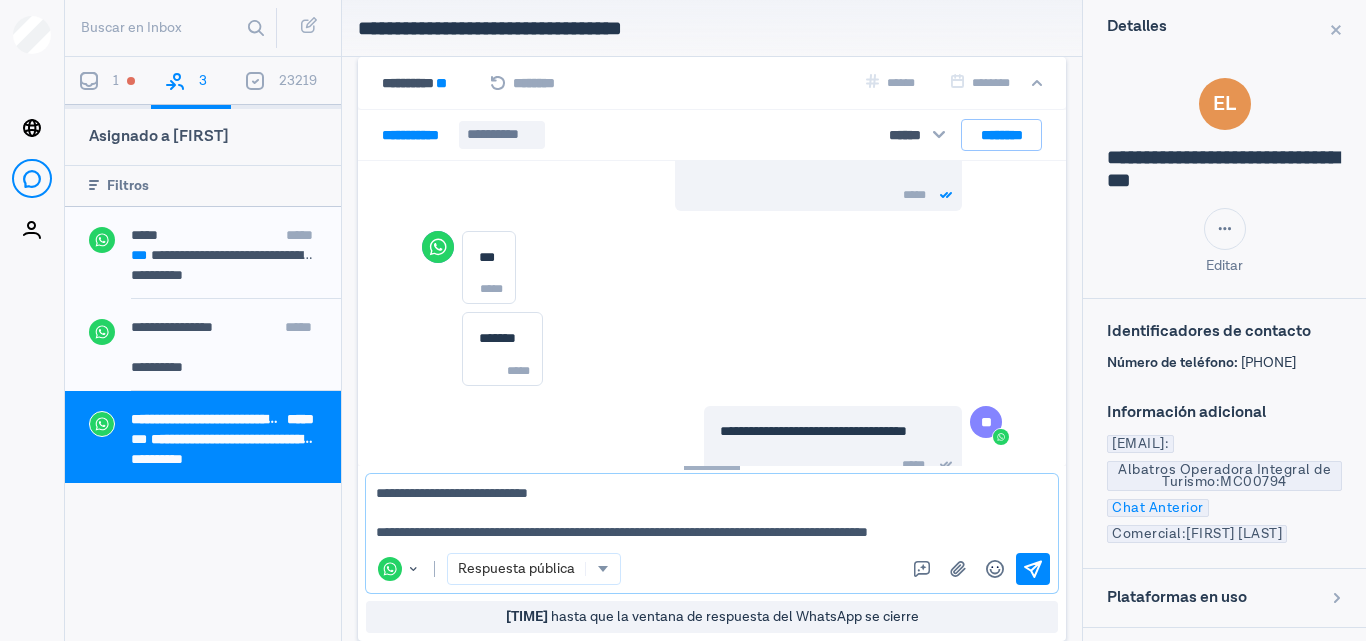 click on "**********" at bounding box center (704, 513) 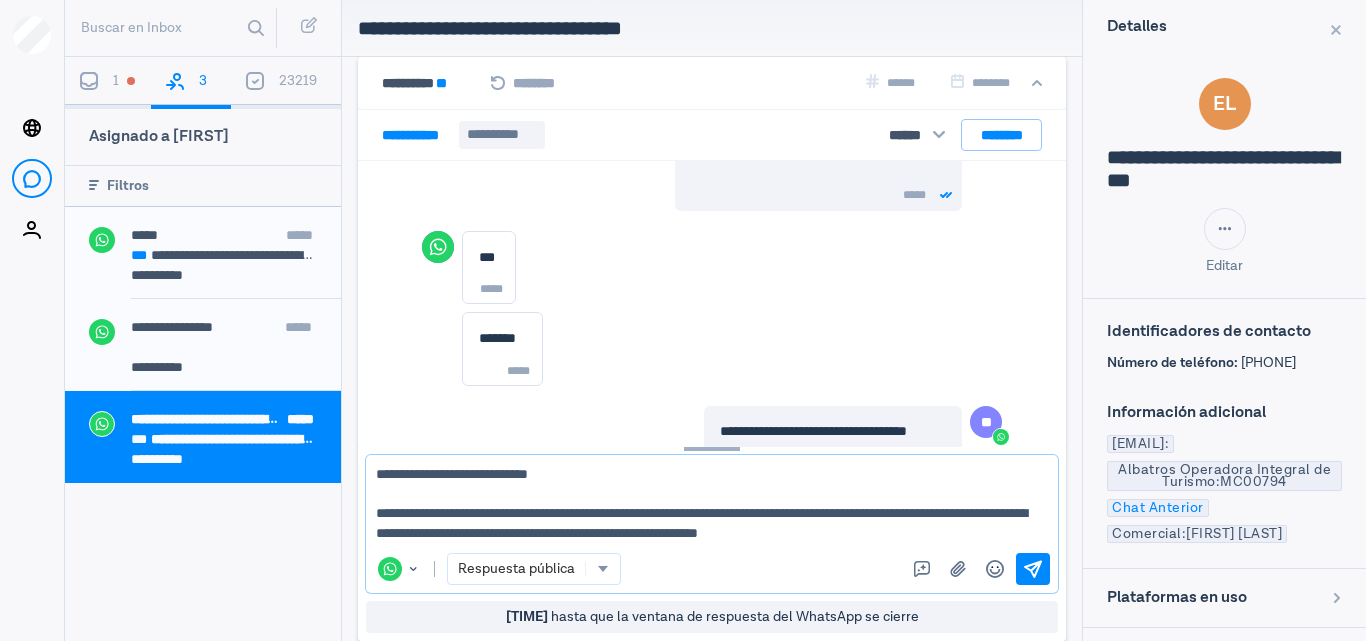 drag, startPoint x: 712, startPoint y: 515, endPoint x: 935, endPoint y: 516, distance: 223.00224 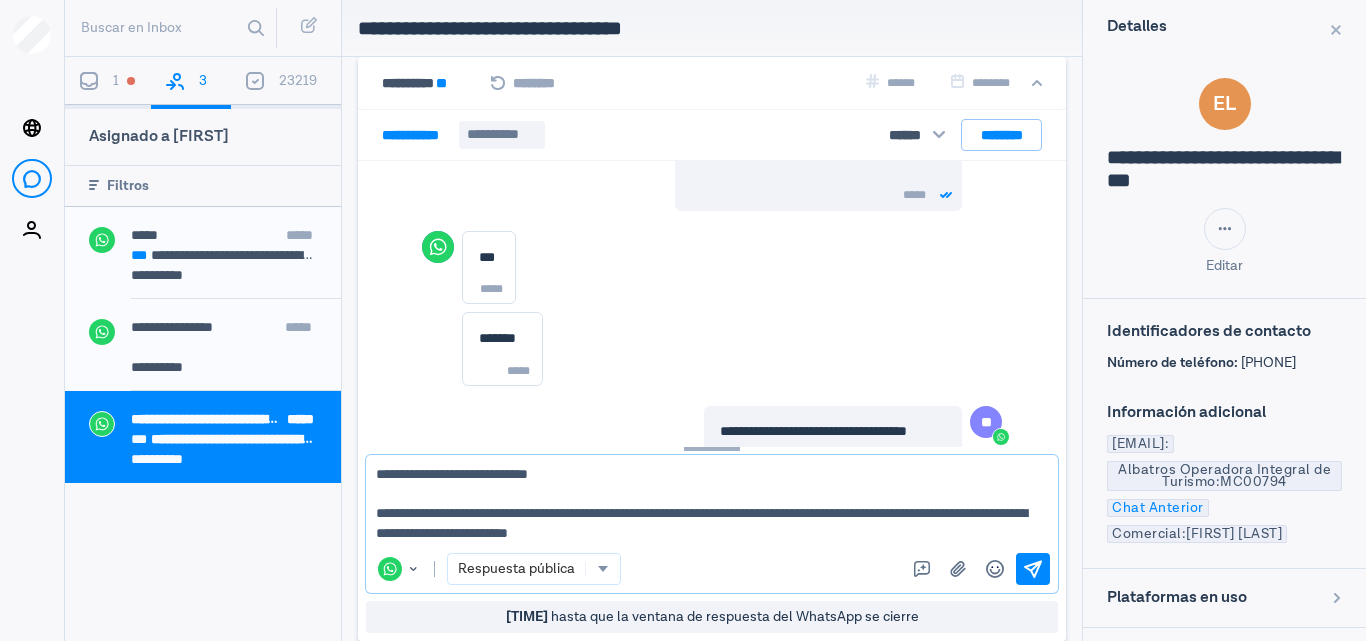 drag, startPoint x: 704, startPoint y: 535, endPoint x: 651, endPoint y: 537, distance: 53.037724 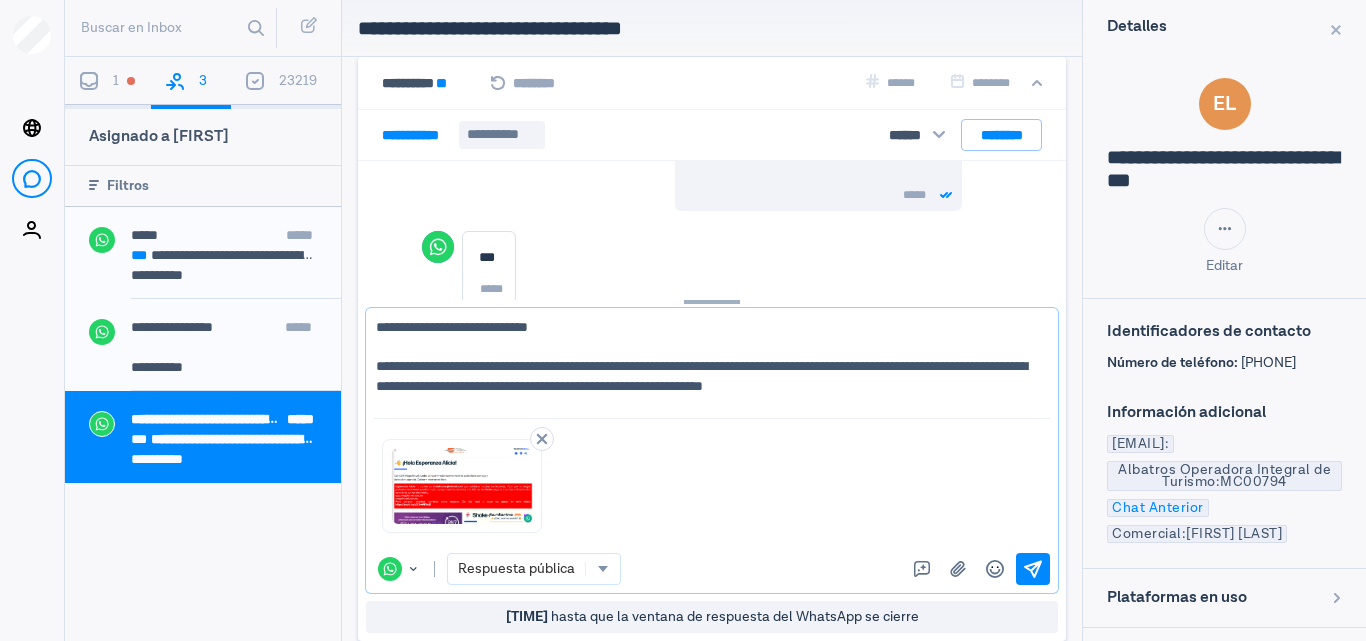 click on "**********" at bounding box center [704, 367] 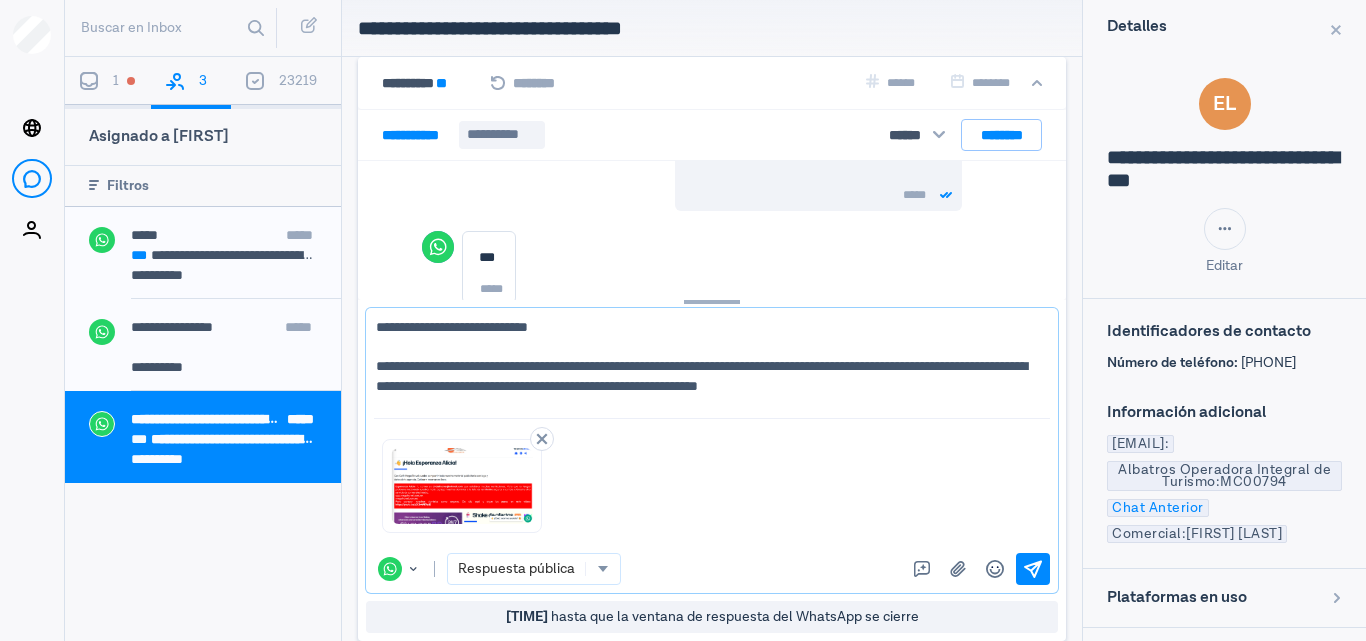 click on "**********" at bounding box center [704, 367] 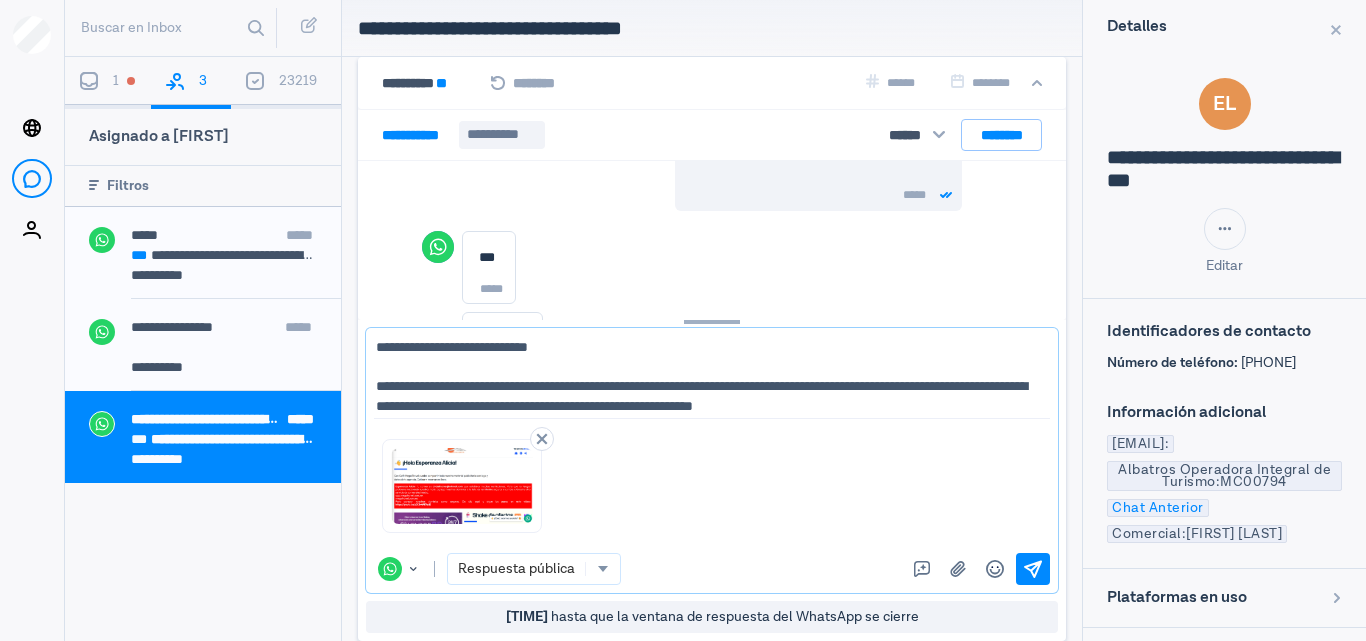 click on "**********" at bounding box center (704, 377) 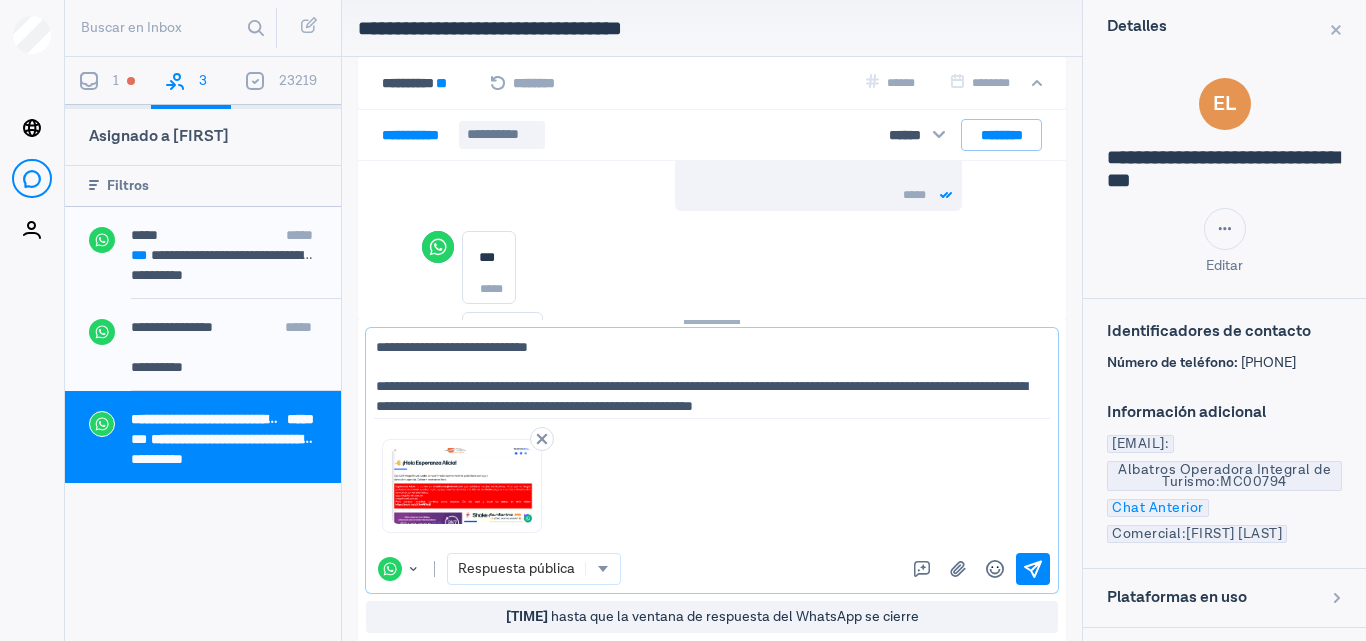 click on "aparece" at bounding box center [0, 0] 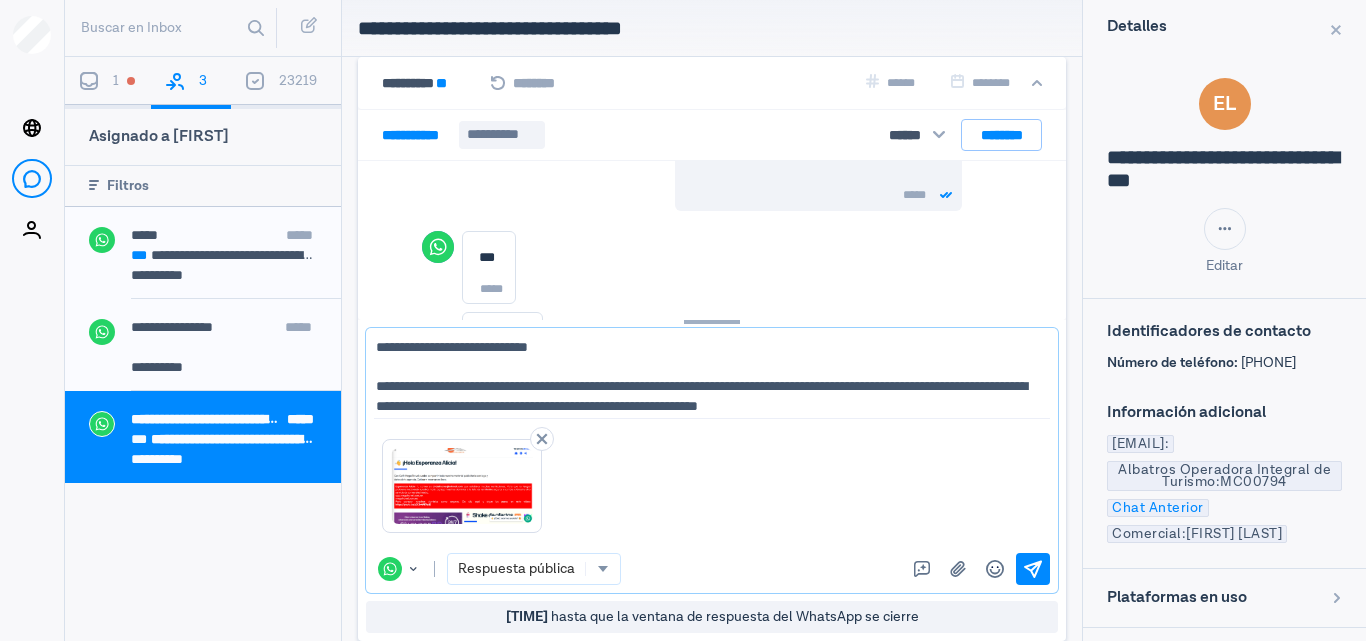 click at bounding box center (462, 486) 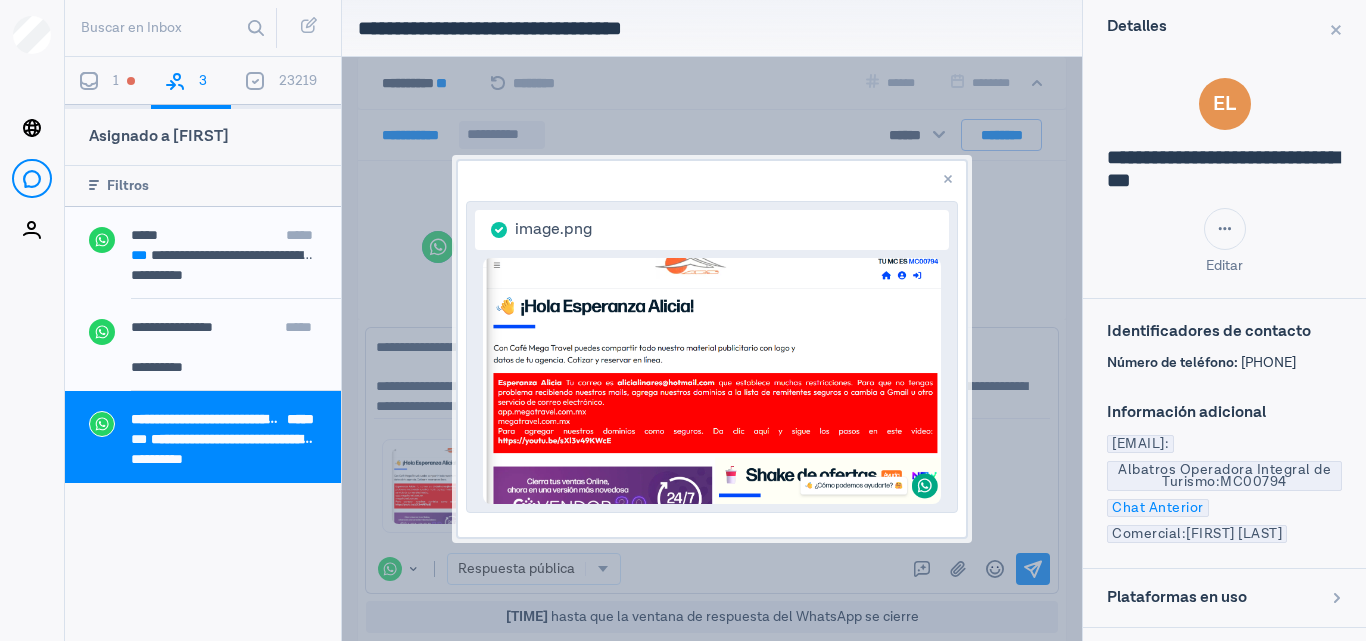 click at bounding box center [712, 380] 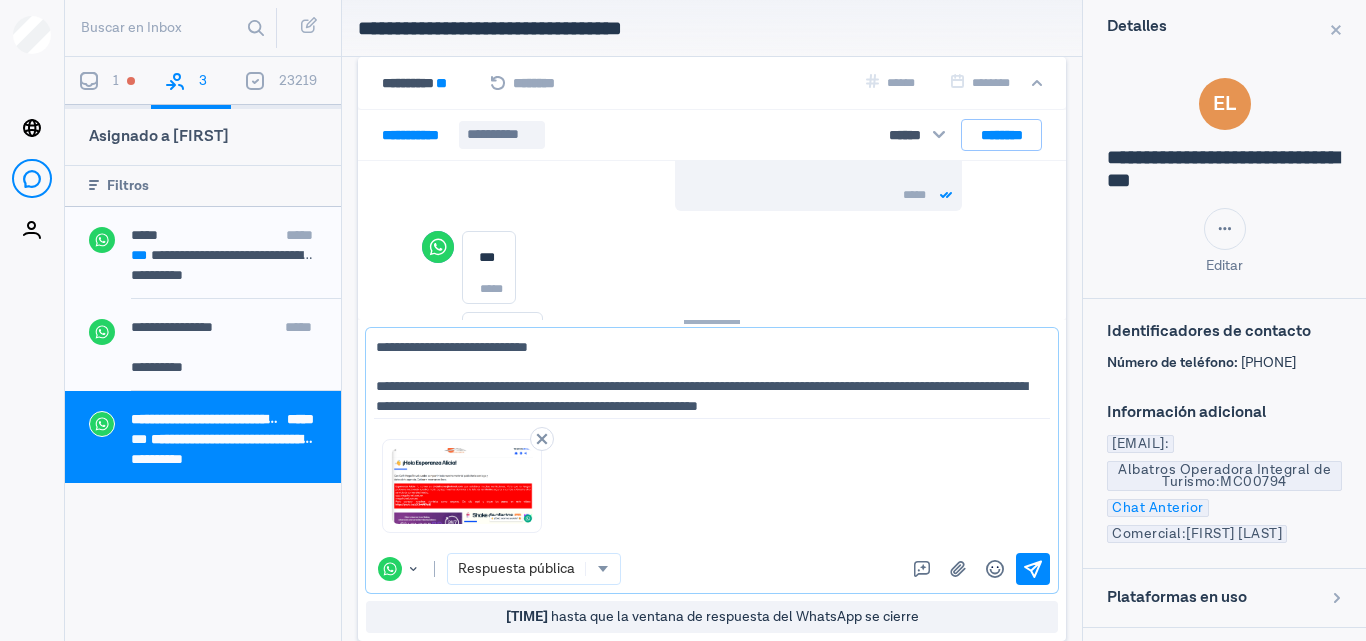 click on "**********" at bounding box center (704, 377) 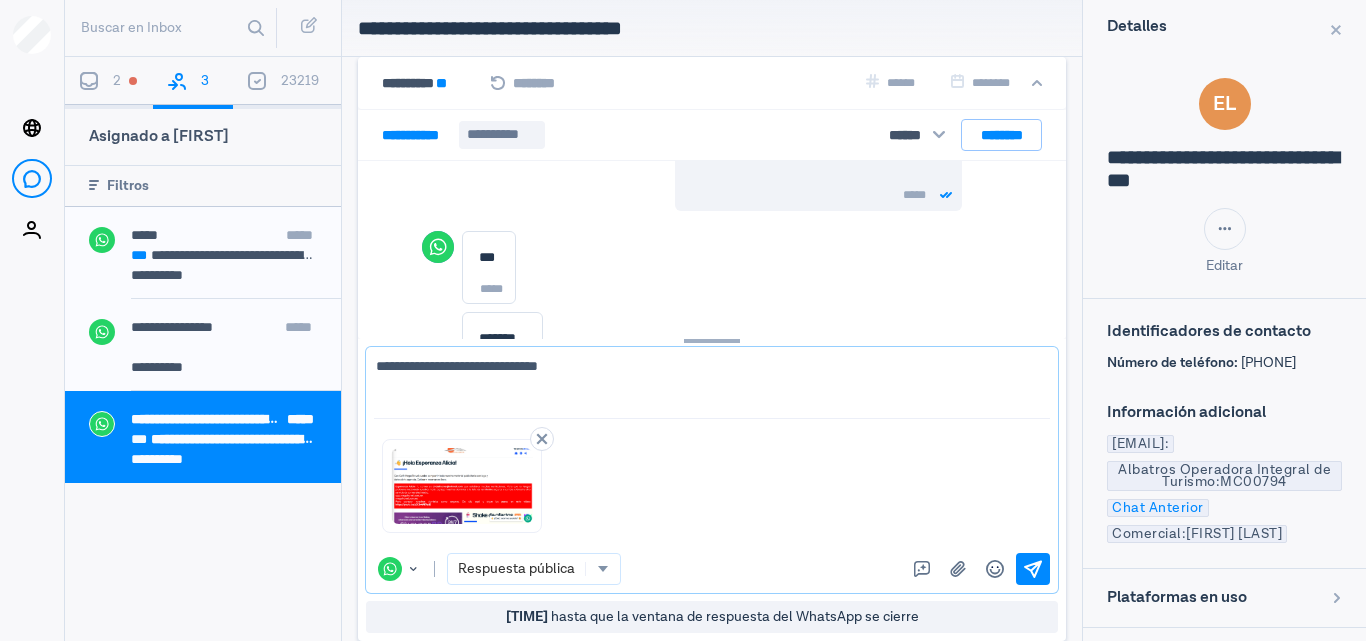 paste on "**********" 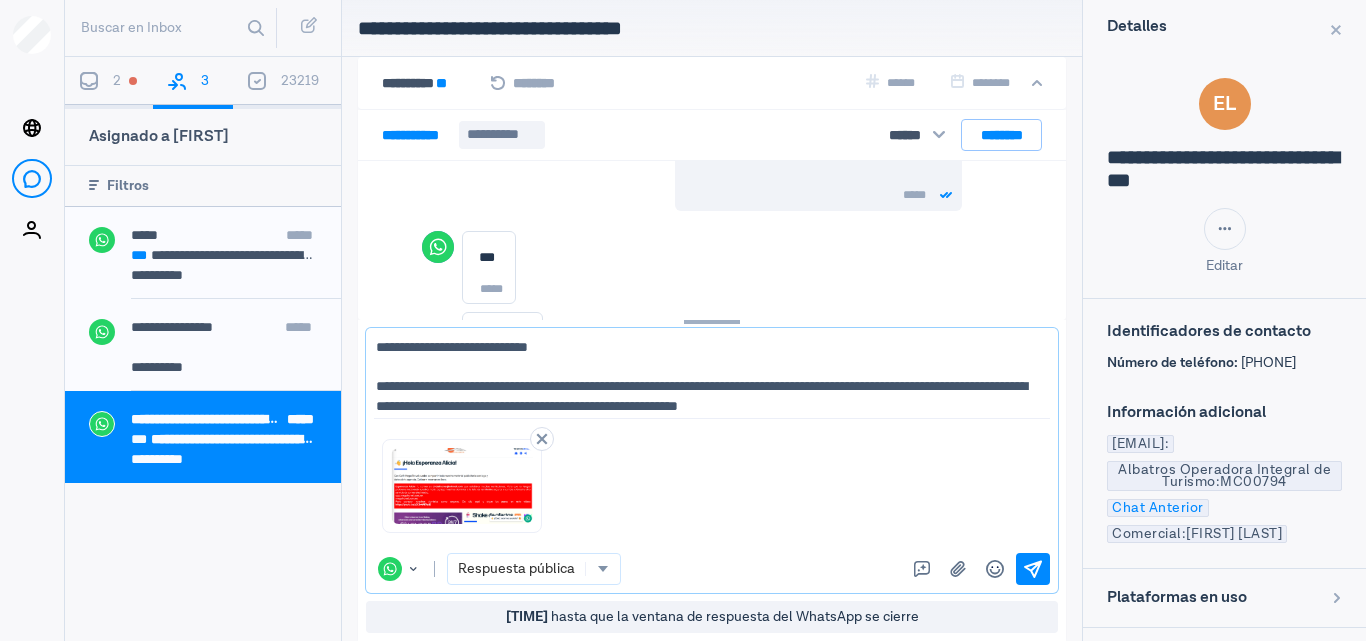 type on "**********" 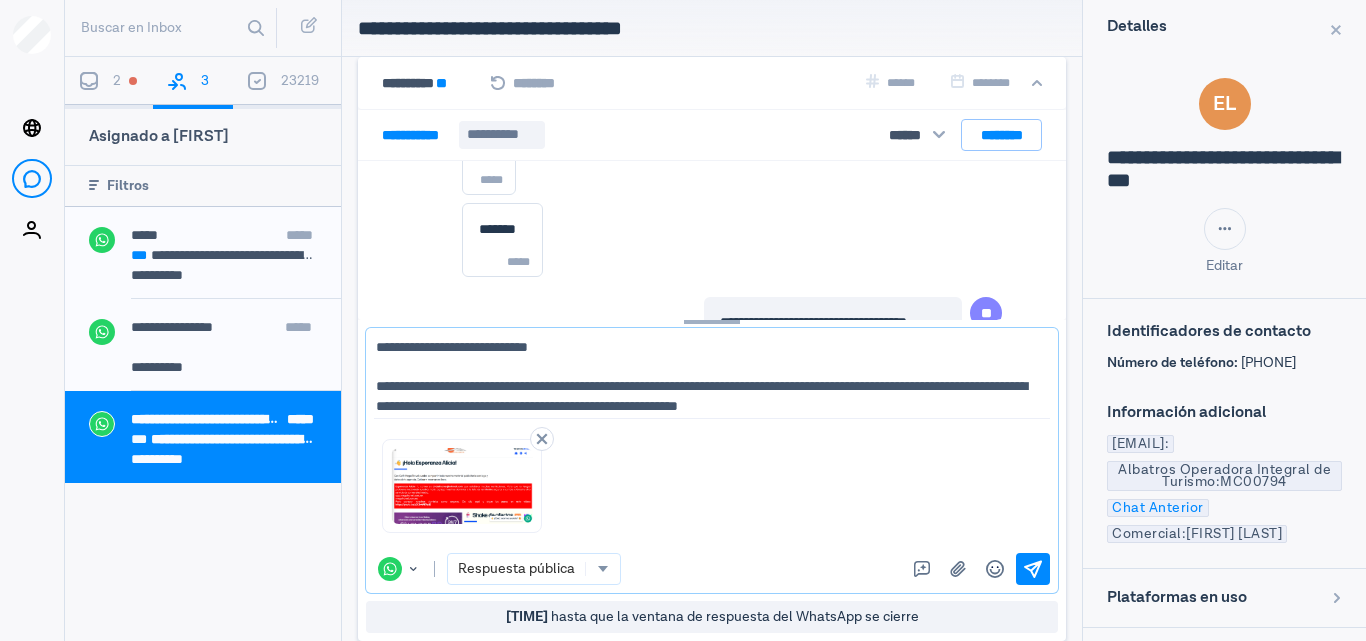 scroll, scrollTop: 1037, scrollLeft: 0, axis: vertical 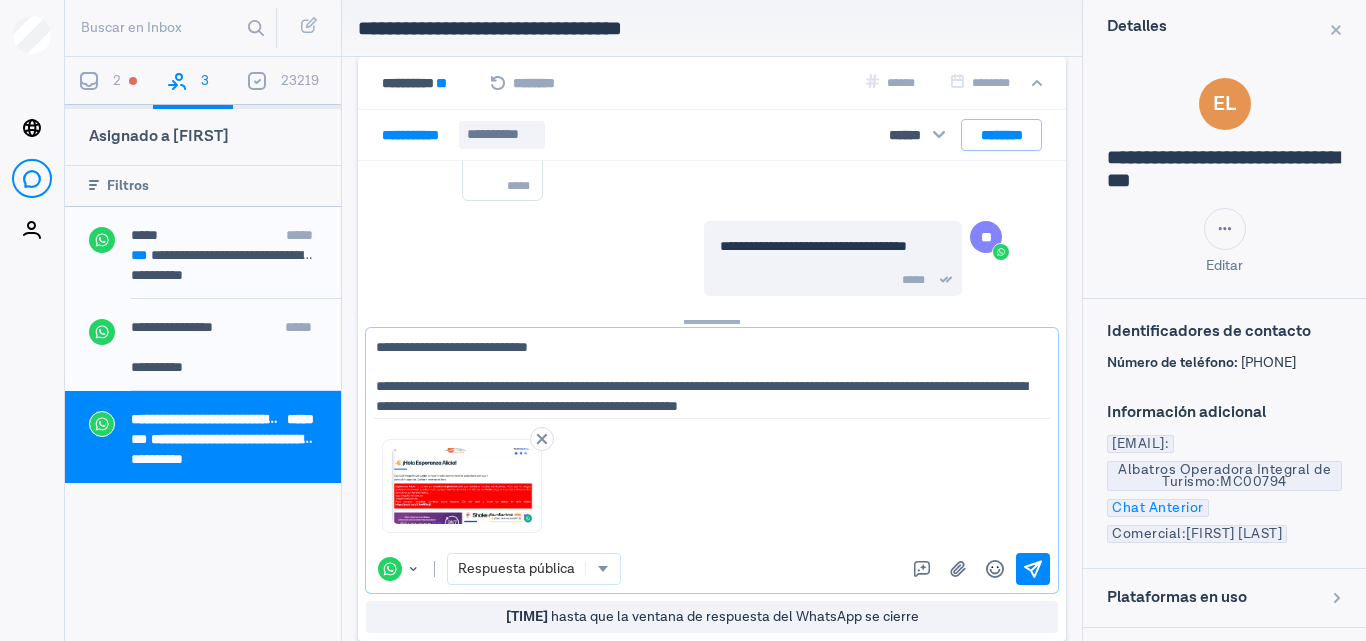 click on "**********" at bounding box center [704, 377] 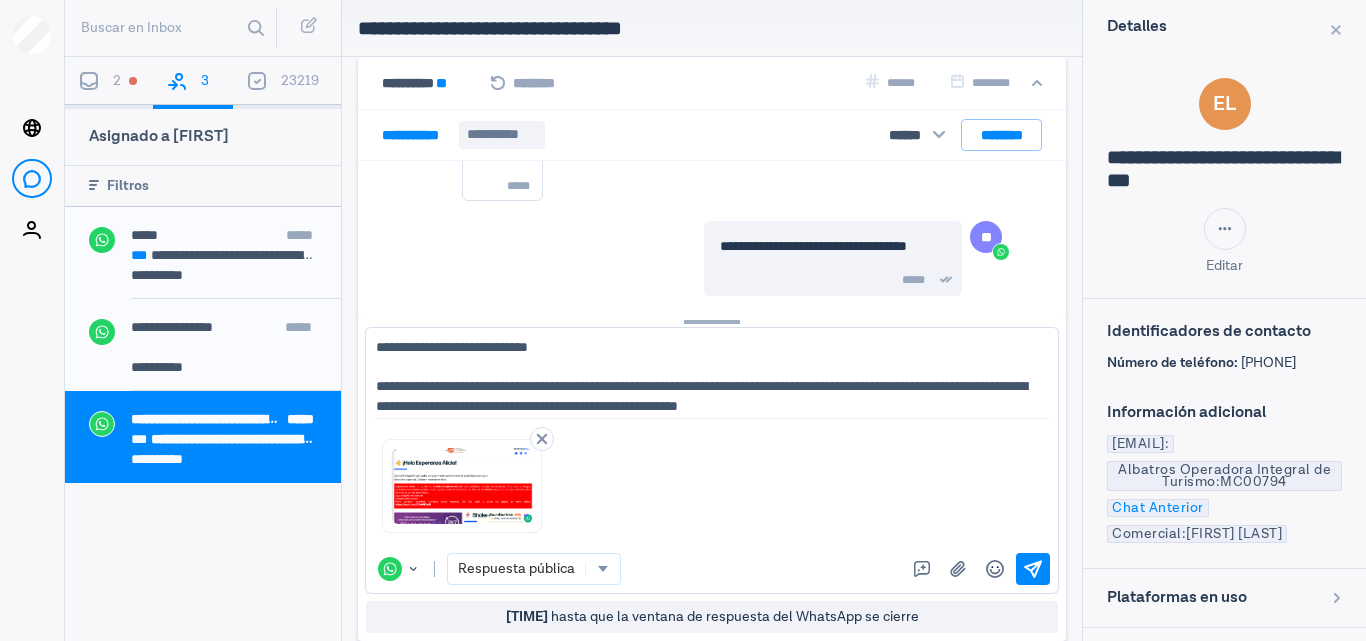 click on "Archivos adjuntos Eliminar adjunto de email" at bounding box center [712, 481] 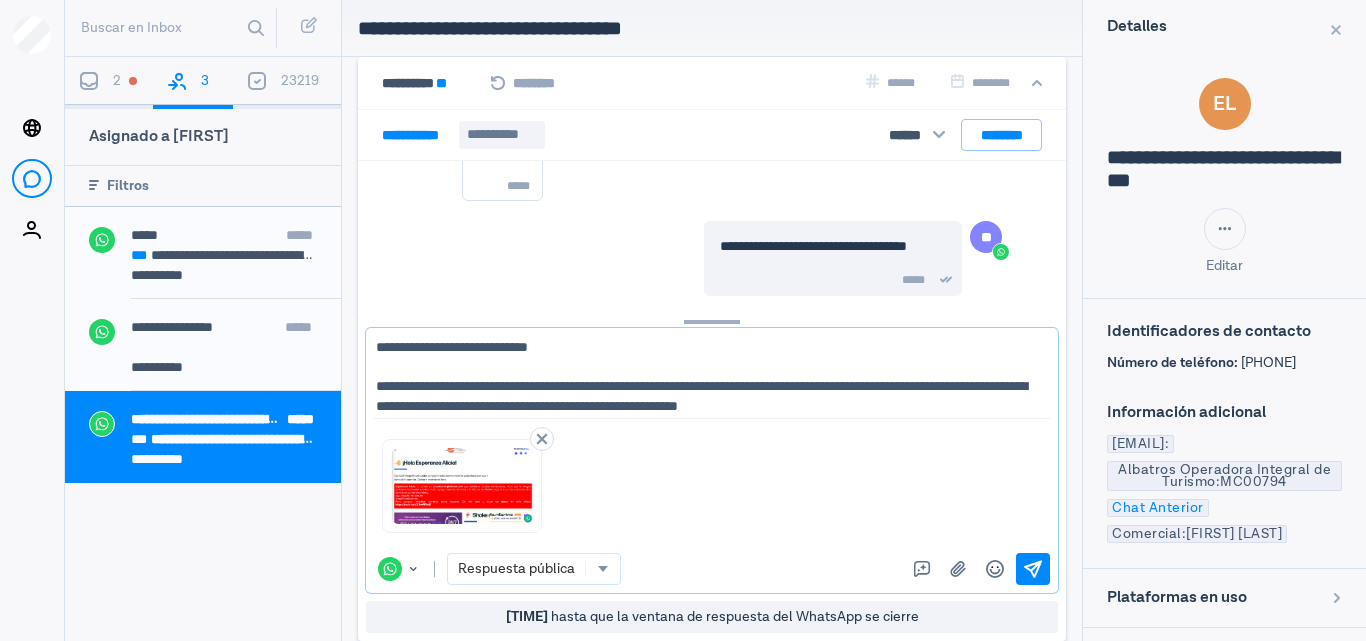 click on "**********" at bounding box center [704, 377] 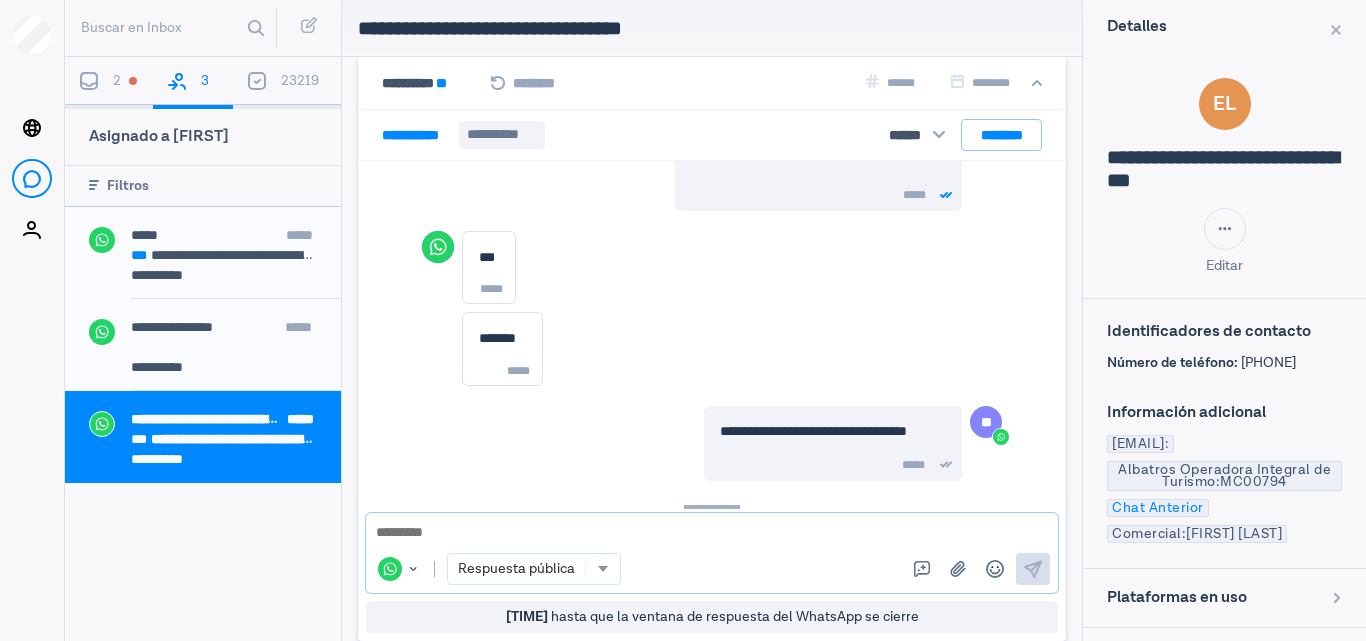 scroll, scrollTop: 852, scrollLeft: 0, axis: vertical 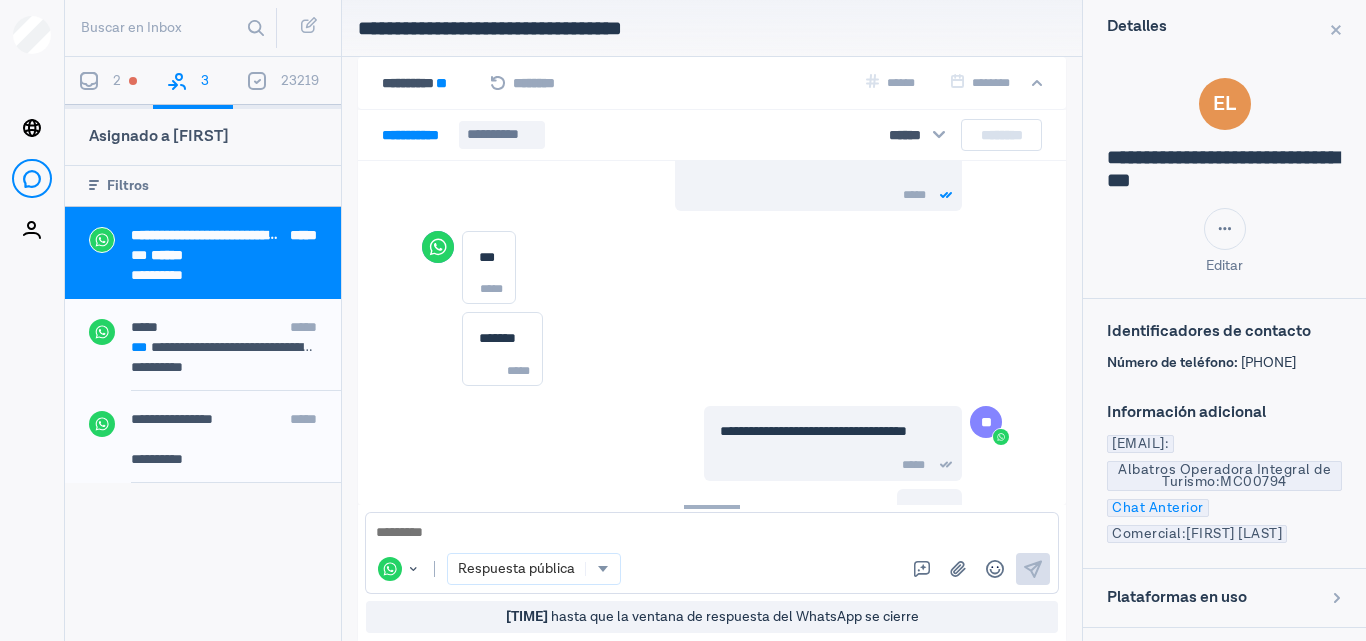 click on "**********" at bounding box center [236, 339] 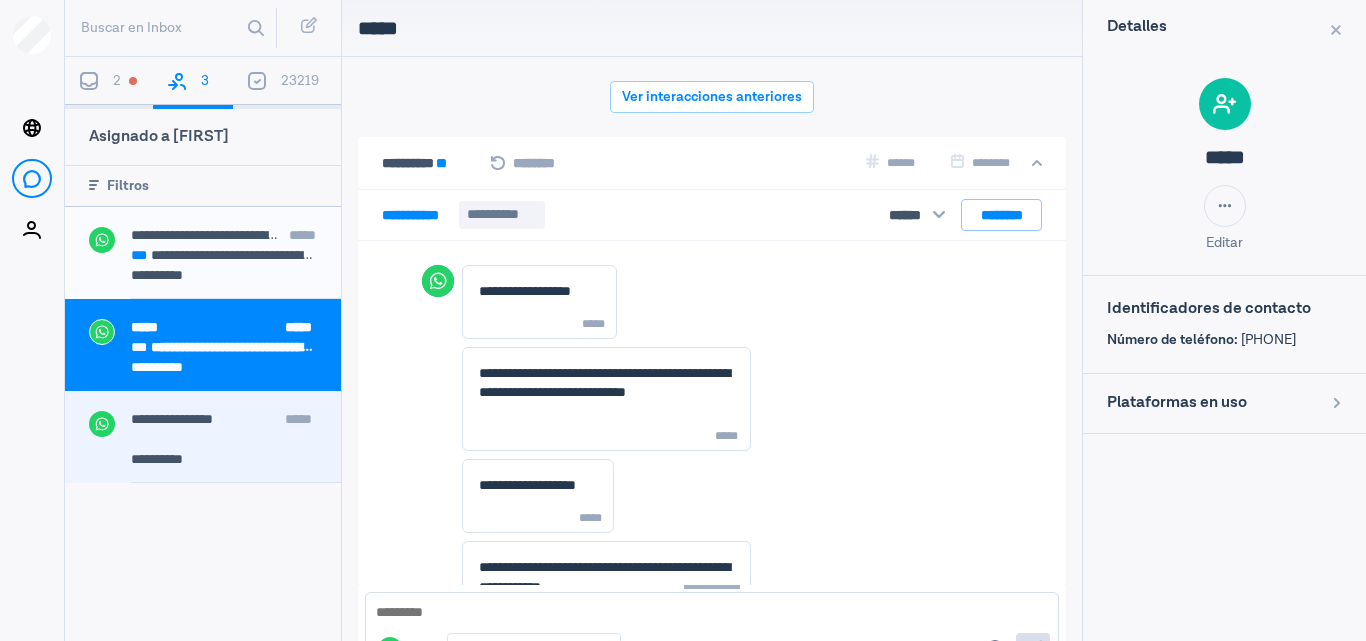 click on "**********" at bounding box center [236, 447] 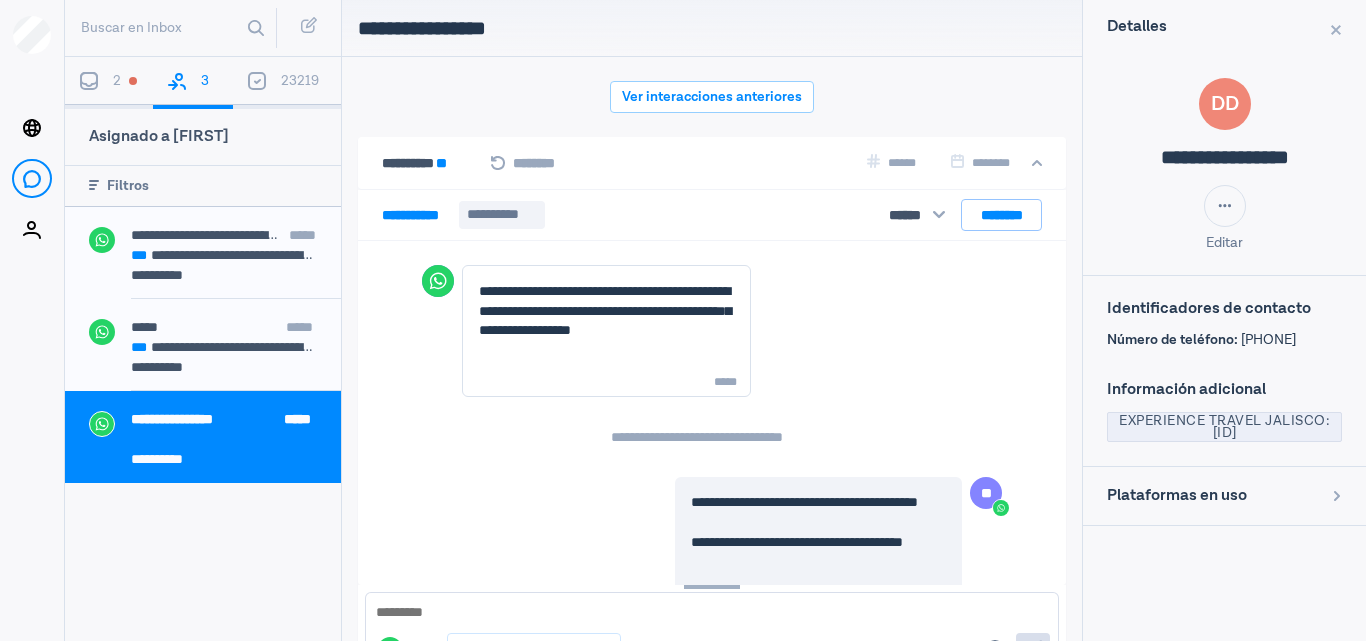 scroll, scrollTop: 80, scrollLeft: 0, axis: vertical 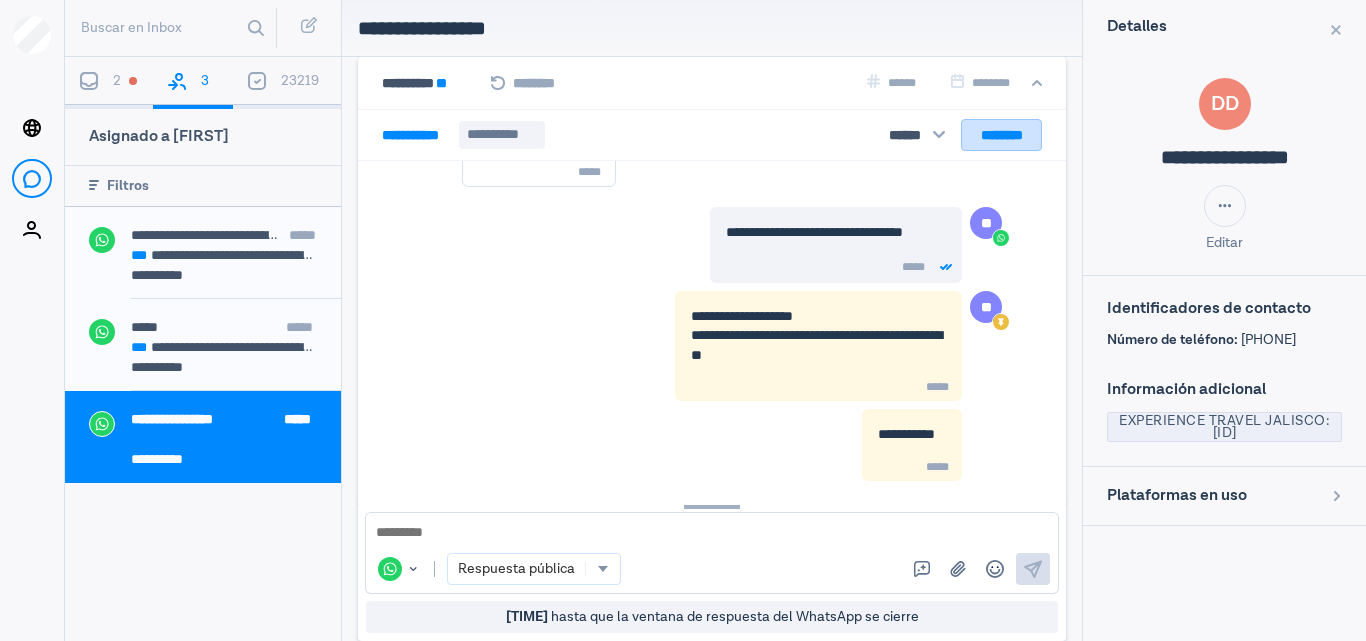 click on "********" at bounding box center [1001, 135] 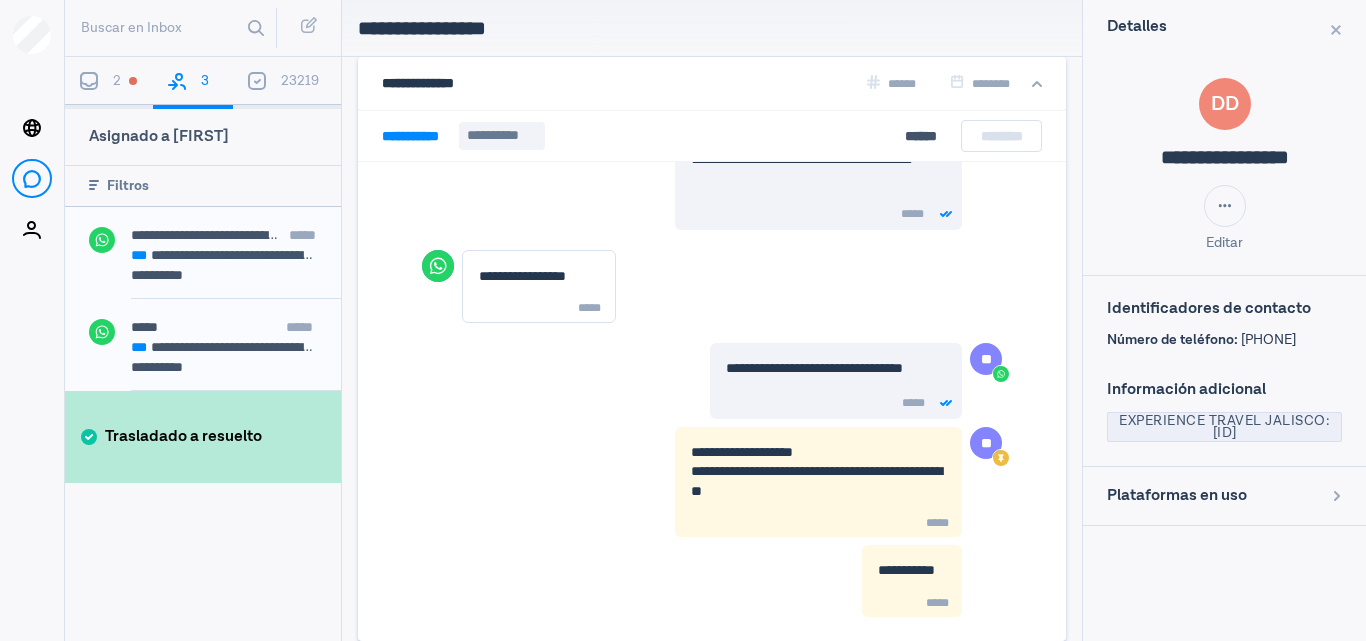 scroll, scrollTop: 1351, scrollLeft: 0, axis: vertical 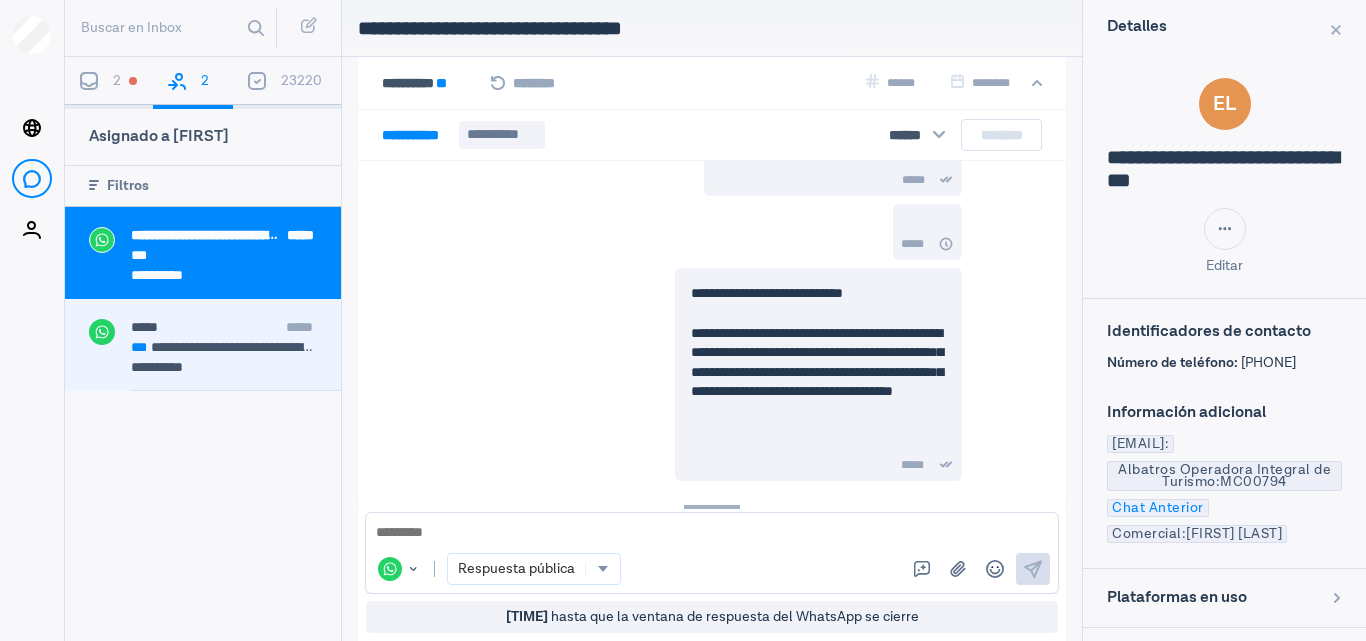 click on "**********" at bounding box center [224, 347] 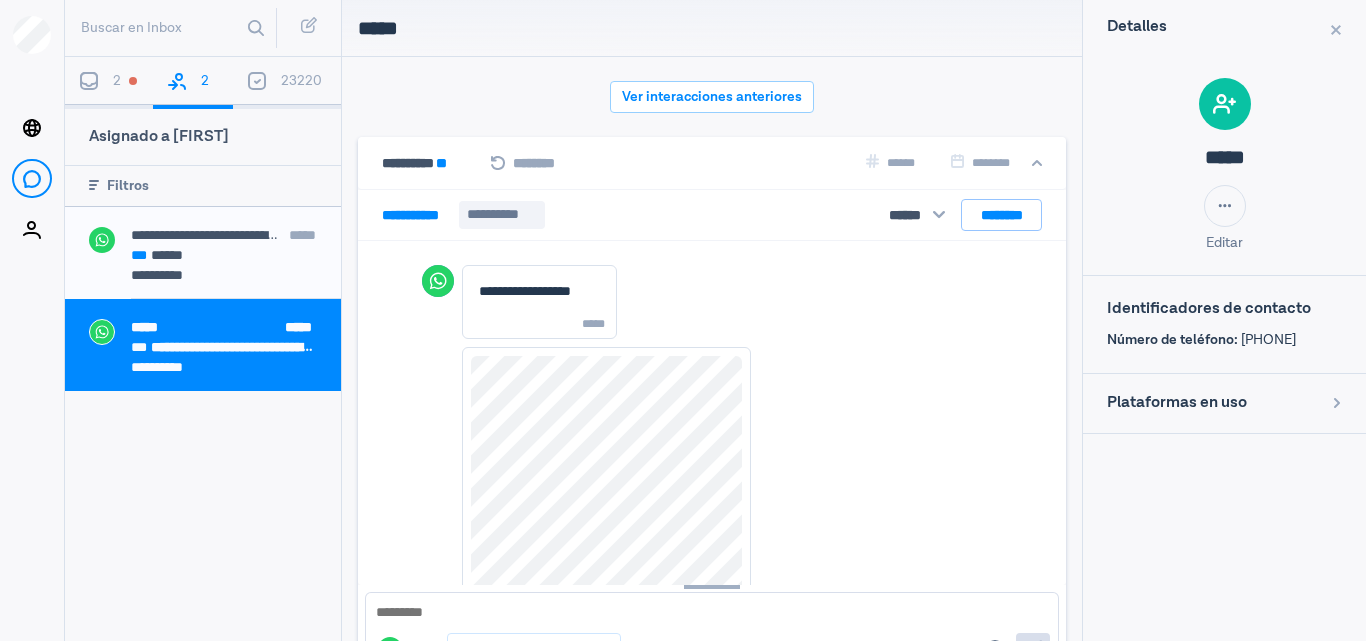 scroll, scrollTop: 80, scrollLeft: 0, axis: vertical 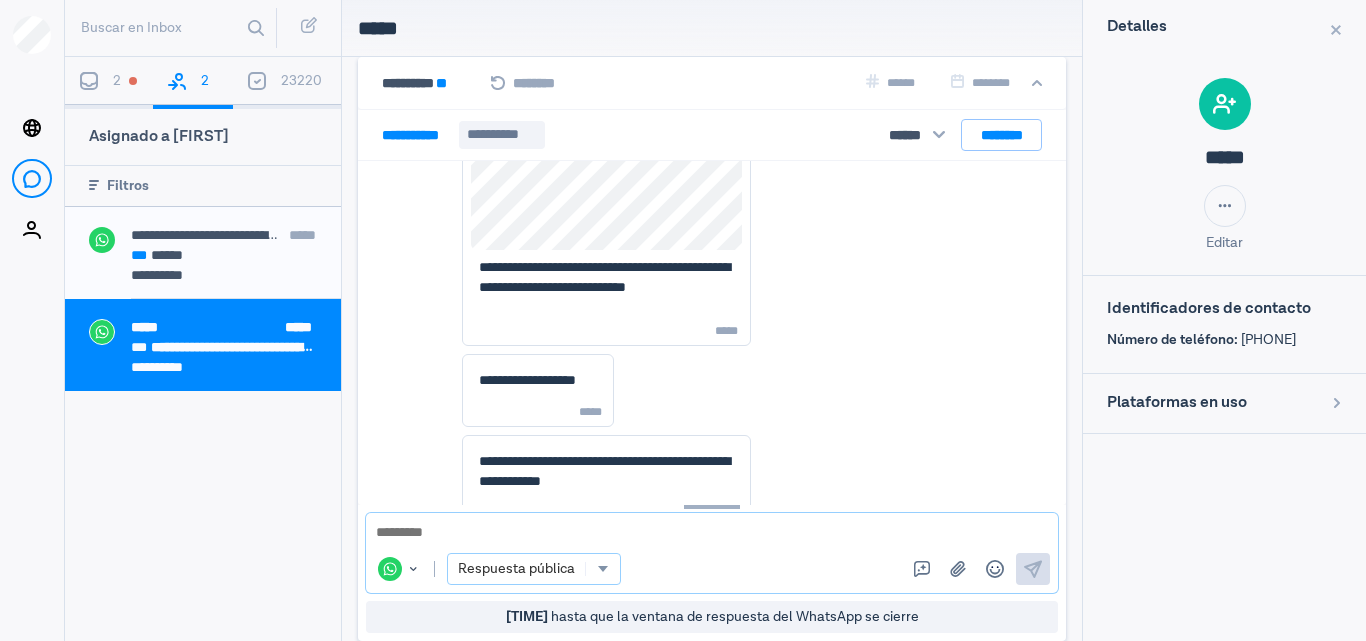 click at bounding box center [602, 569] 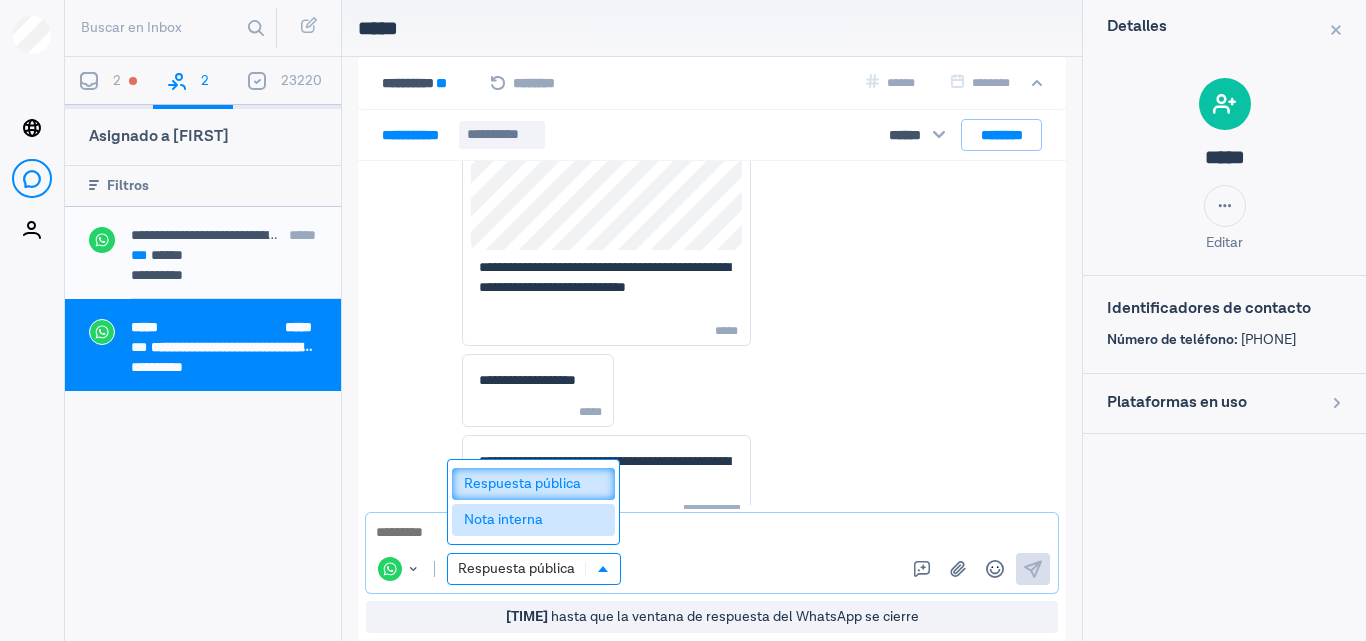 click on "Nota interna" at bounding box center [533, 520] 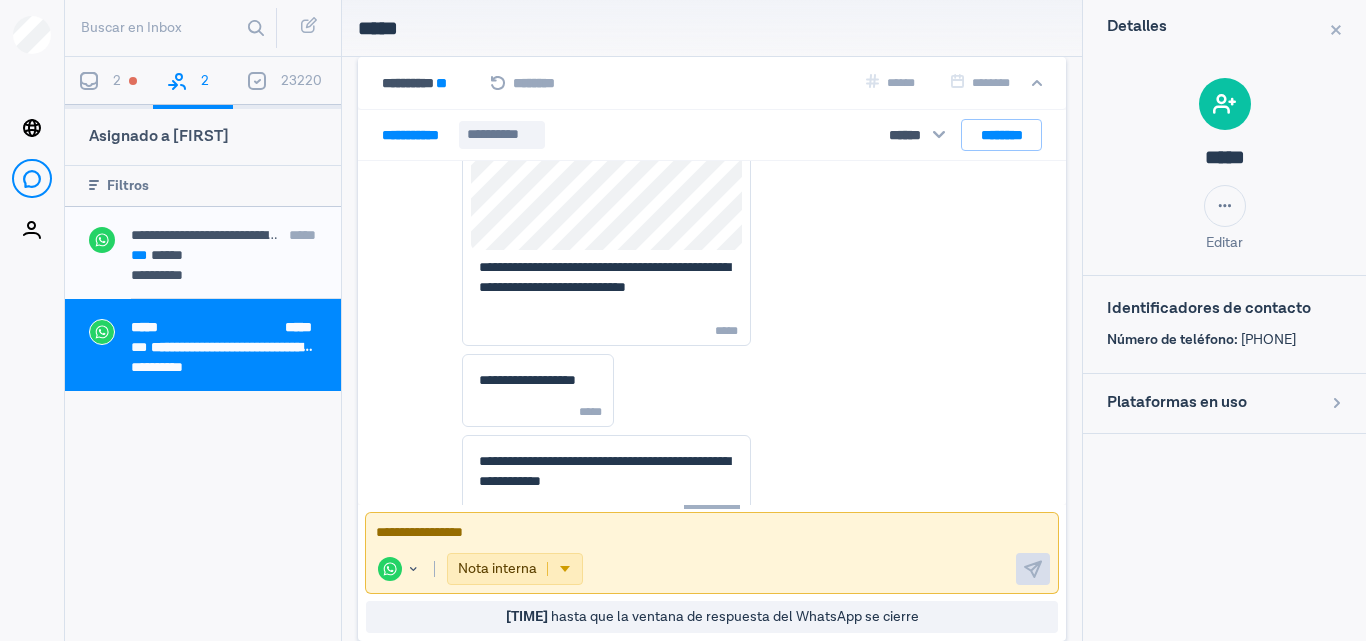 click at bounding box center [712, 533] 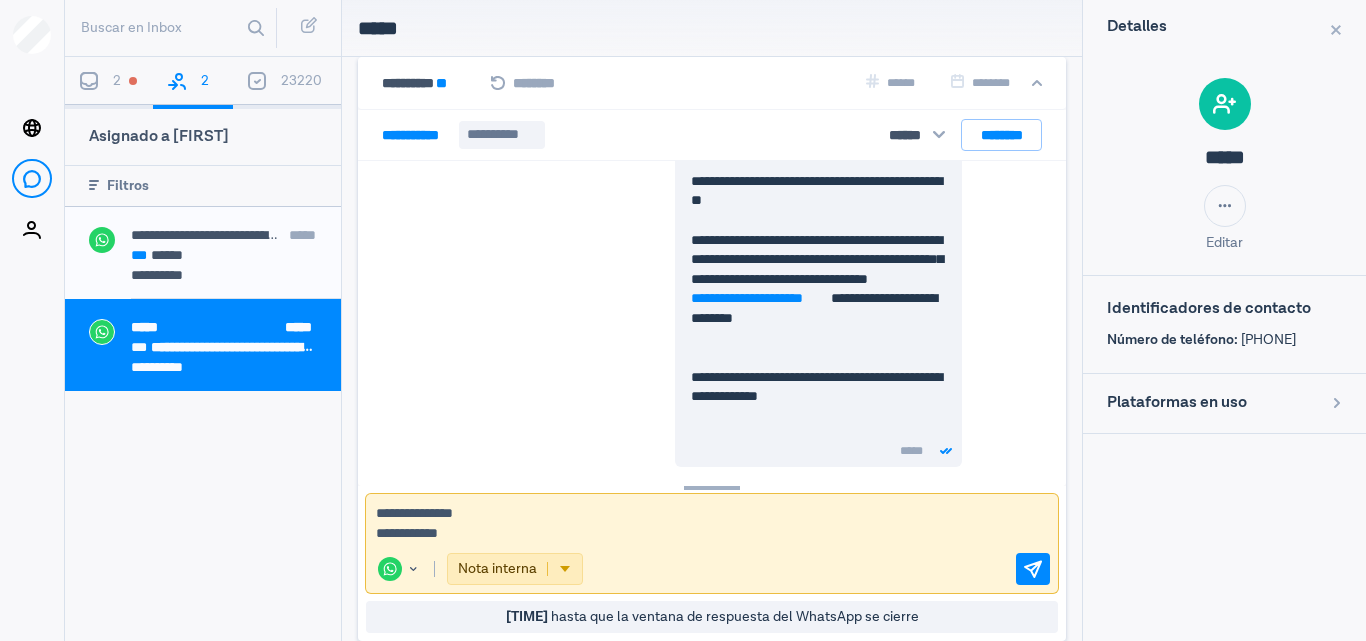 scroll, scrollTop: 1007, scrollLeft: 0, axis: vertical 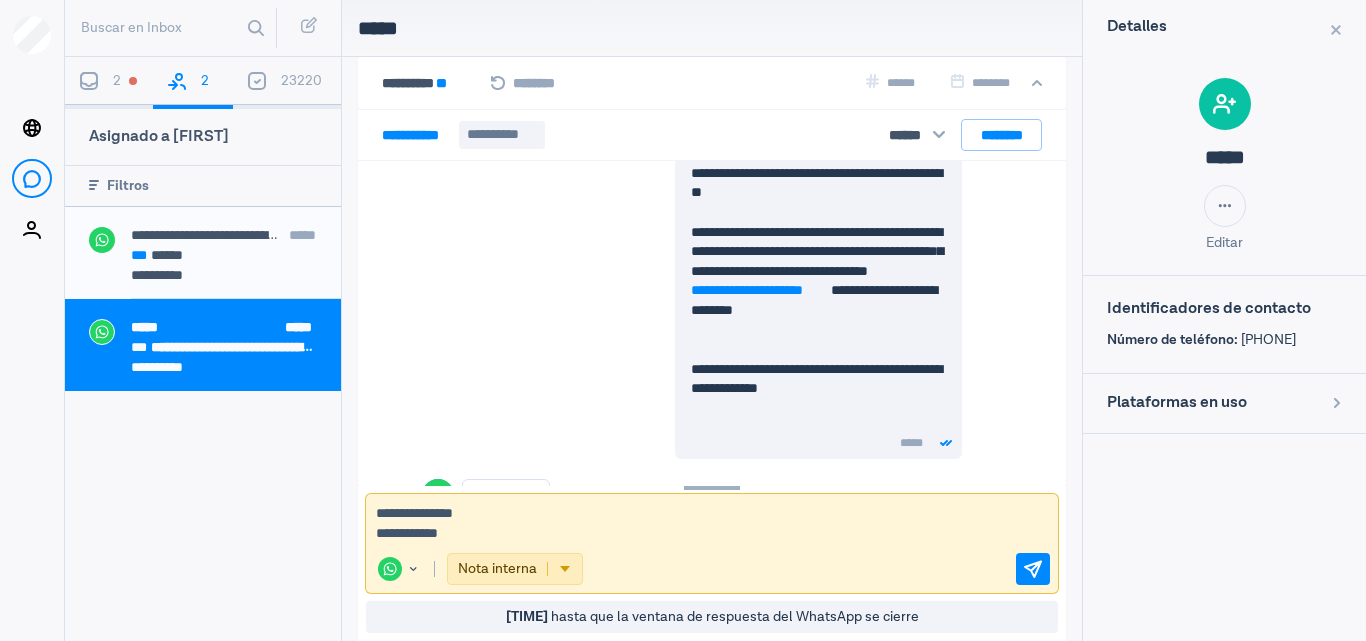 type on "**********" 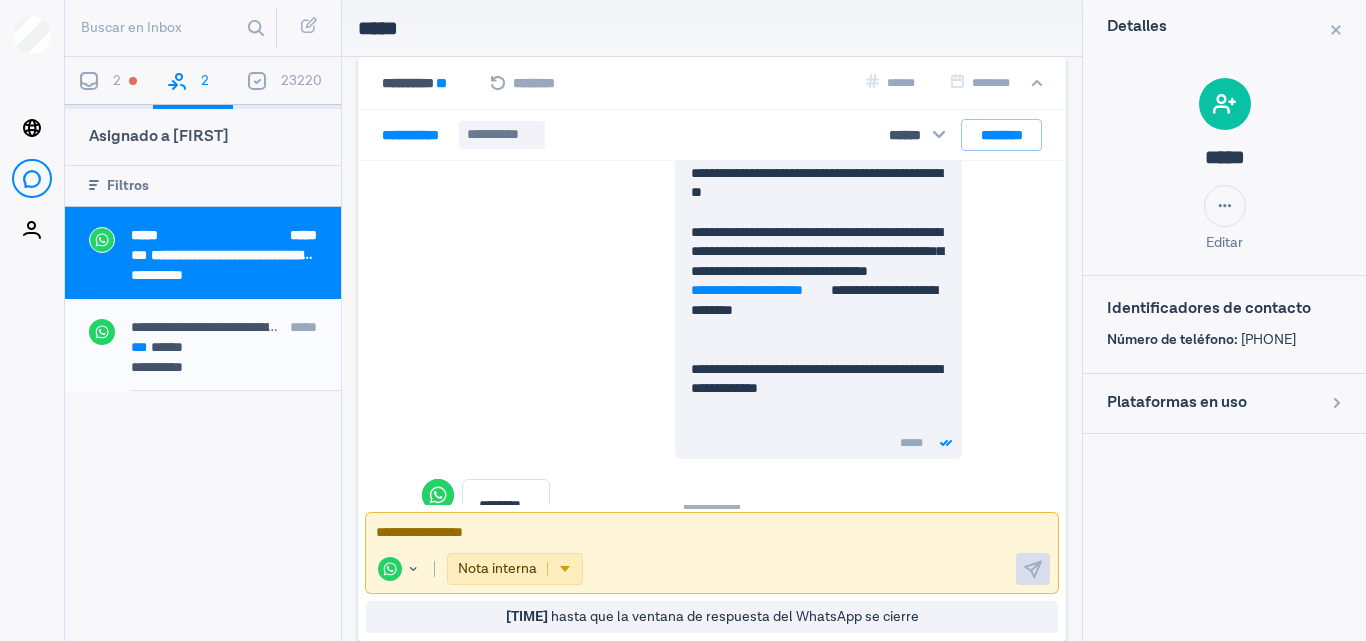 scroll, scrollTop: 1606, scrollLeft: 0, axis: vertical 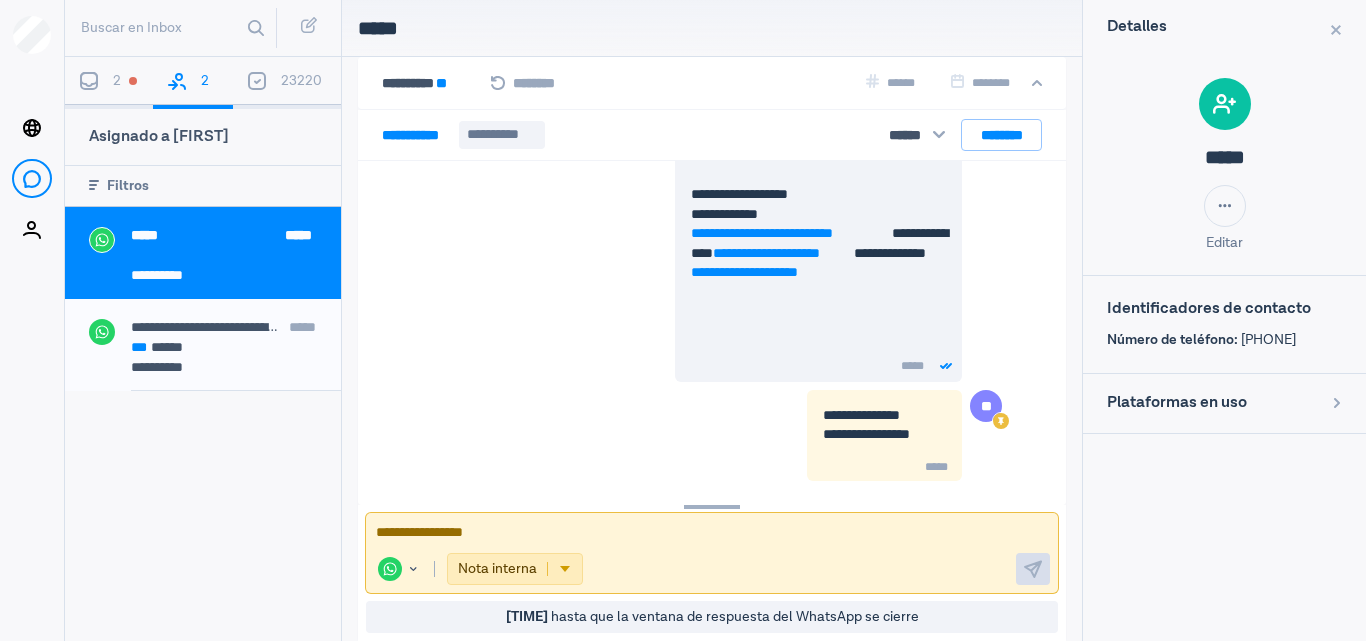 type 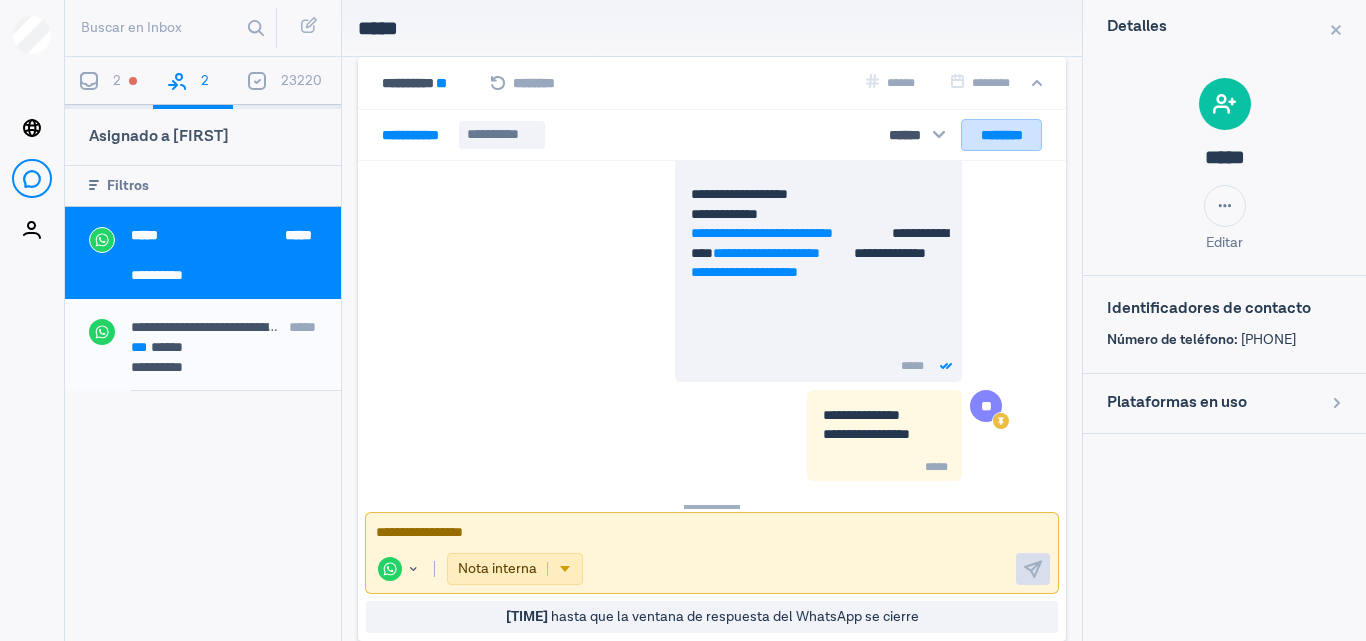 click on "********" at bounding box center [1001, 135] 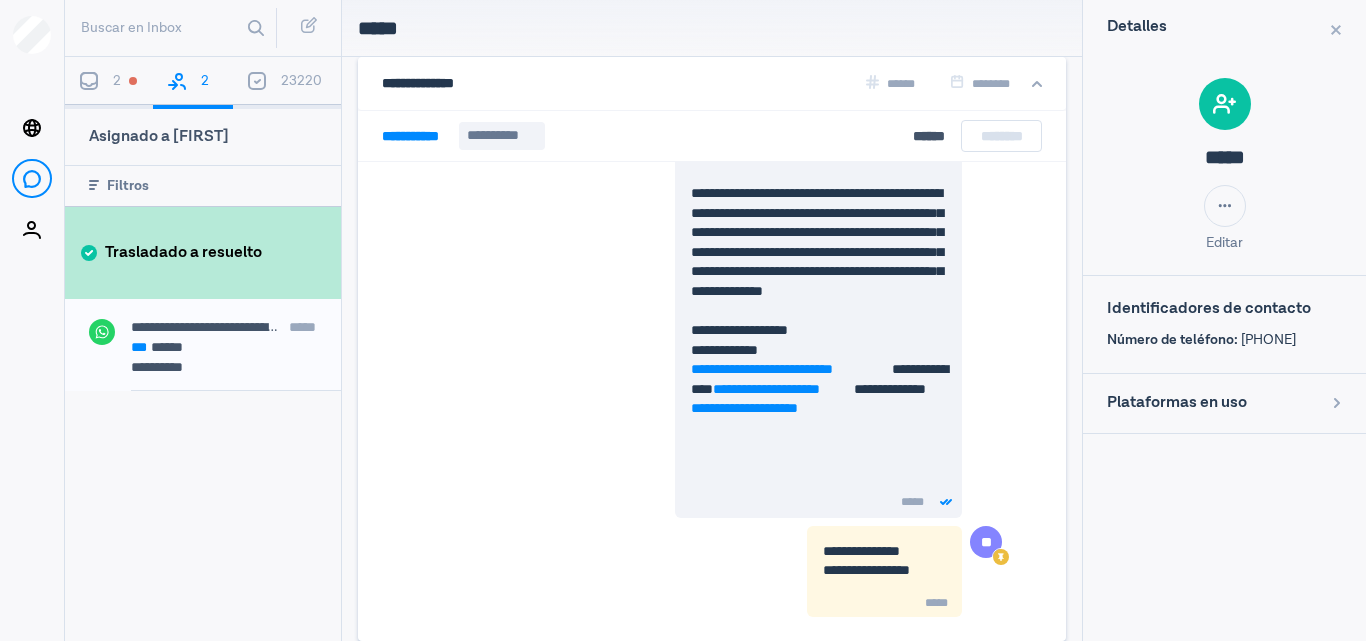 scroll, scrollTop: 1471, scrollLeft: 0, axis: vertical 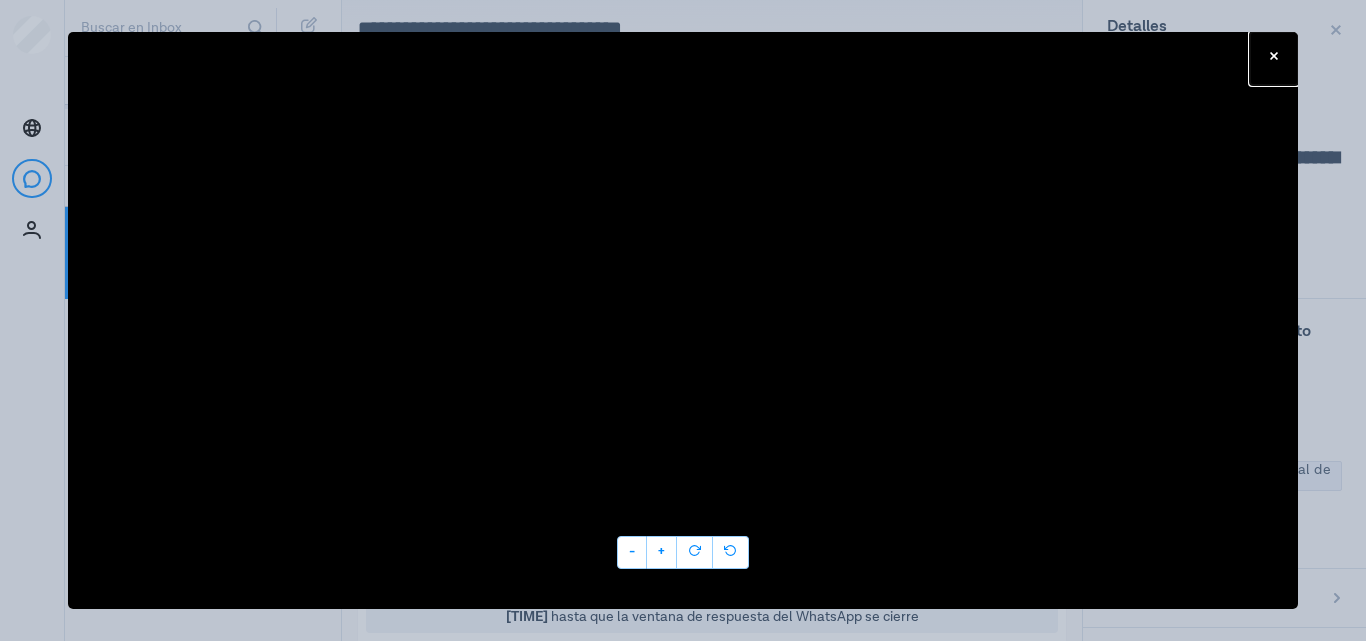 click on "Cerrar - +" at bounding box center [683, 320] 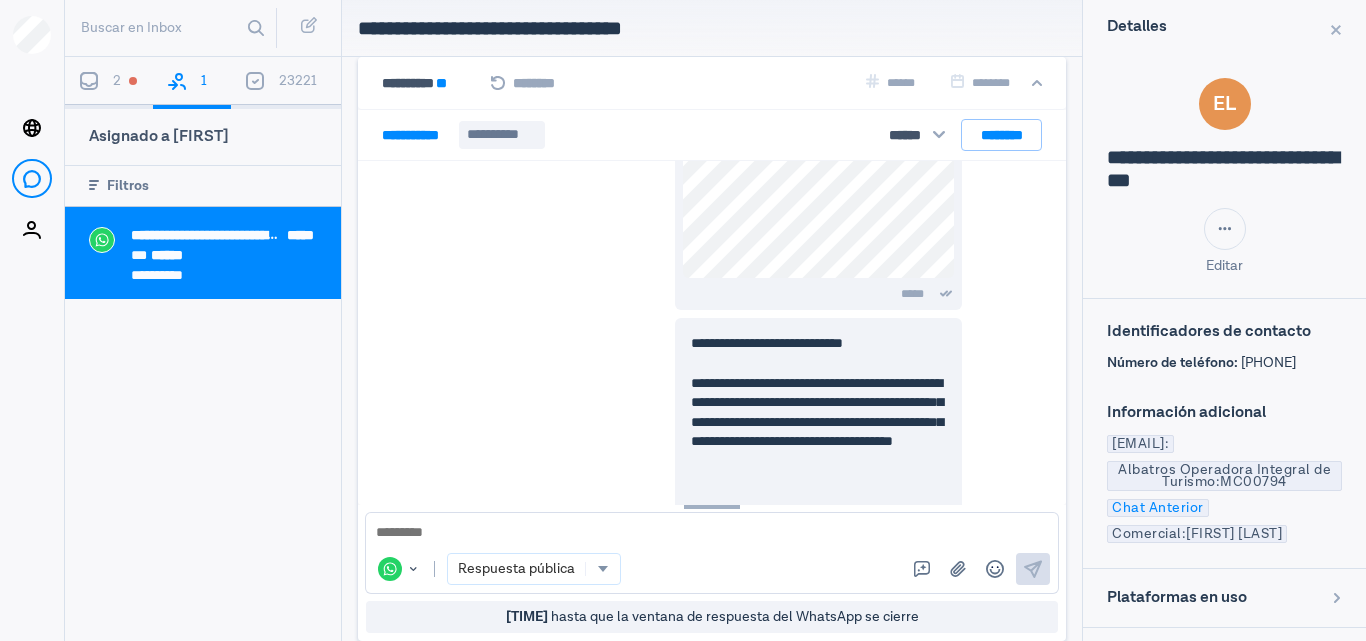 scroll, scrollTop: 1266, scrollLeft: 0, axis: vertical 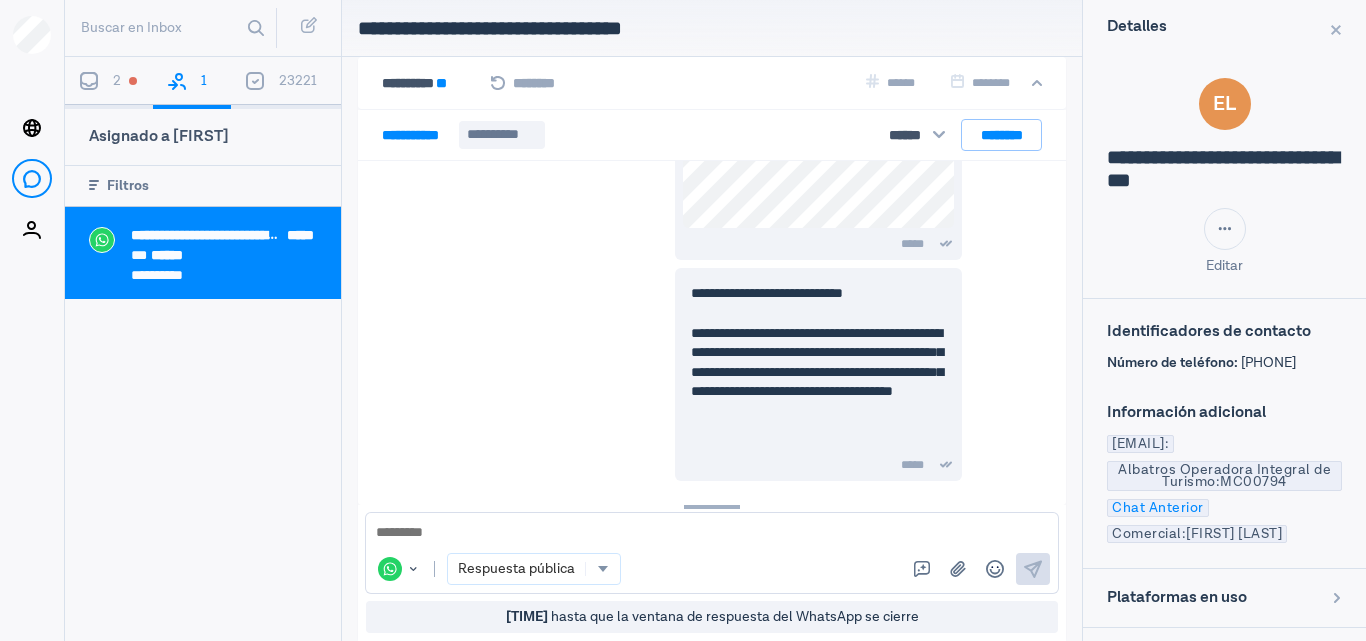 click on "2" at bounding box center [109, 83] 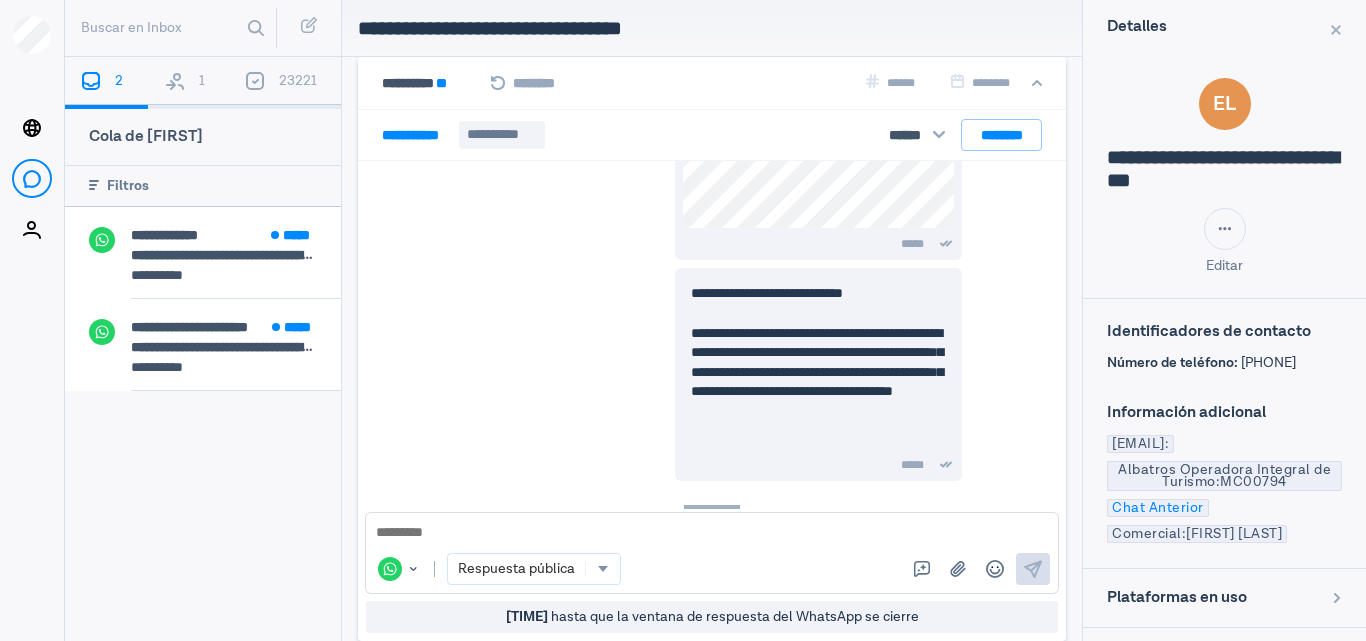 drag, startPoint x: 526, startPoint y: 368, endPoint x: 533, endPoint y: 349, distance: 20.248457 